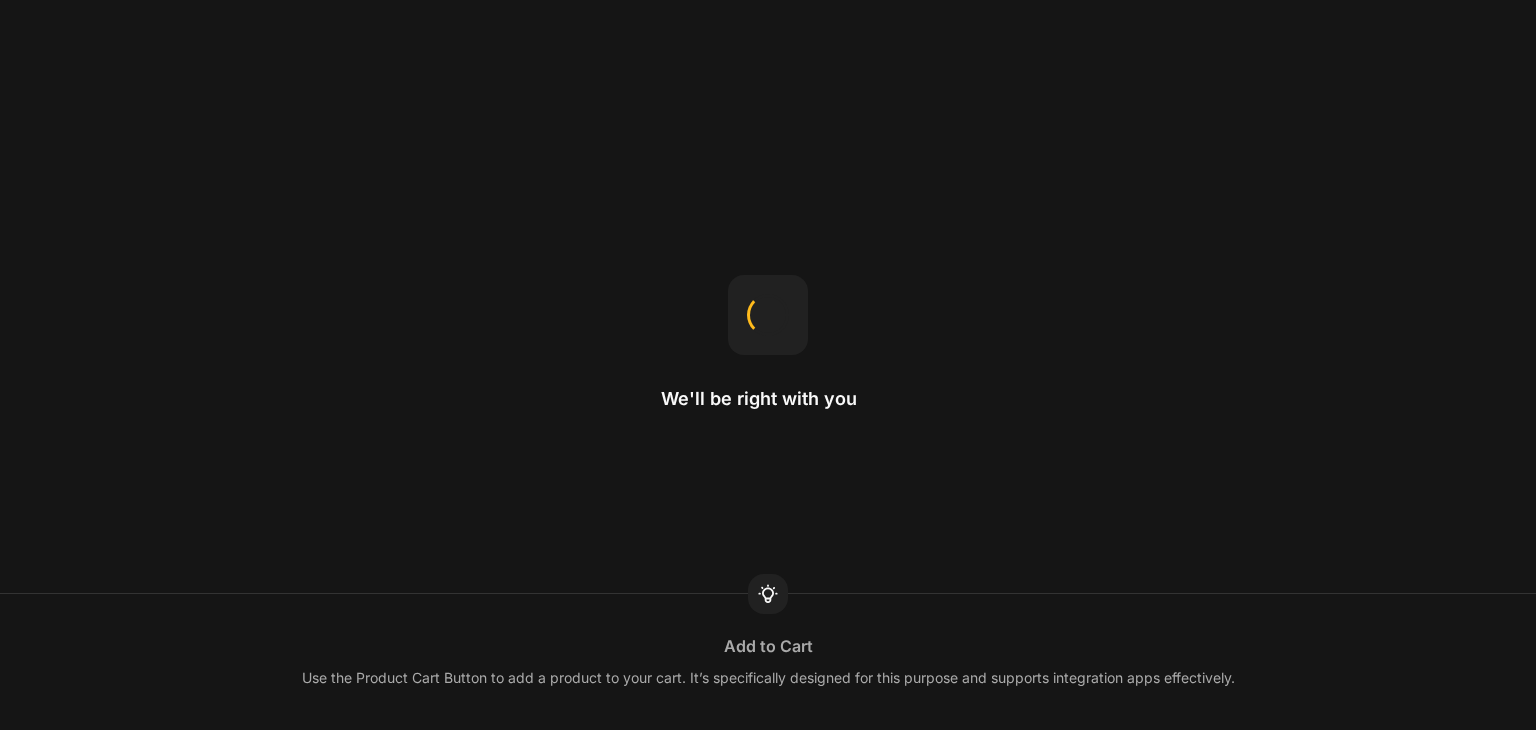 scroll, scrollTop: 0, scrollLeft: 0, axis: both 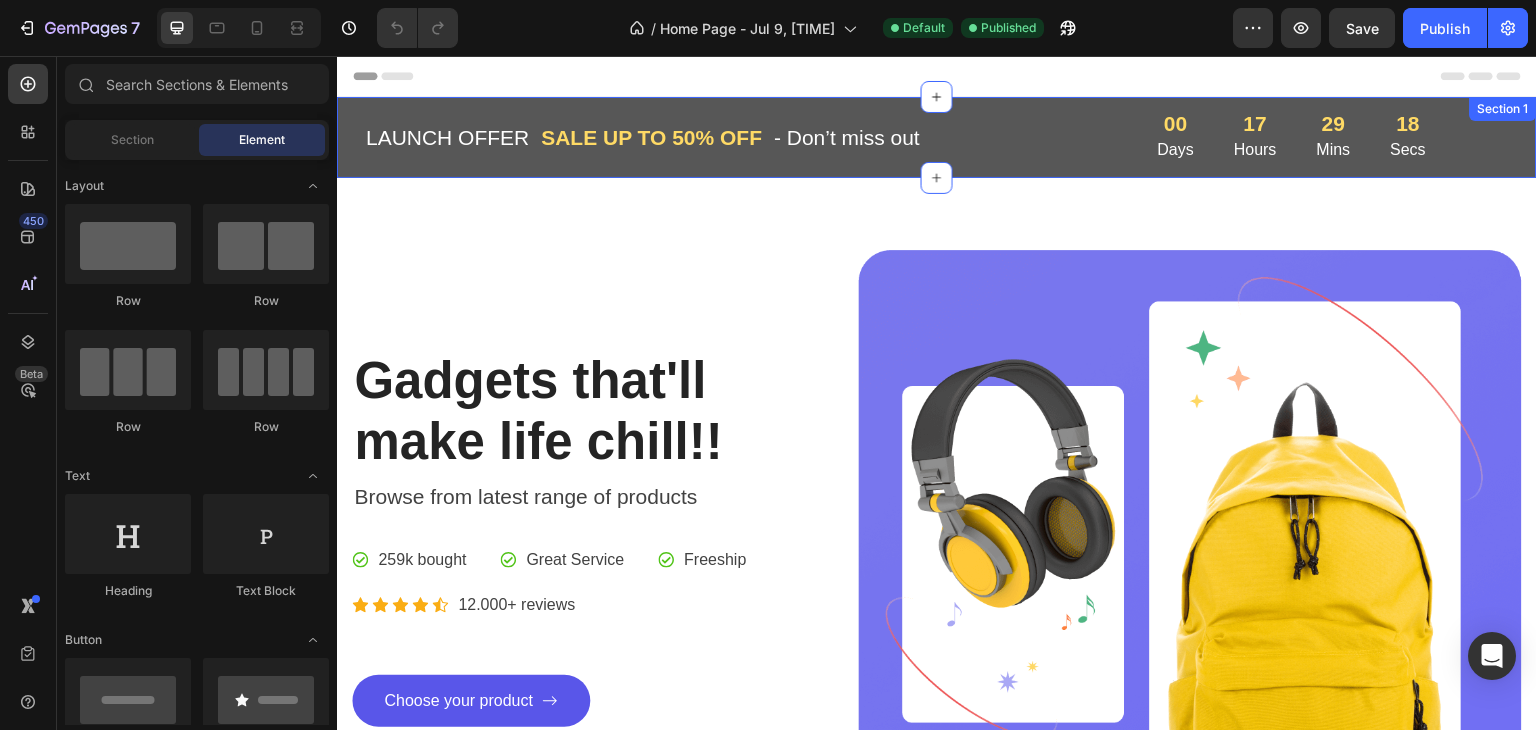 click on "Text block LAUNCH OFFER Text block Row SALE UP TO 50% OFF Text block - Don’t miss out Text block Row Row 00 Days 17 Hours 29 Mins 18 Secs CountDown Timer Row Section 1" at bounding box center (937, 137) 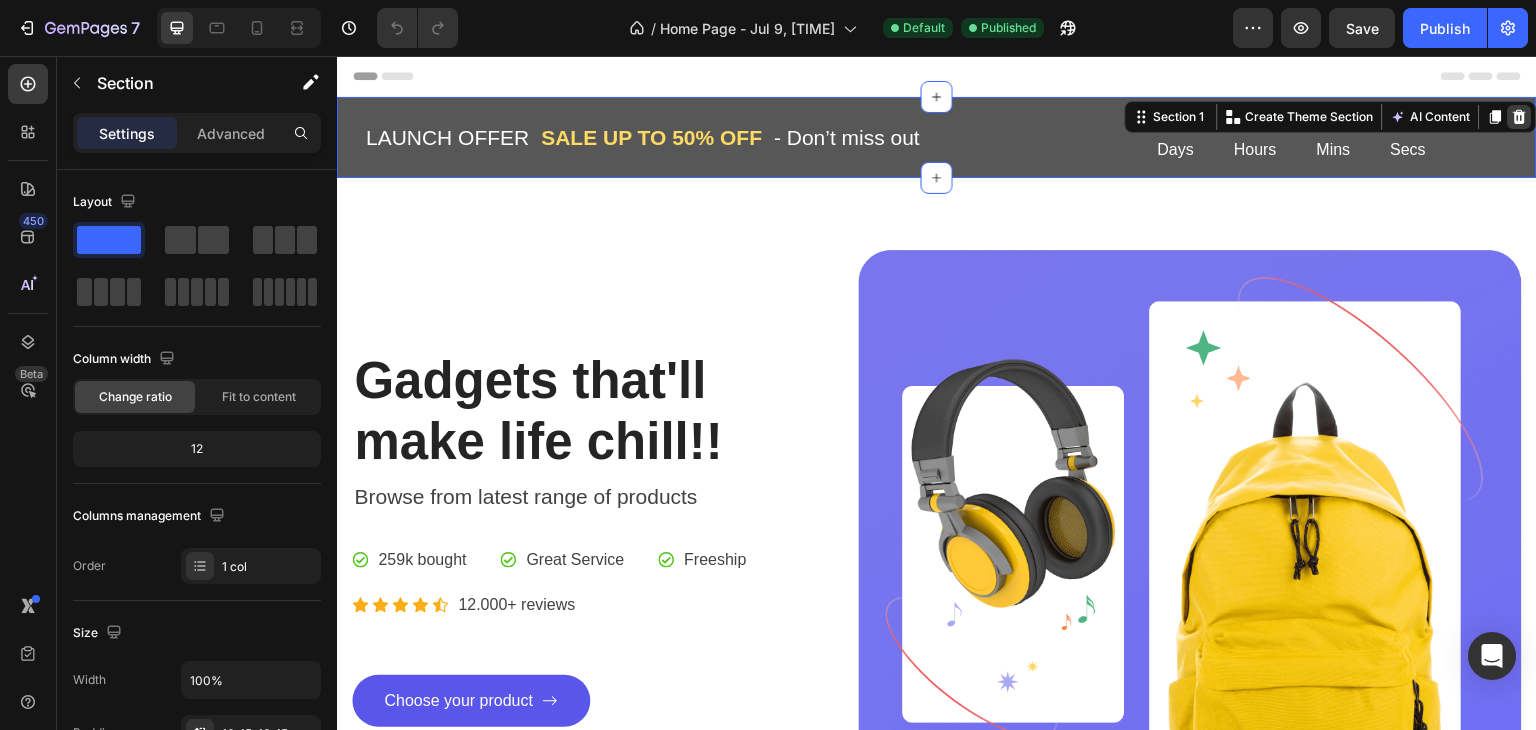 click 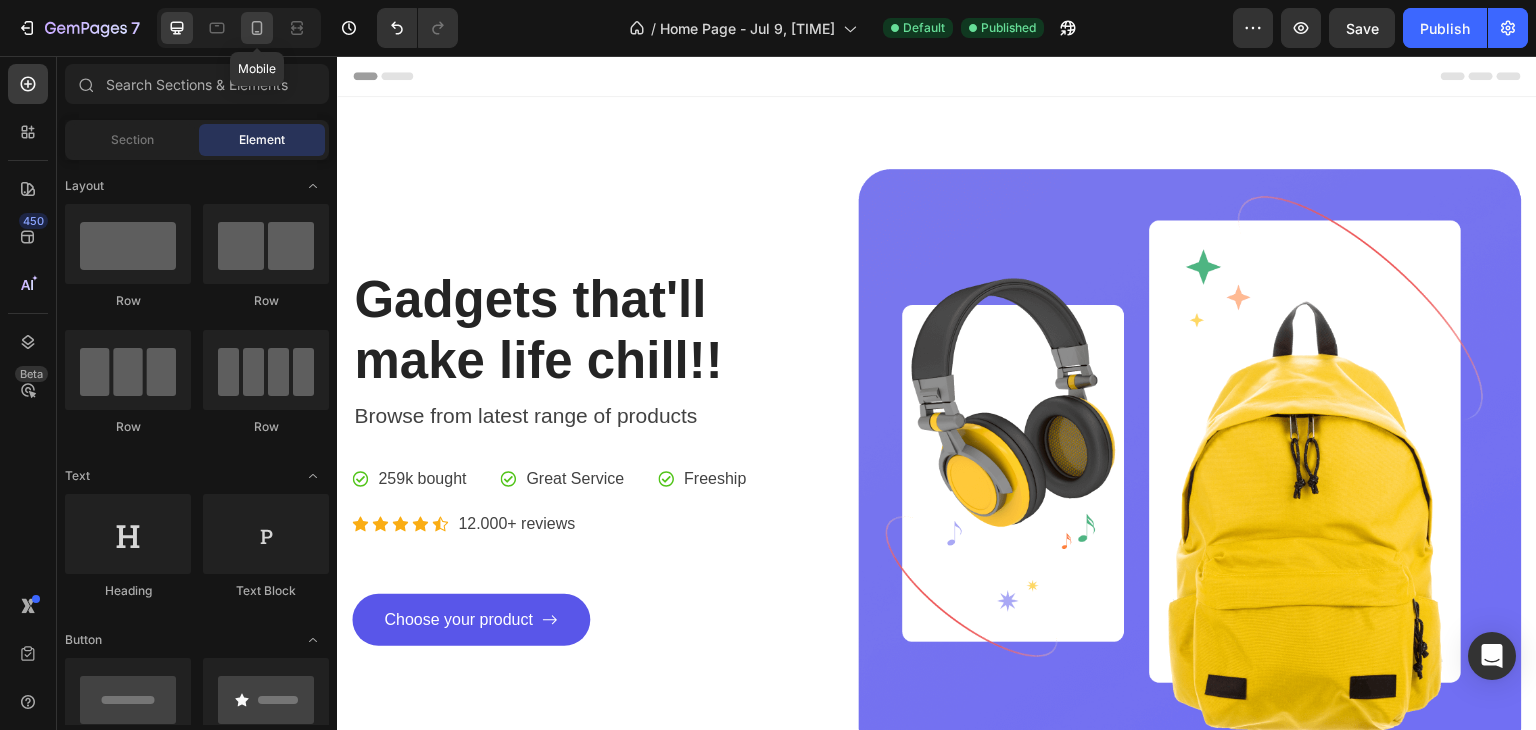 click 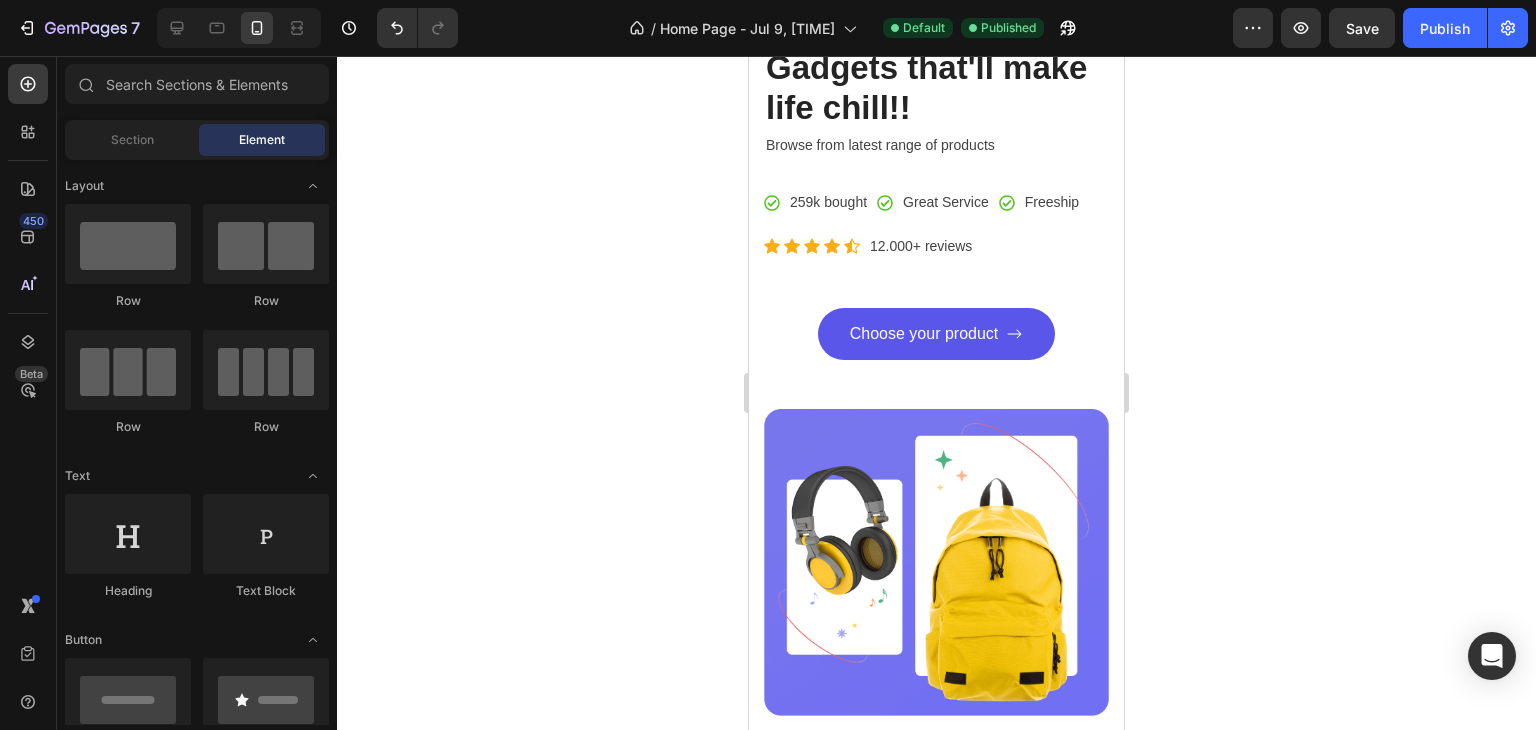 scroll, scrollTop: 0, scrollLeft: 0, axis: both 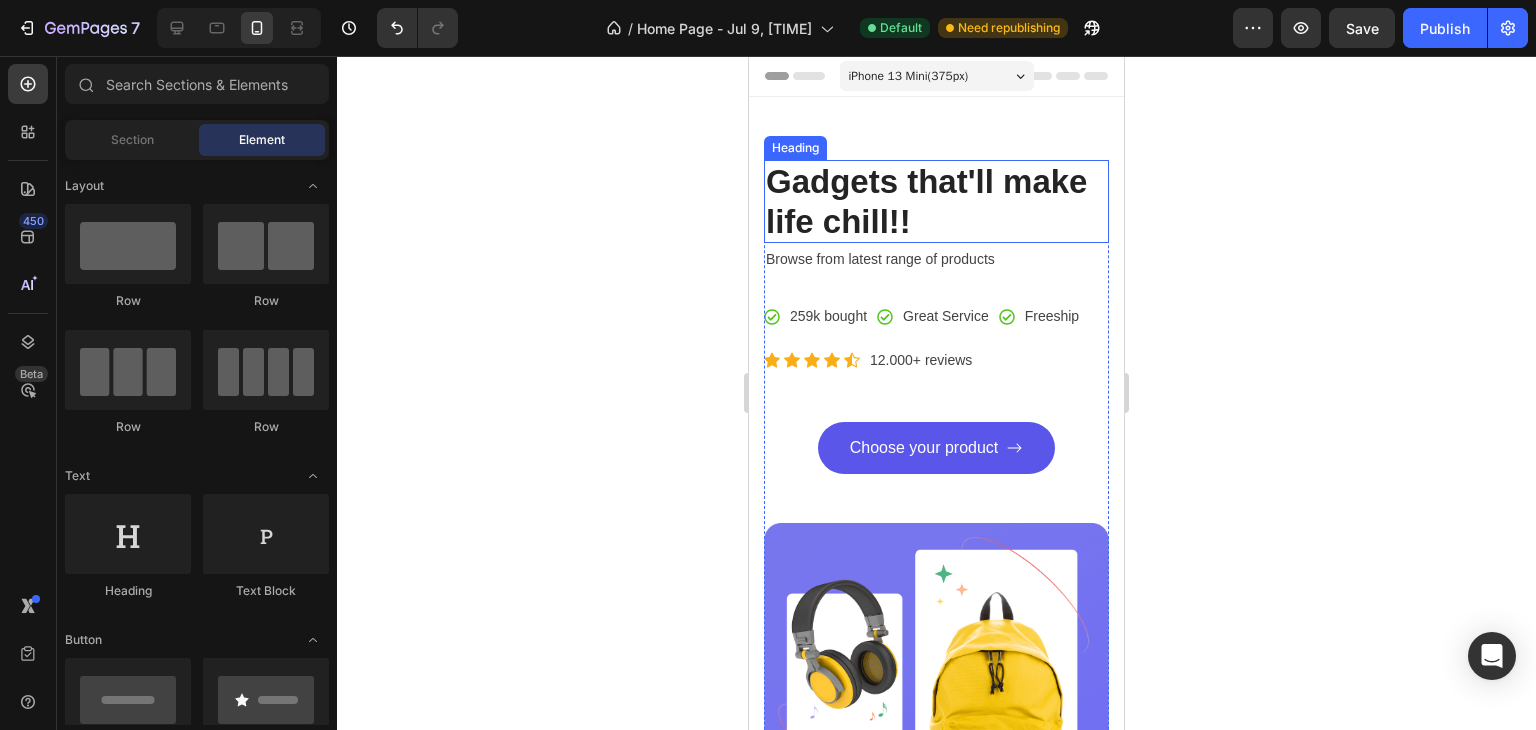 click on "Gadgets that'll make life chill!!" at bounding box center [936, 201] 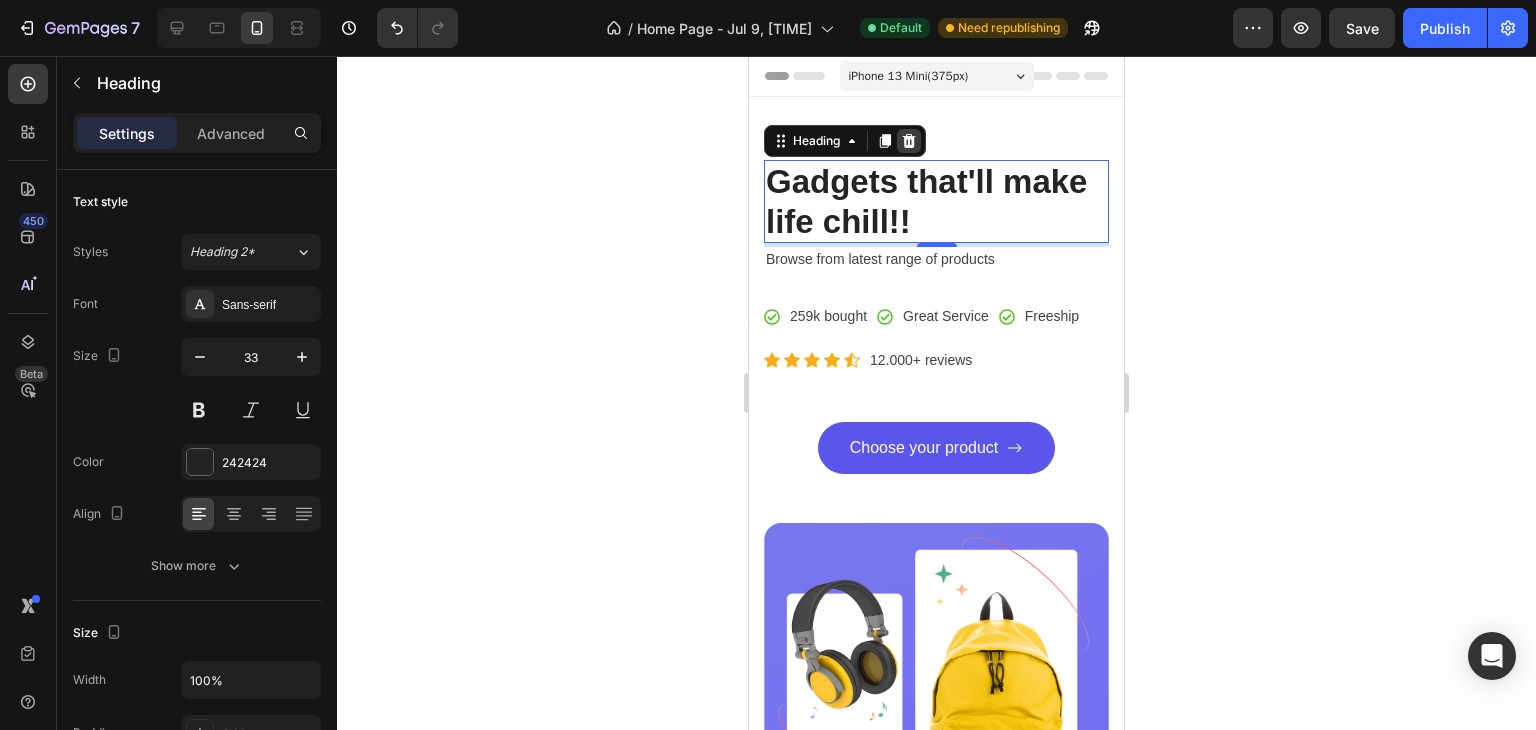 click 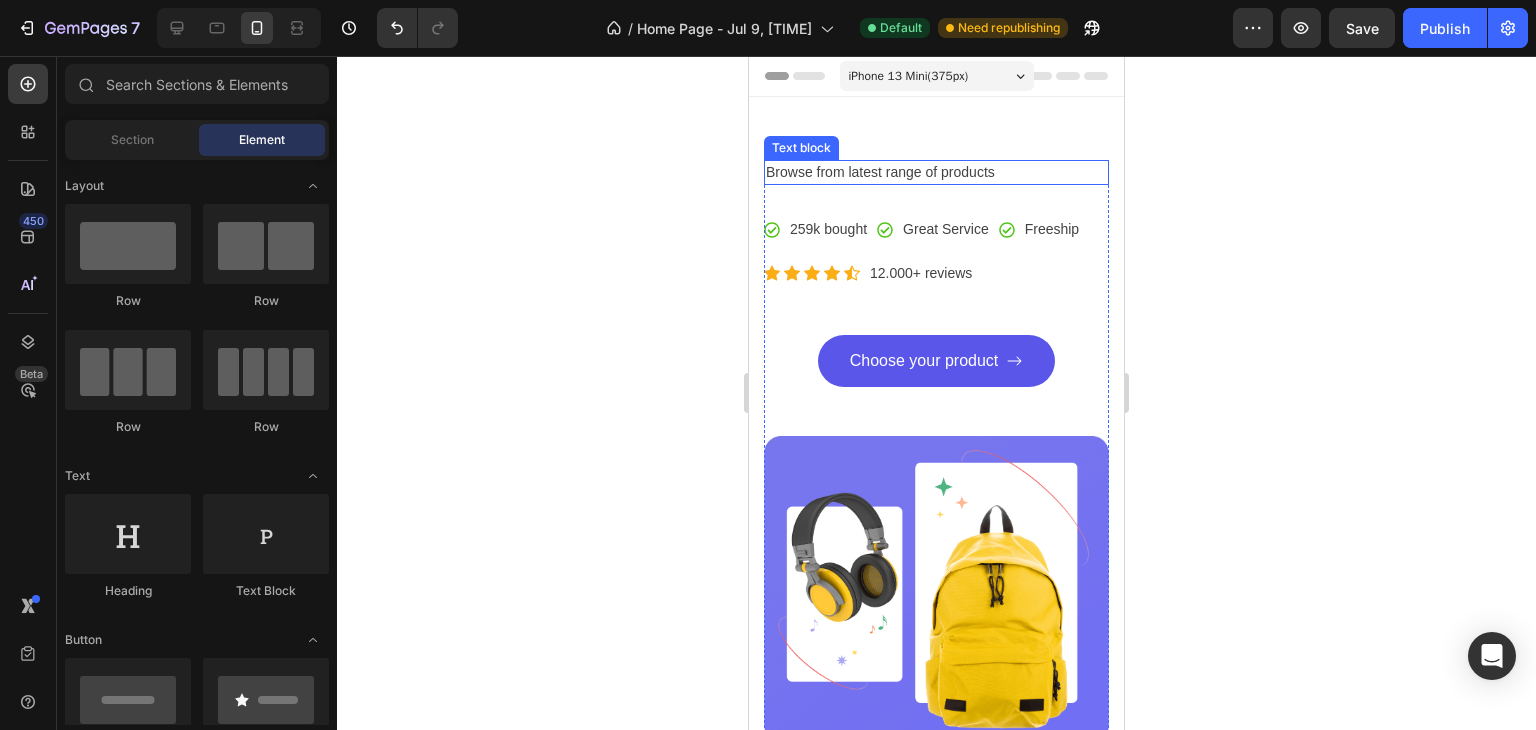 click on "Browse from latest range of products" at bounding box center [936, 172] 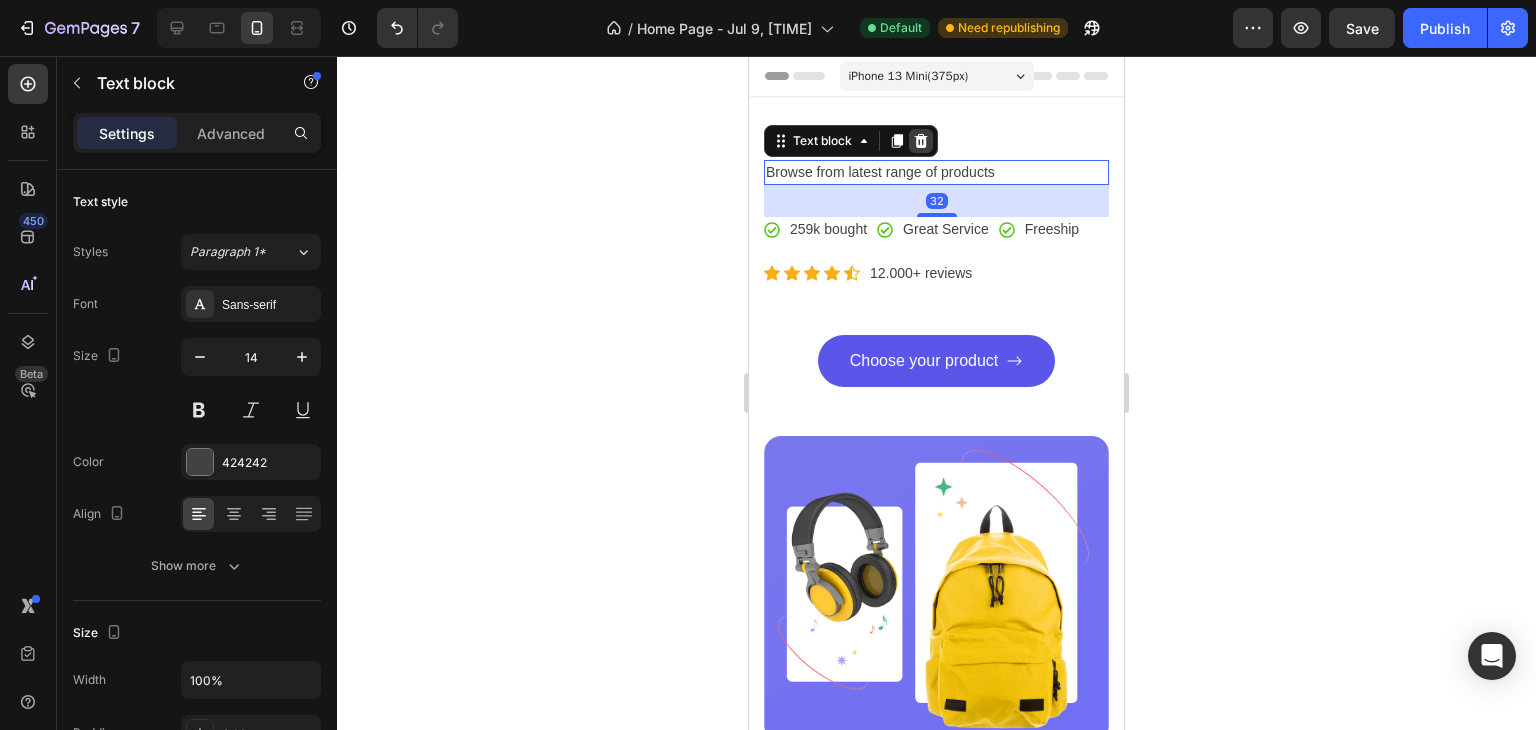 click at bounding box center [921, 141] 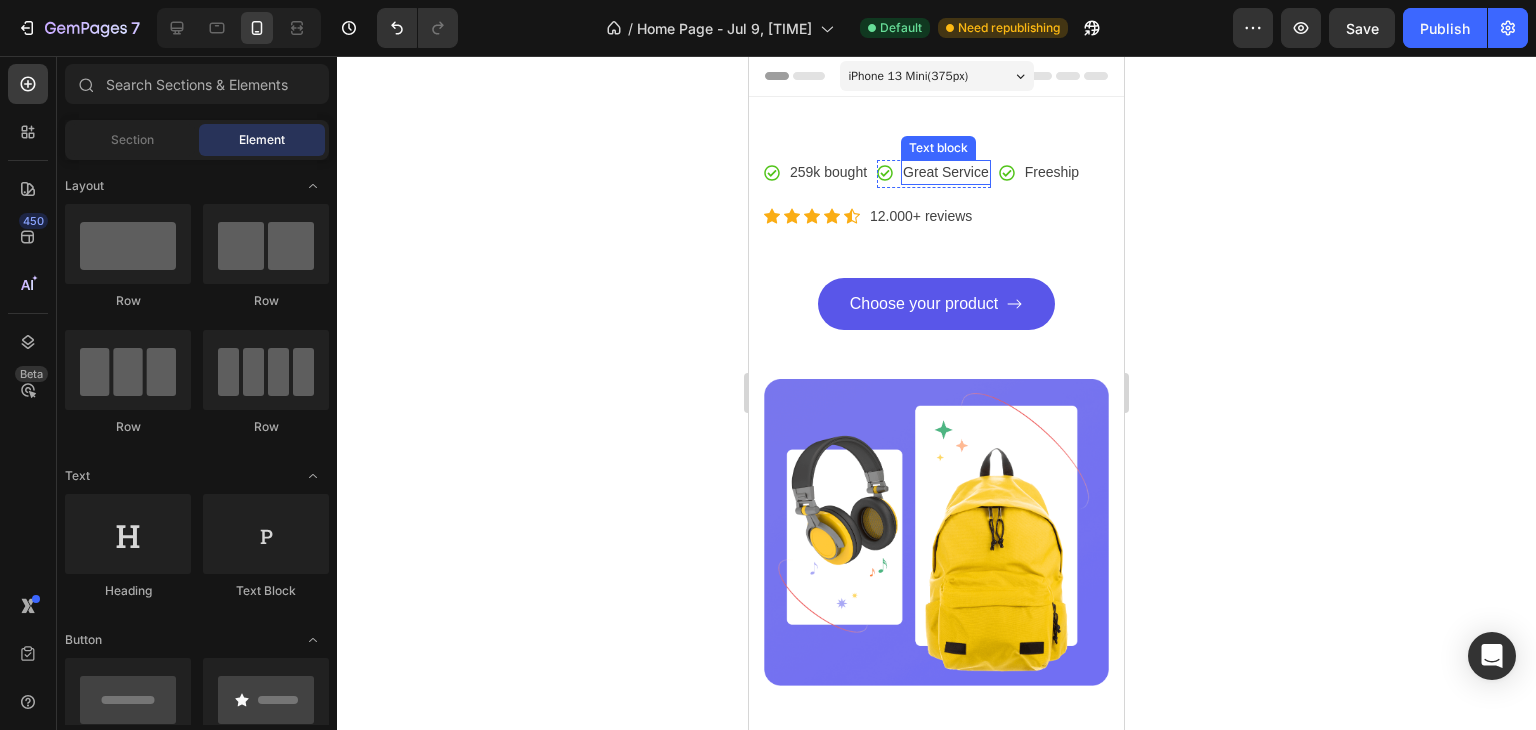 click on "Great Service" at bounding box center [946, 172] 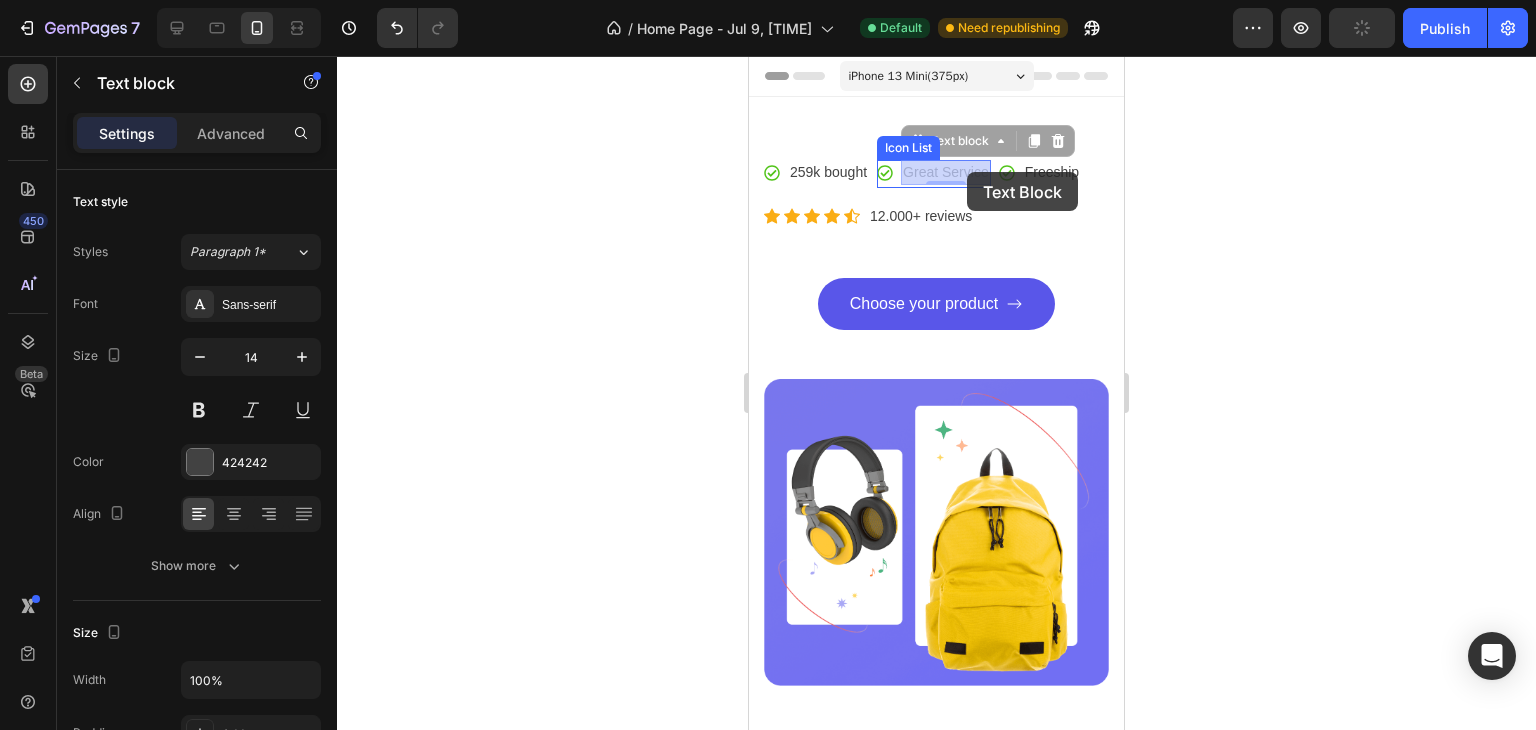 drag, startPoint x: 1000, startPoint y: 141, endPoint x: 967, endPoint y: 172, distance: 45.276924 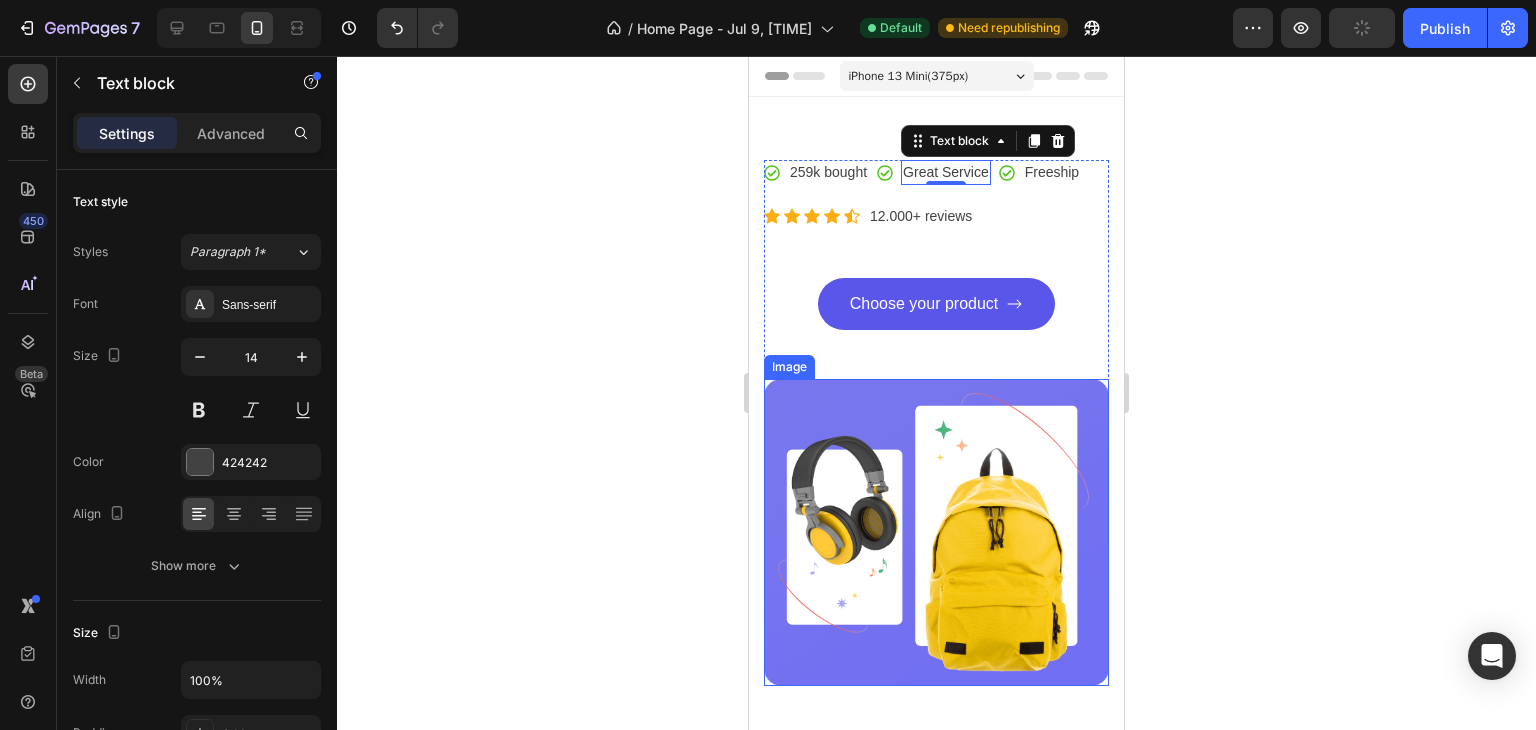 click at bounding box center [936, 532] 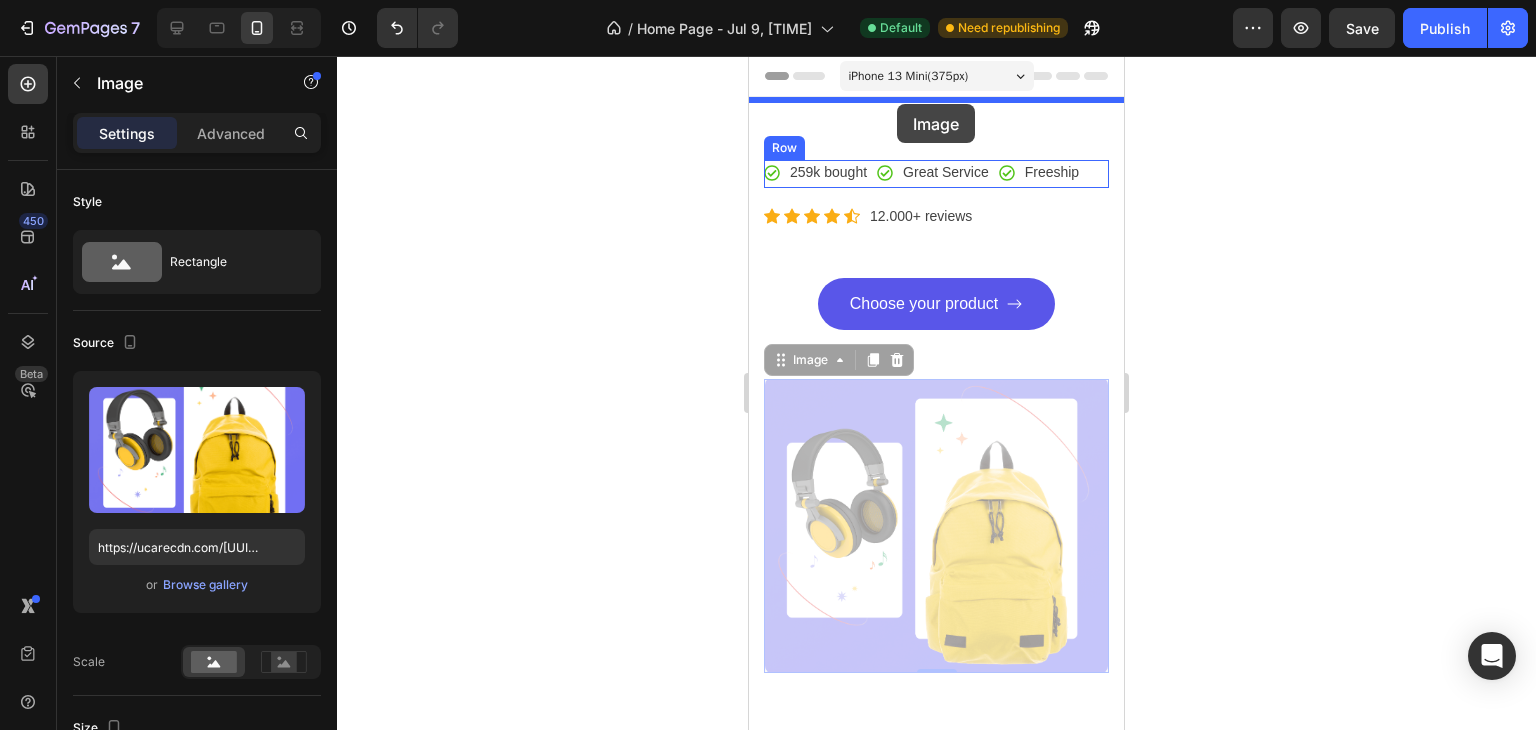 drag, startPoint x: 1010, startPoint y: 476, endPoint x: 897, endPoint y: 104, distance: 388.784 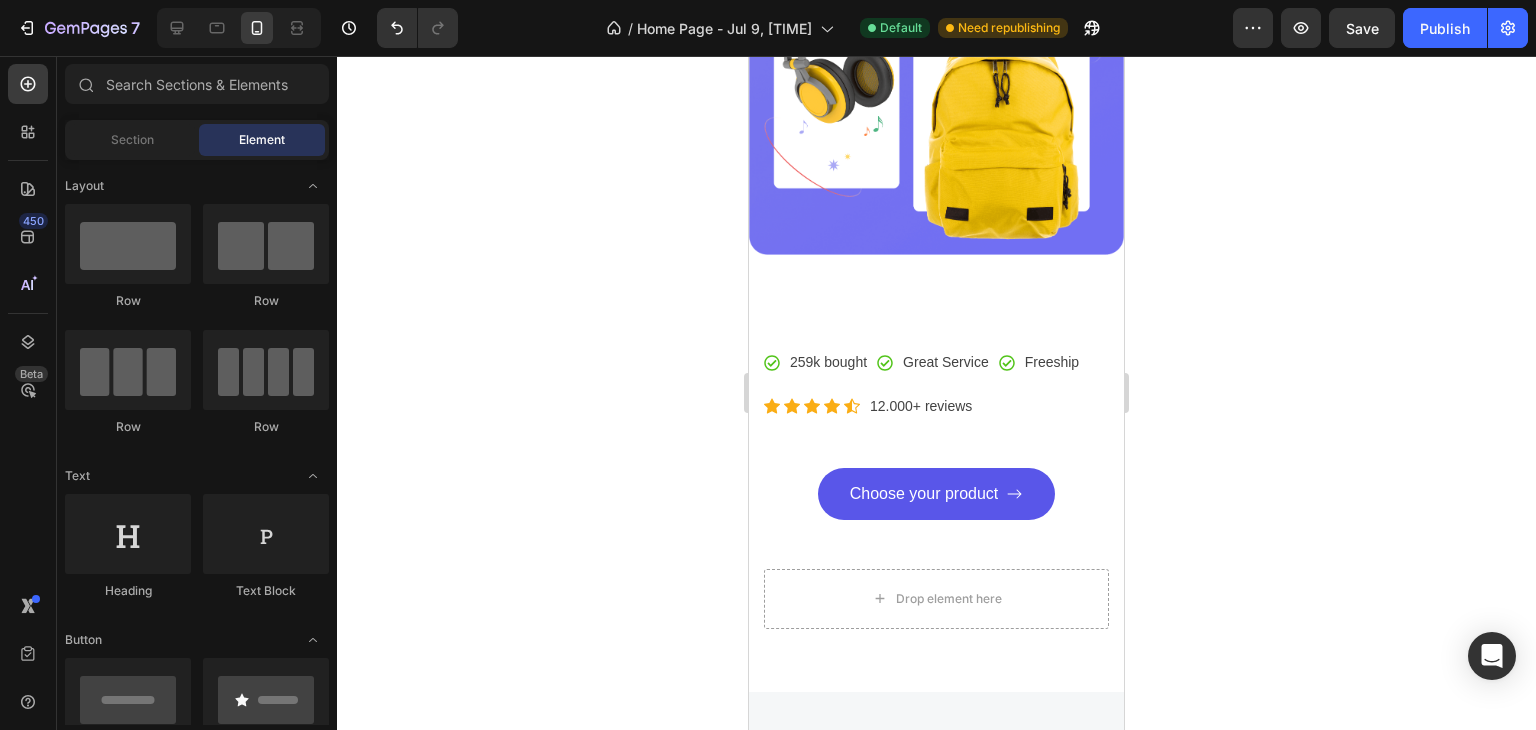 scroll, scrollTop: 197, scrollLeft: 0, axis: vertical 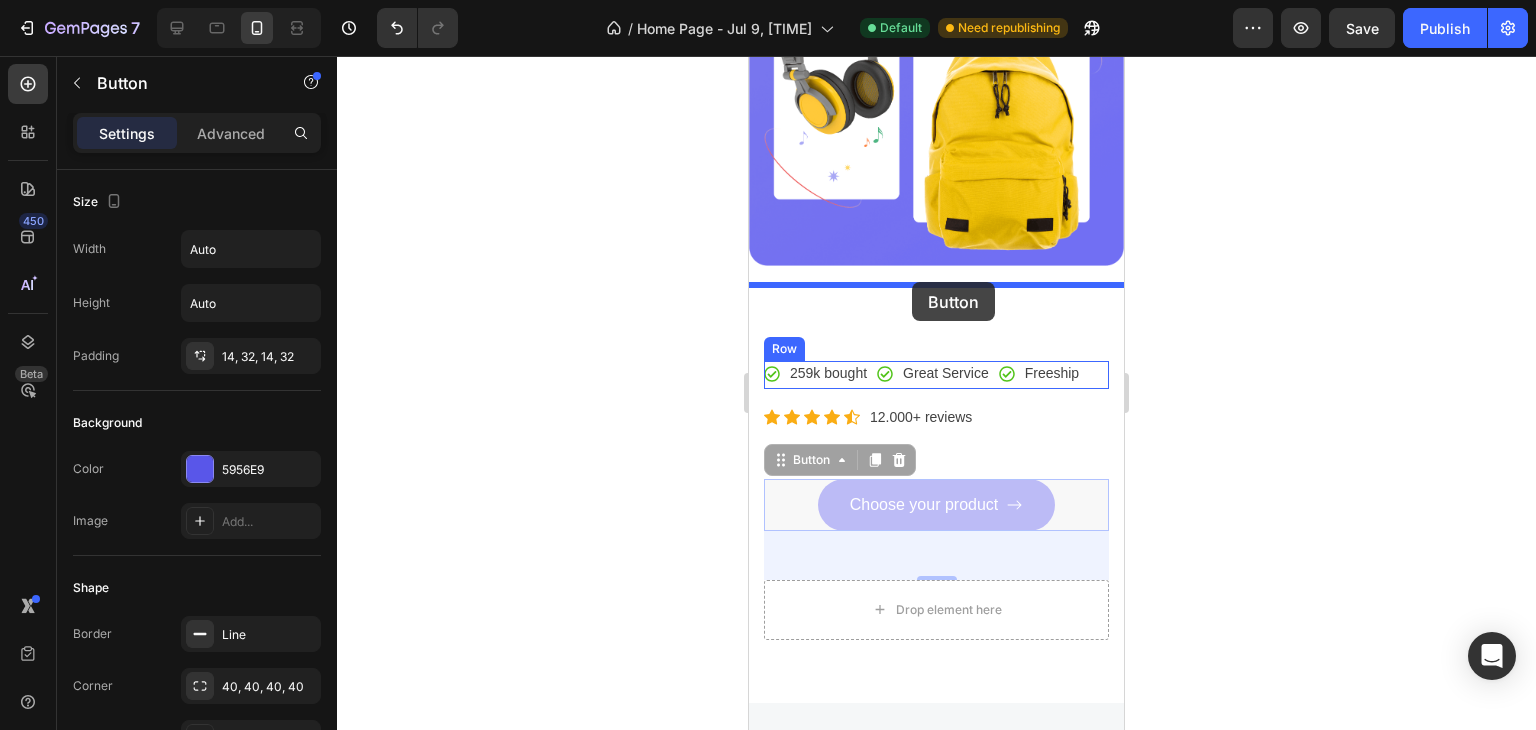 drag, startPoint x: 827, startPoint y: 474, endPoint x: 912, endPoint y: 283, distance: 209.0598 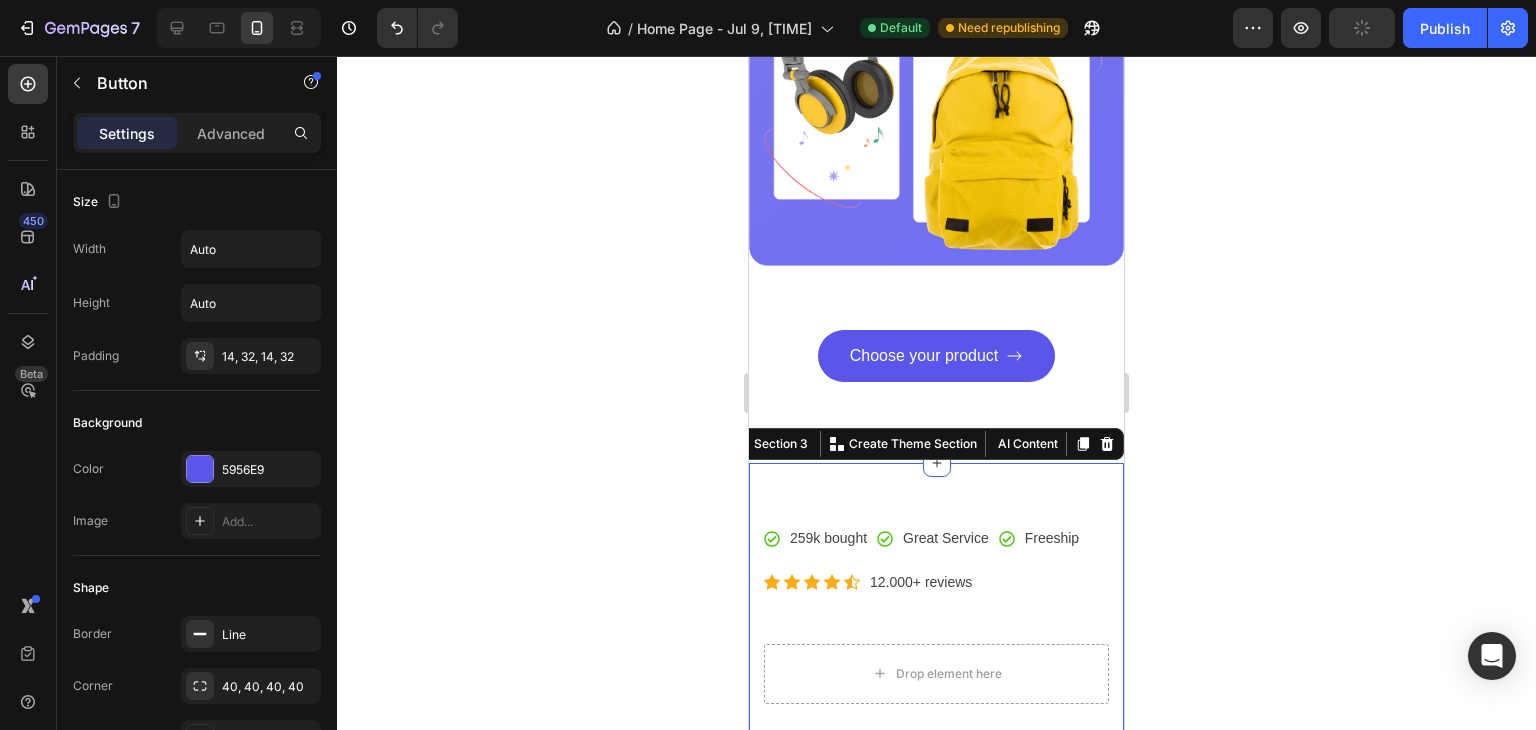 click on "Icon 259k bought Text block Icon List
Icon Great Service Text block Icon List
Icon Freeship Text block Icon List Row                Icon                Icon                Icon                Icon
Icon Icon List Hoz 12.000+ reviews Text block Row
Drop element here Row Section 3   You can create reusable sections Create Theme Section AI Content Write with GemAI What would you like to describe here? Tone and Voice Persuasive Product Show more Generate" at bounding box center (936, 615) 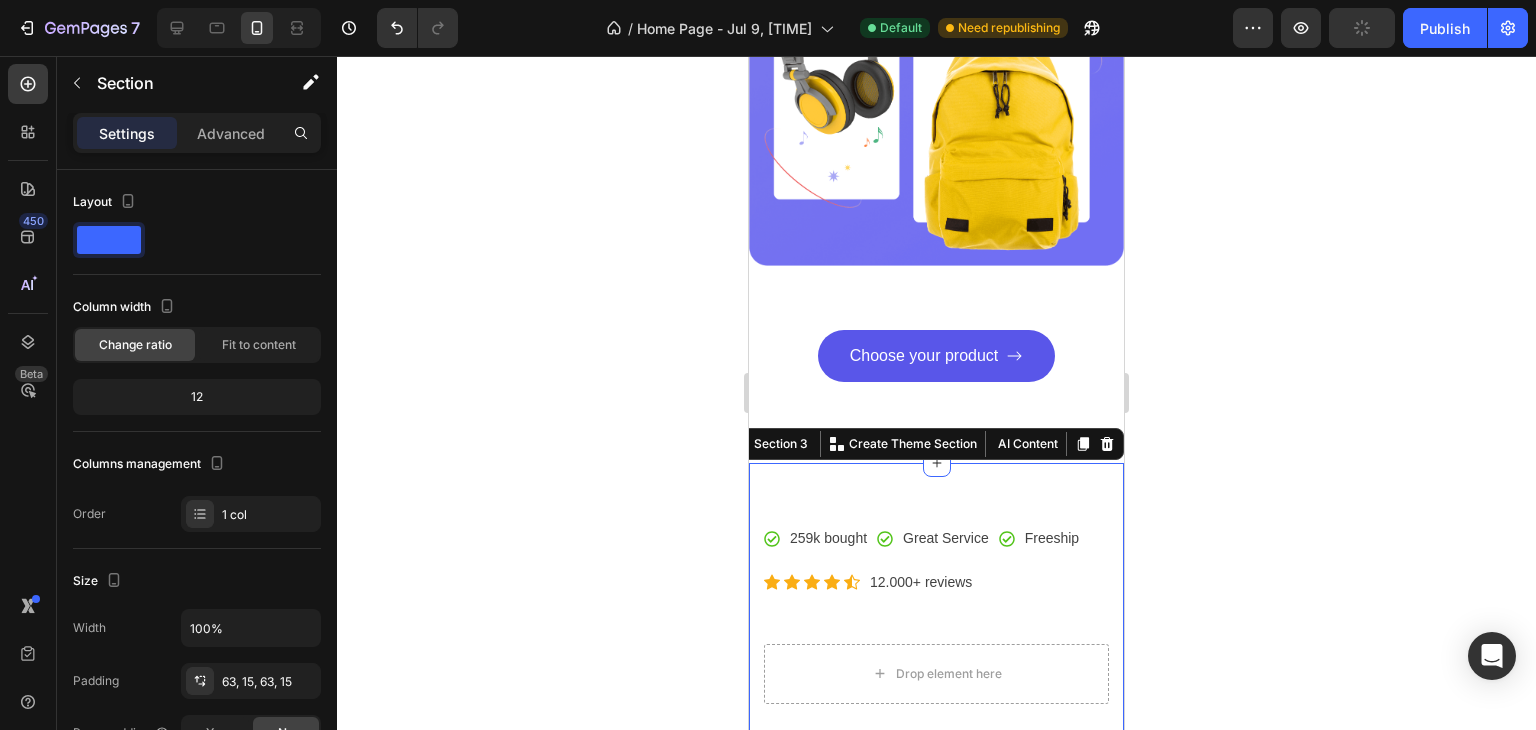 click 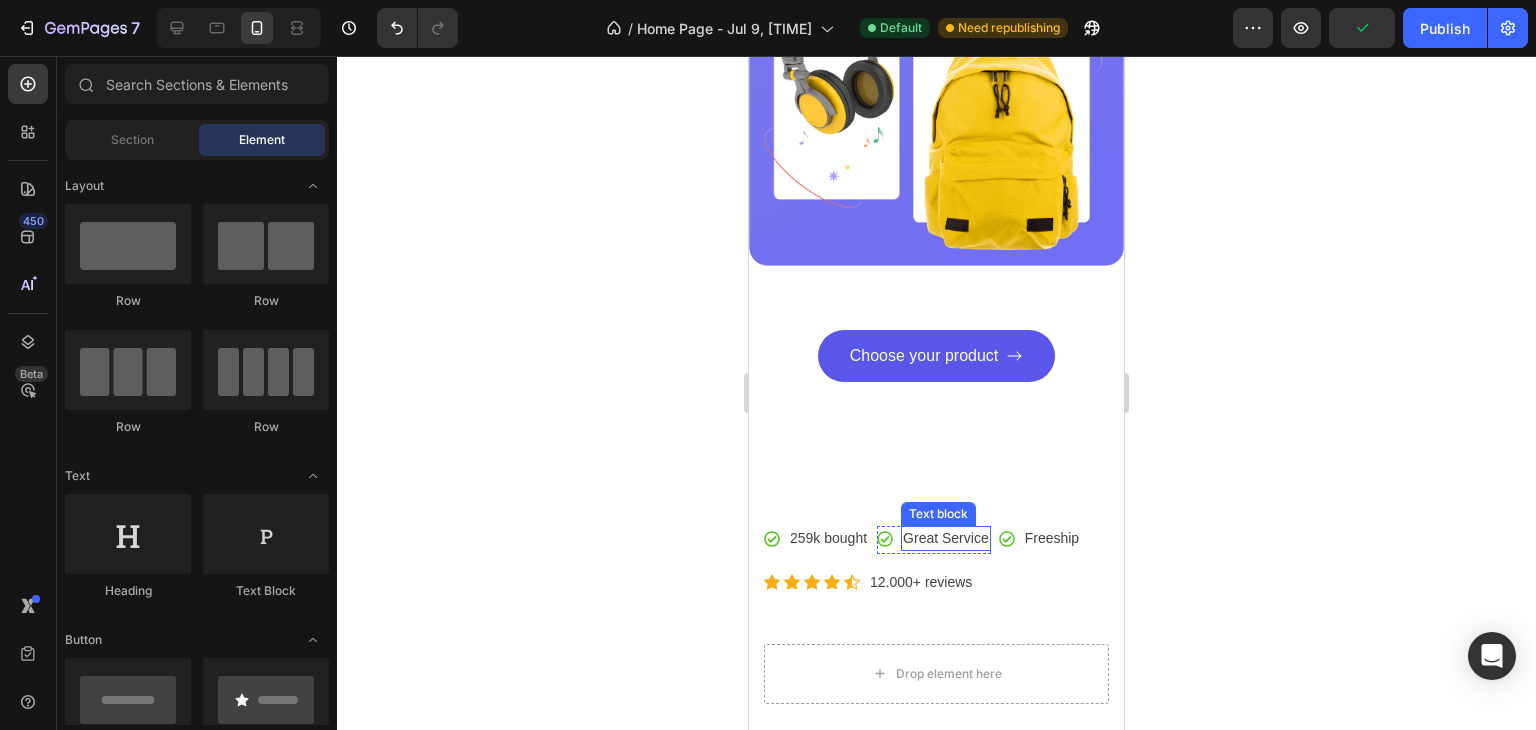 click on "Great Service" at bounding box center [946, 538] 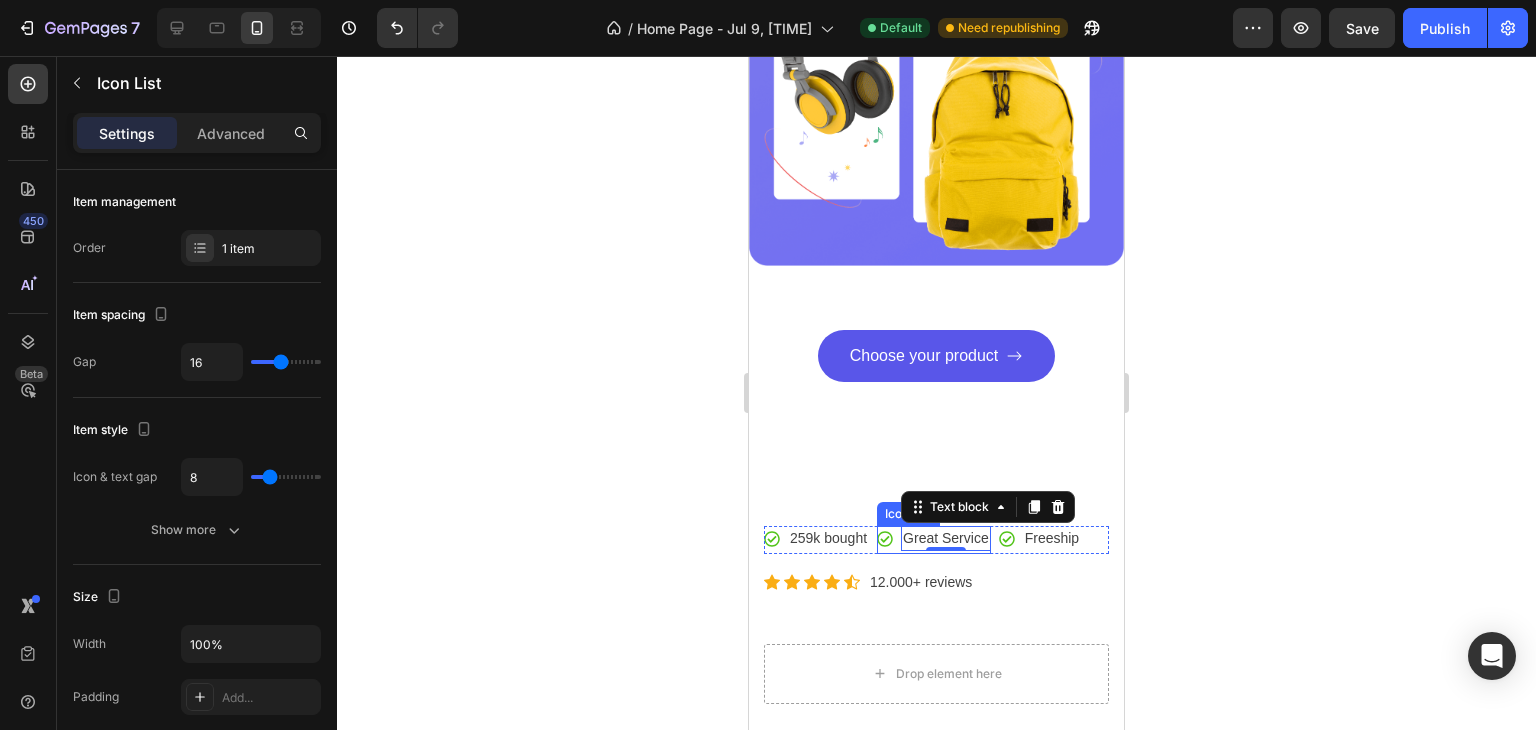 click on "Icon Great Service Text block   0" at bounding box center [934, 538] 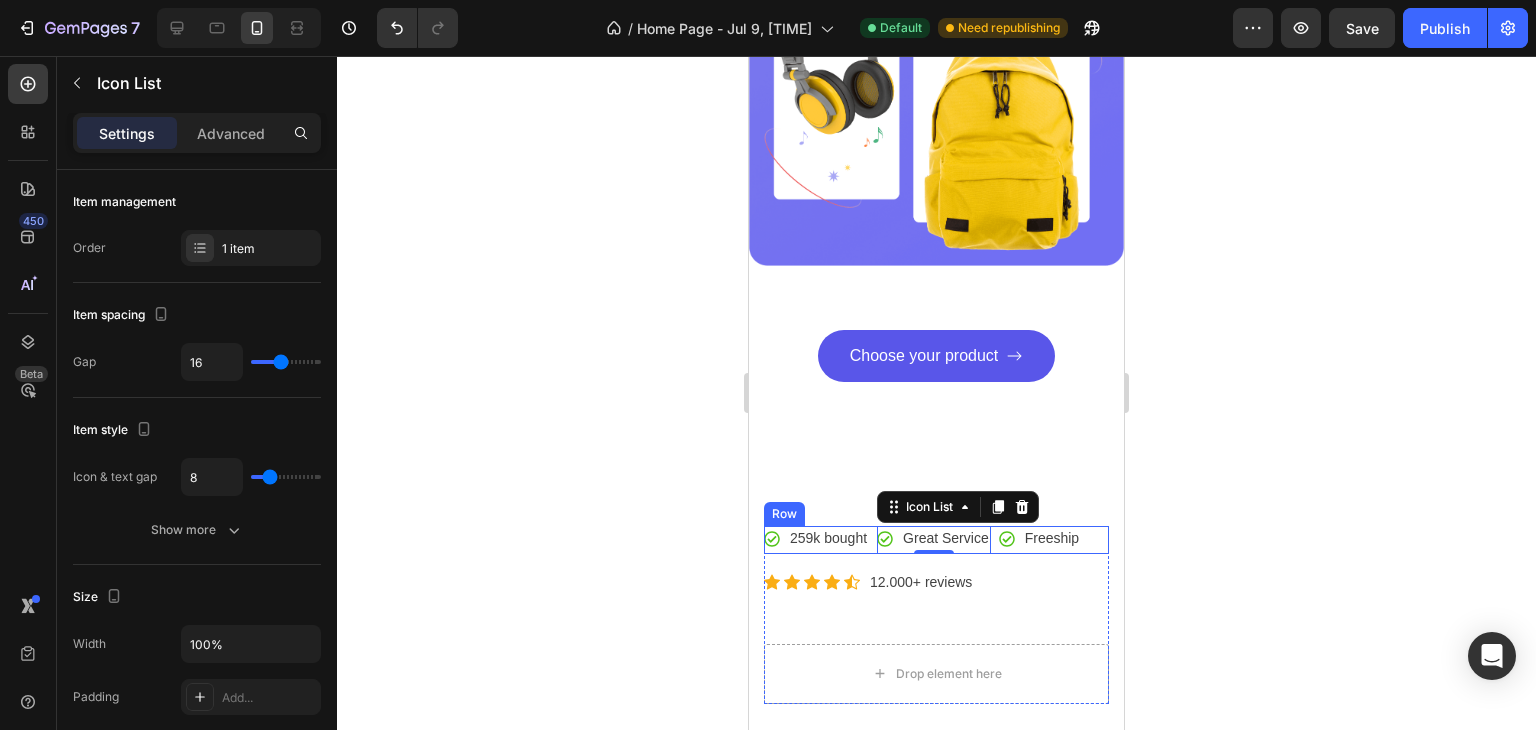 click on "Icon 259k bought Text block Icon List
Icon Great Service Text block Icon List   0
Icon Freeship Text block Icon List Row" at bounding box center [936, 540] 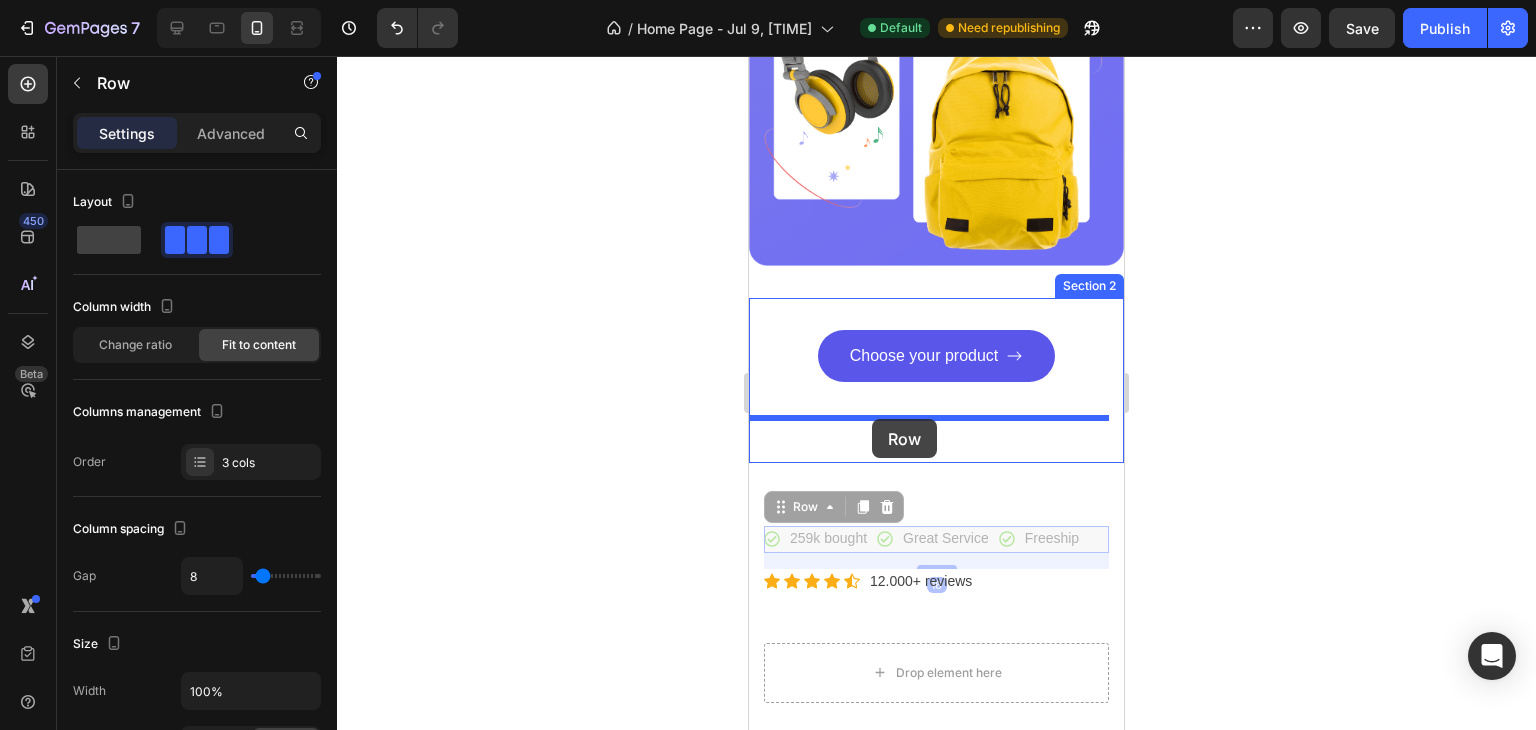 drag, startPoint x: 872, startPoint y: 514, endPoint x: 872, endPoint y: 419, distance: 95 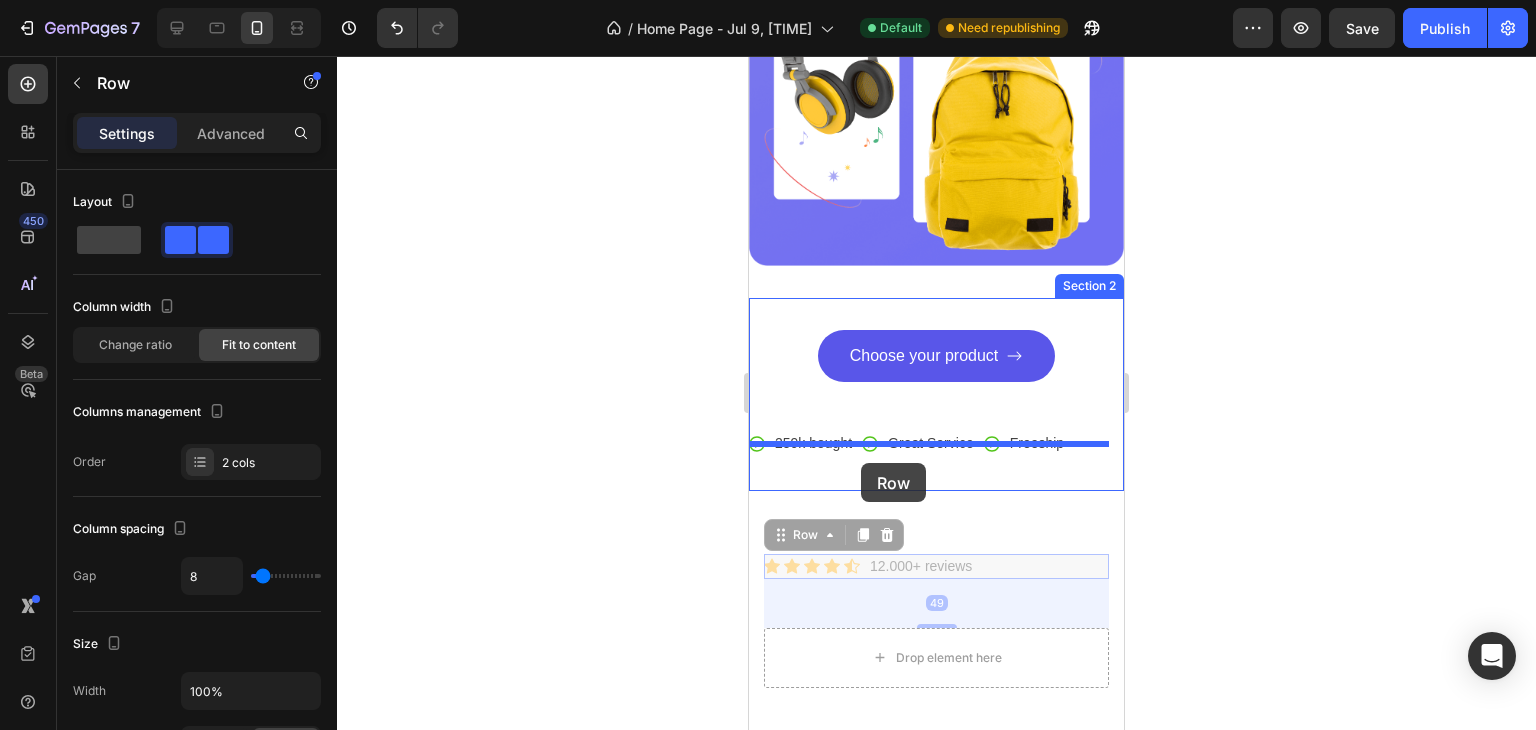 drag, startPoint x: 865, startPoint y: 544, endPoint x: 861, endPoint y: 464, distance: 80.09994 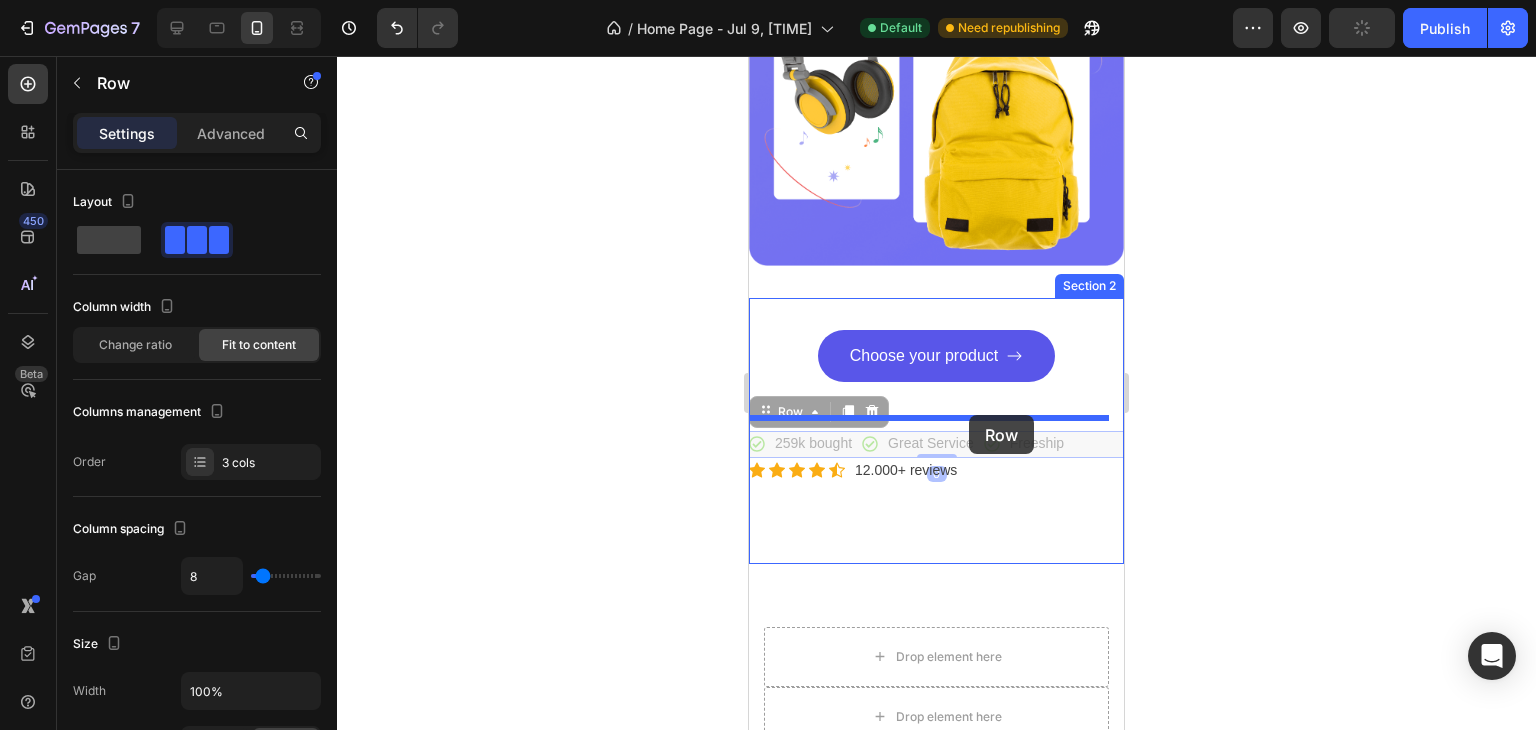 drag, startPoint x: 978, startPoint y: 421, endPoint x: 969, endPoint y: 414, distance: 11.401754 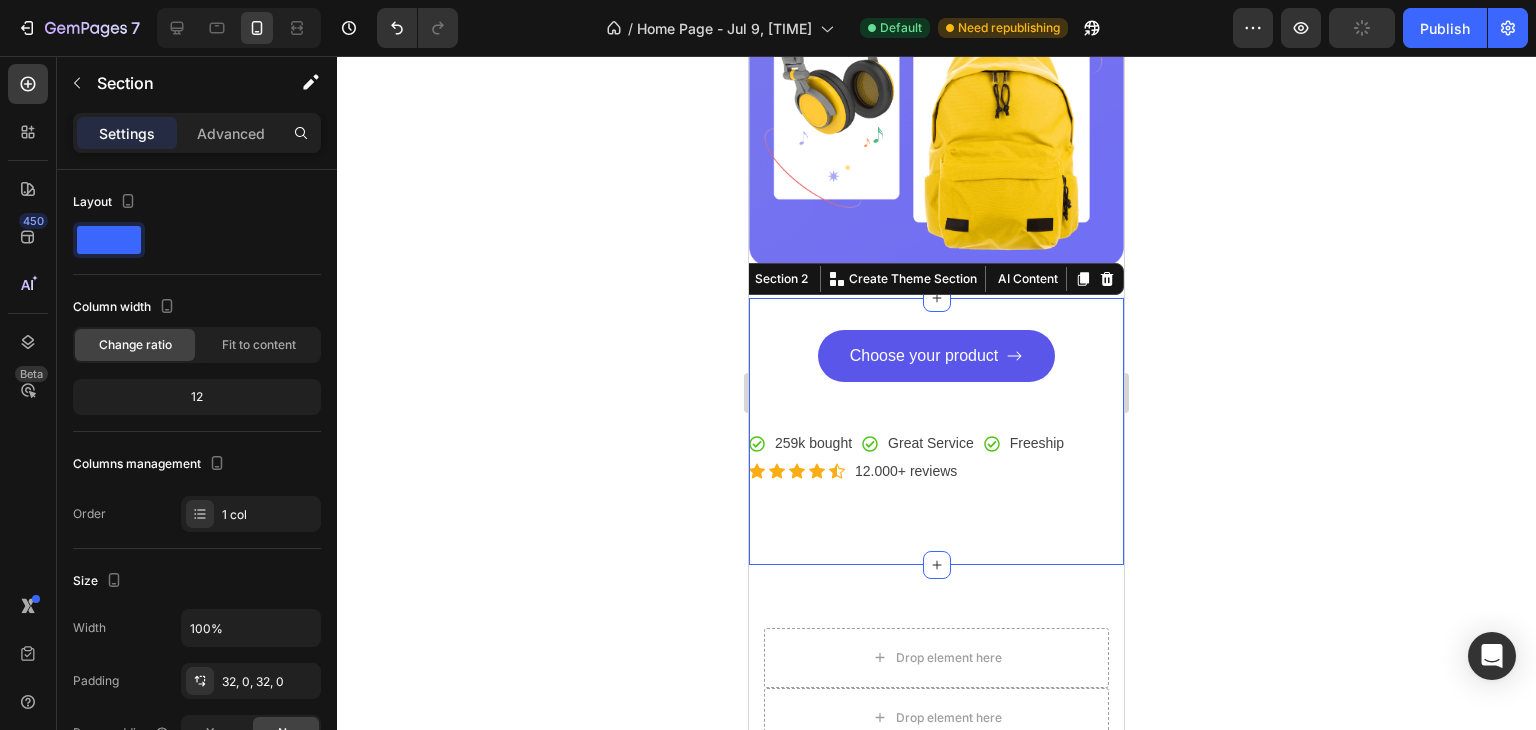 click on "Choose your product Button
Icon 259k bought Text block Icon List
Icon Great Service Text block Icon List
Icon Freeship Text block Icon List Row                Icon                Icon                Icon                Icon
Icon Icon List Hoz 12.000+ reviews Text block Row" at bounding box center [936, 431] 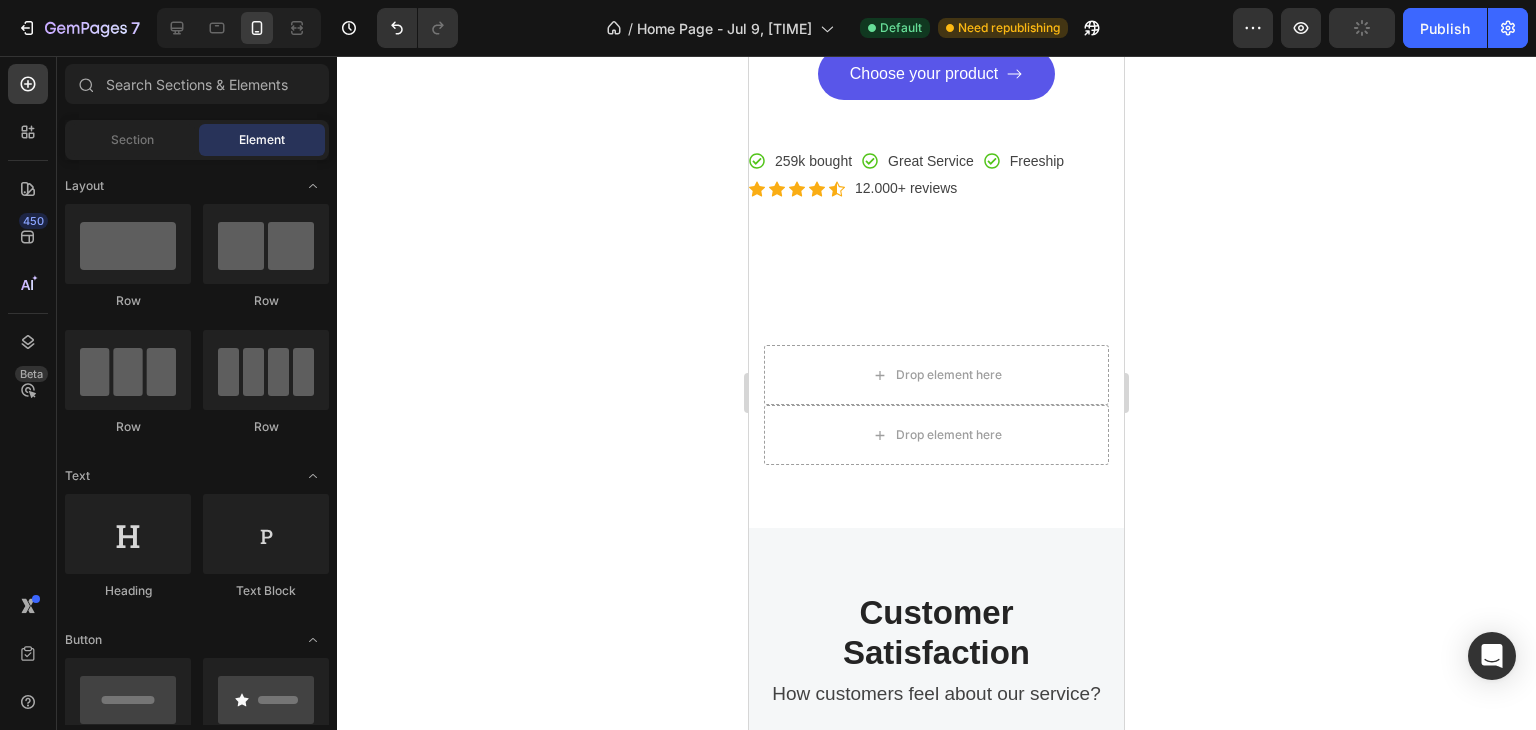 scroll, scrollTop: 472, scrollLeft: 0, axis: vertical 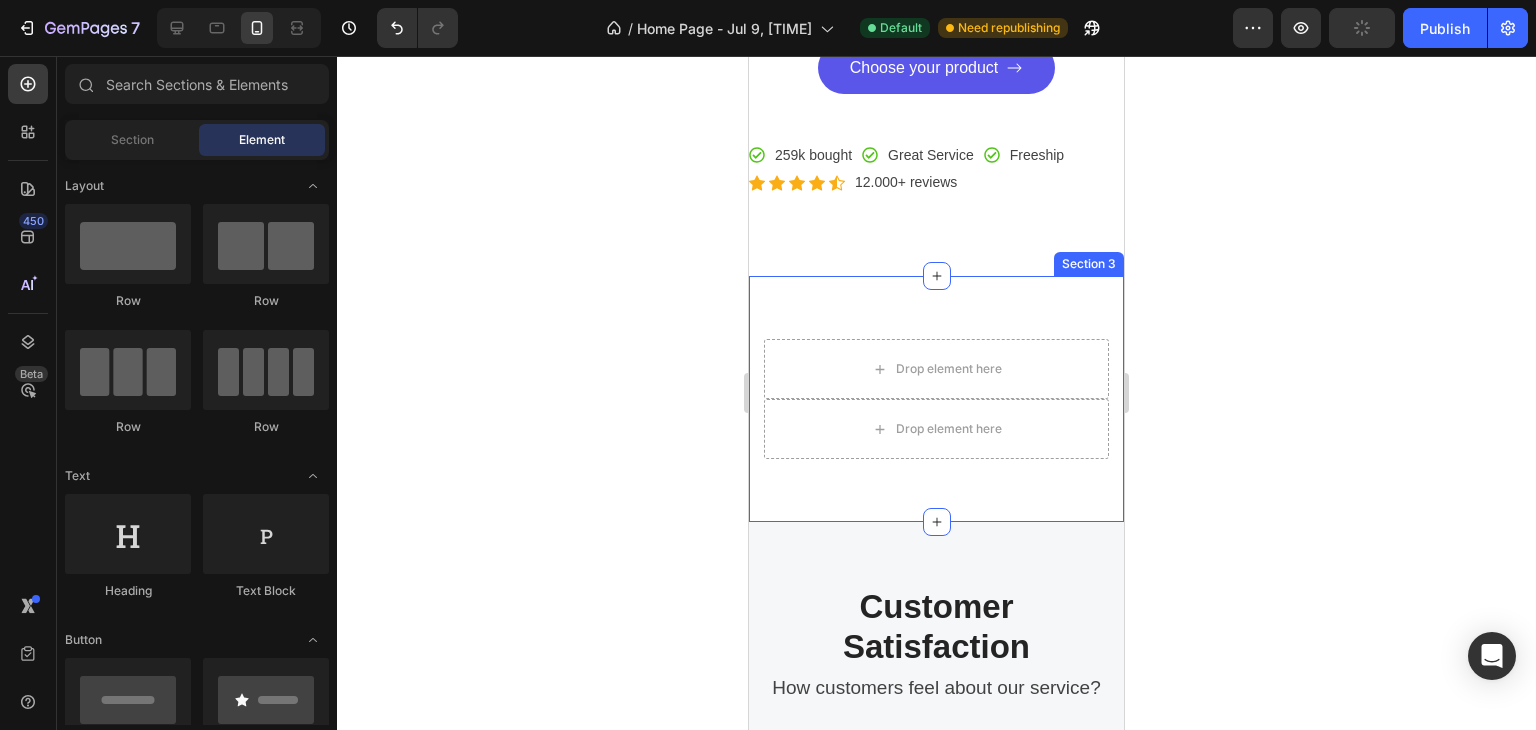 click on "Drop element here
Drop element here Row Section 3" at bounding box center (936, 399) 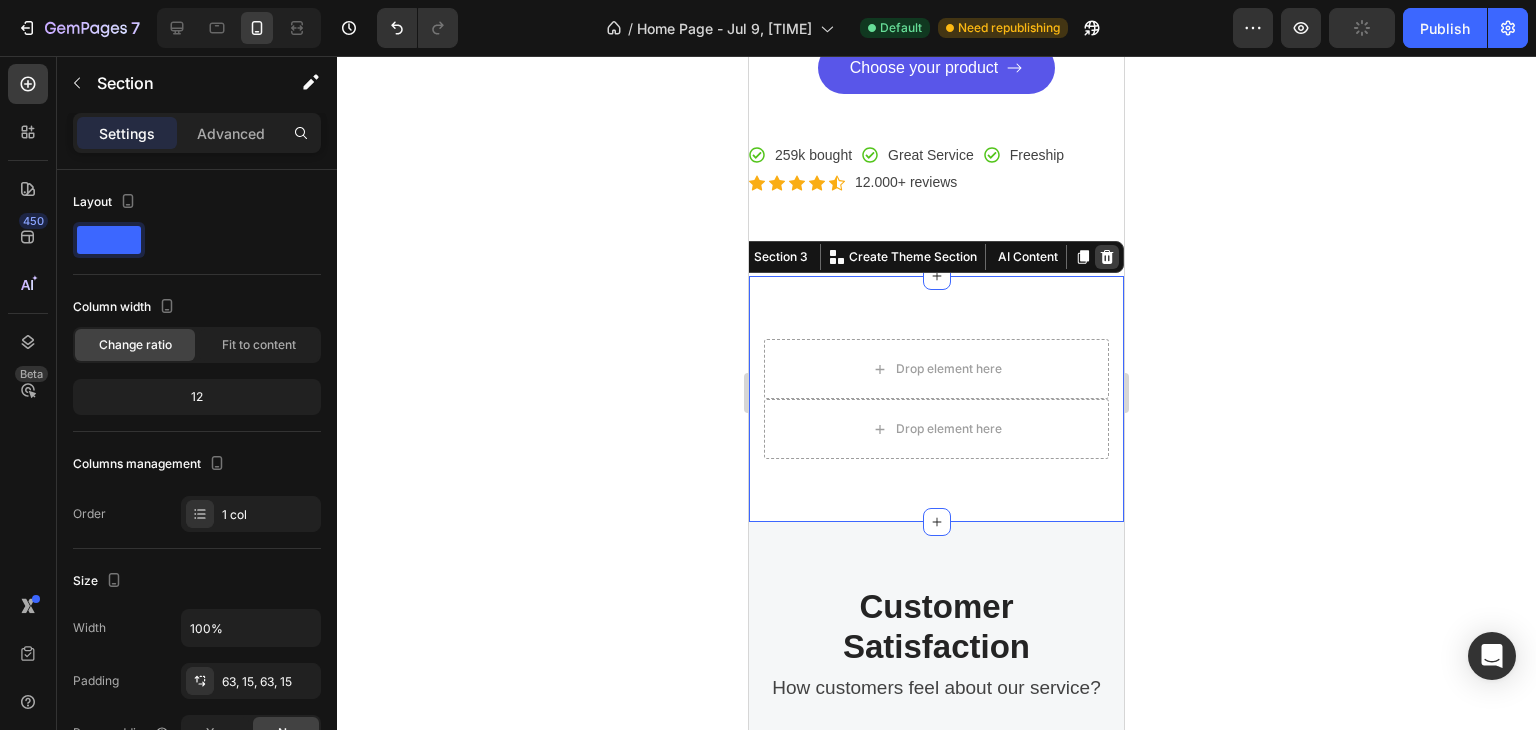 click 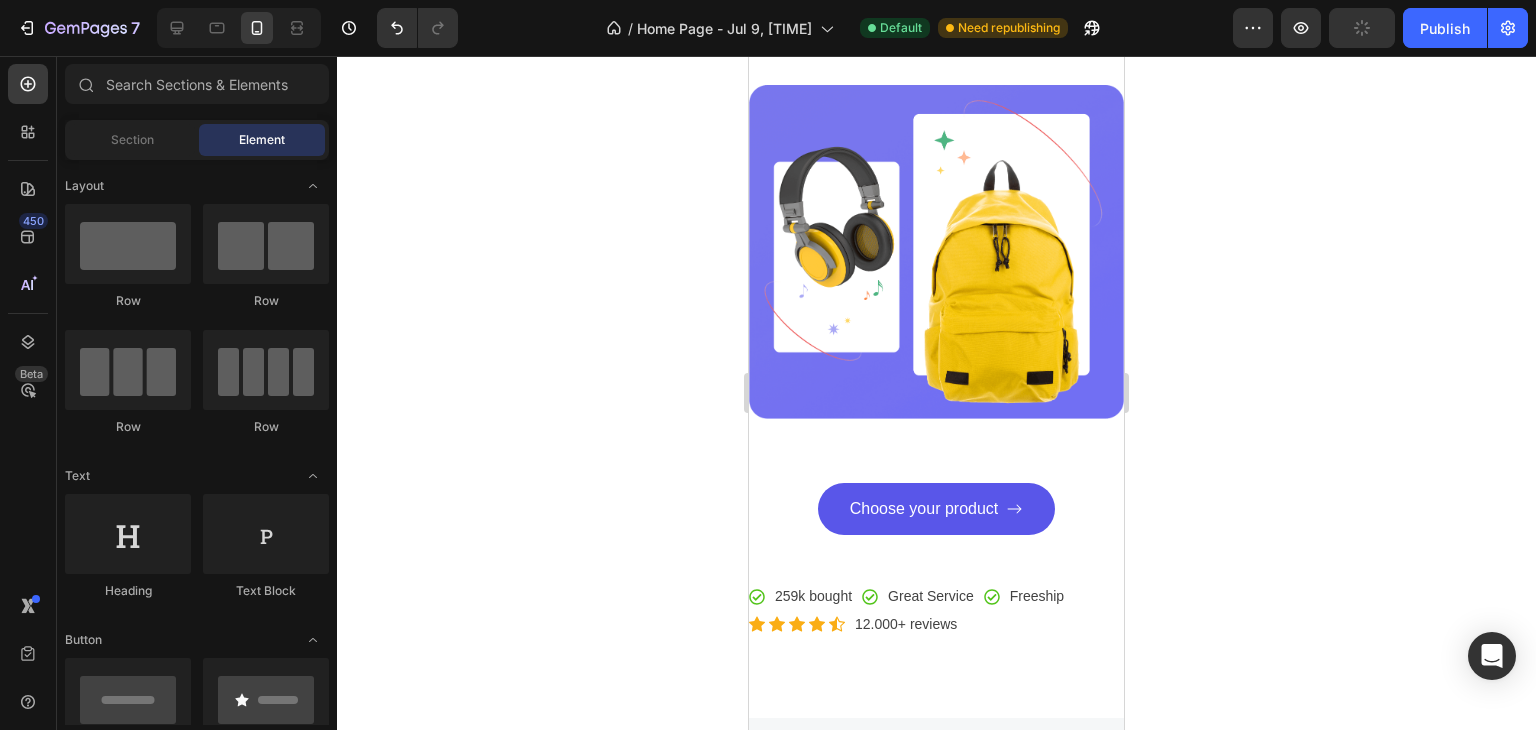 scroll, scrollTop: 0, scrollLeft: 0, axis: both 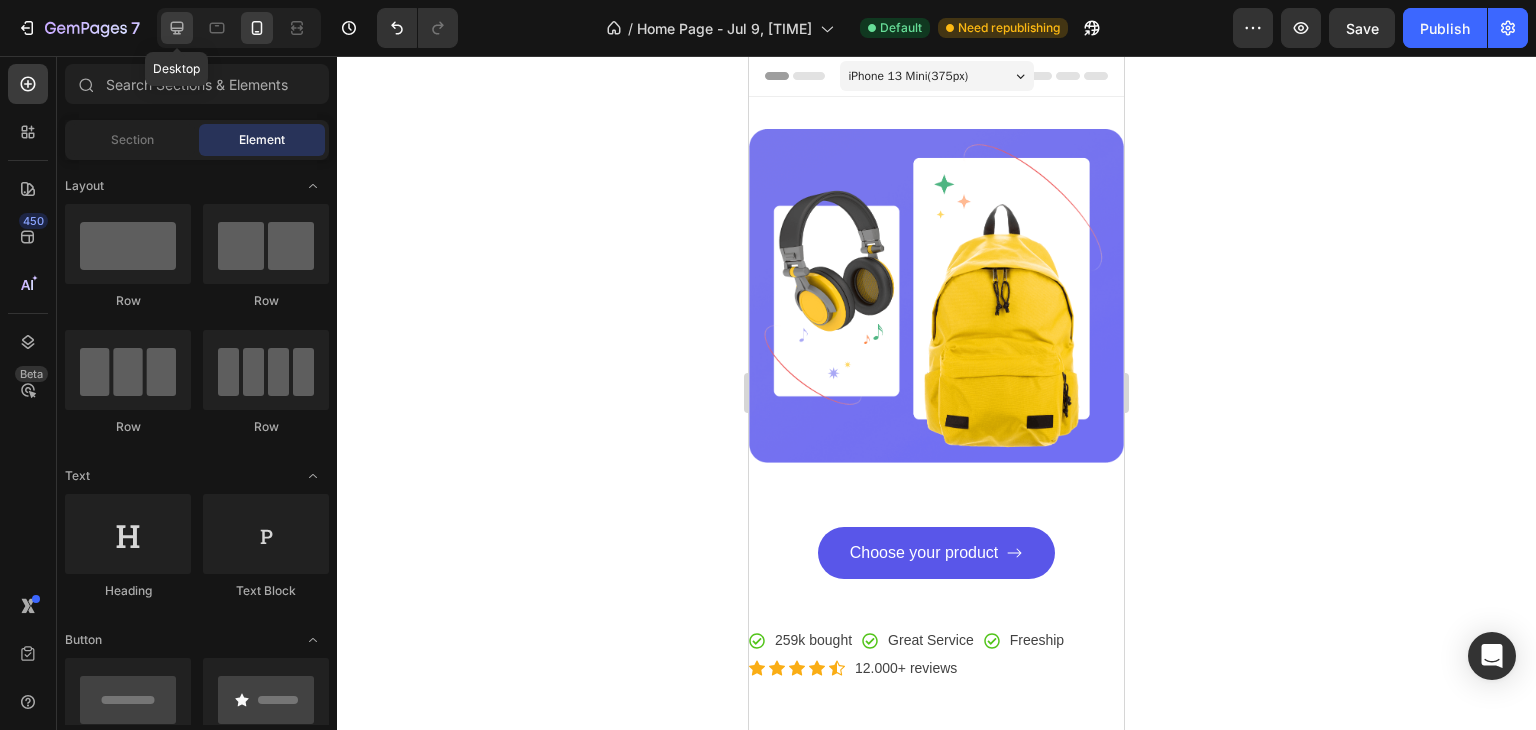 click 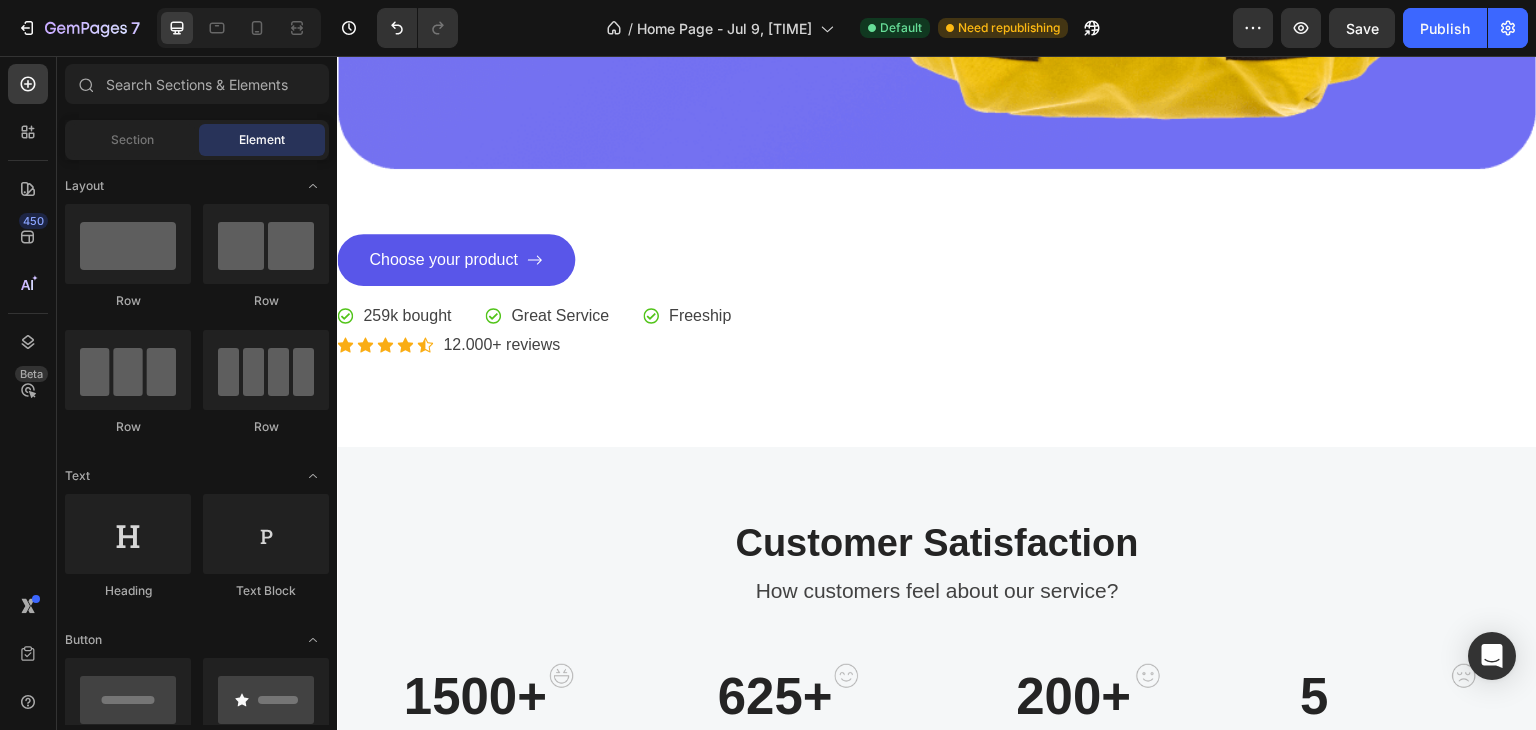 scroll, scrollTop: 1011, scrollLeft: 0, axis: vertical 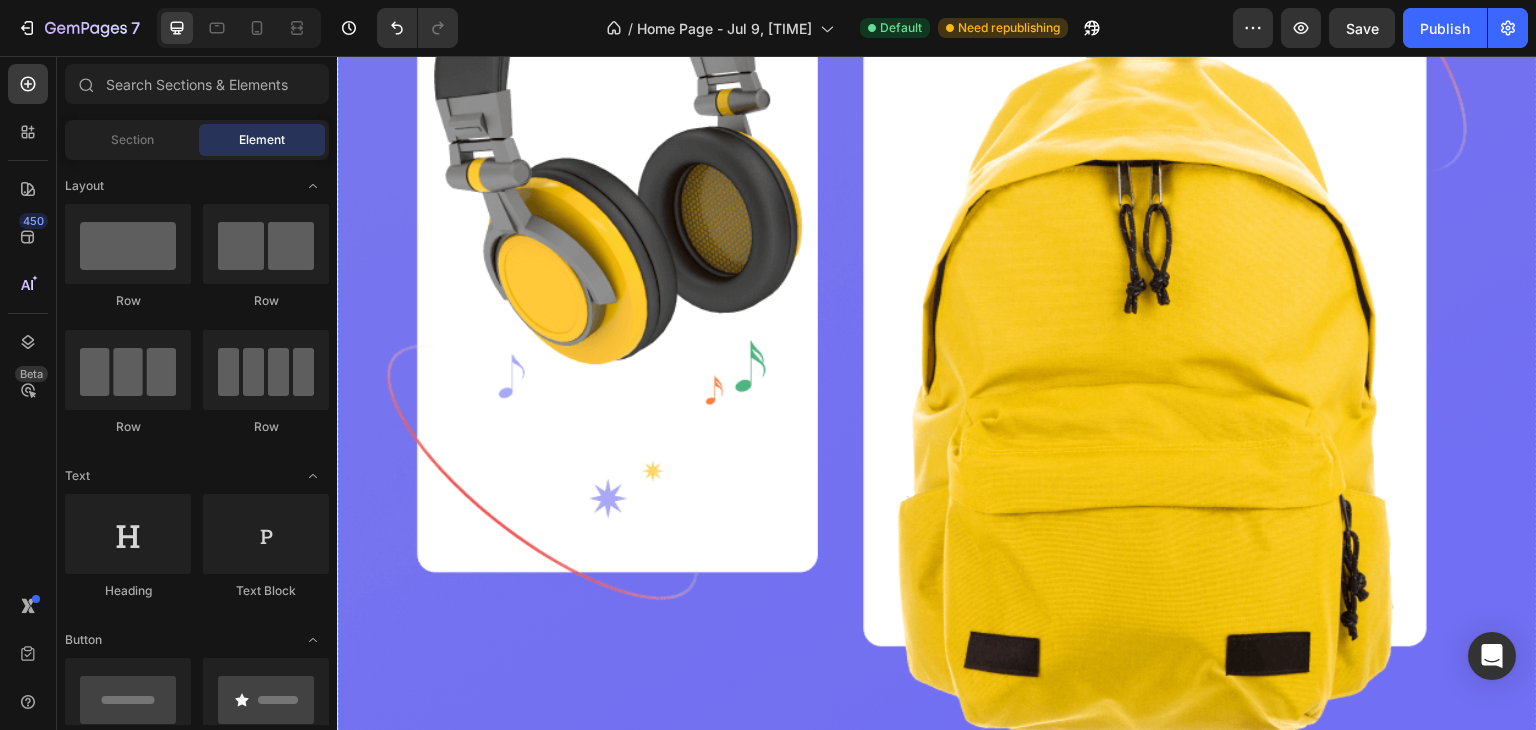 click at bounding box center (937, 251) 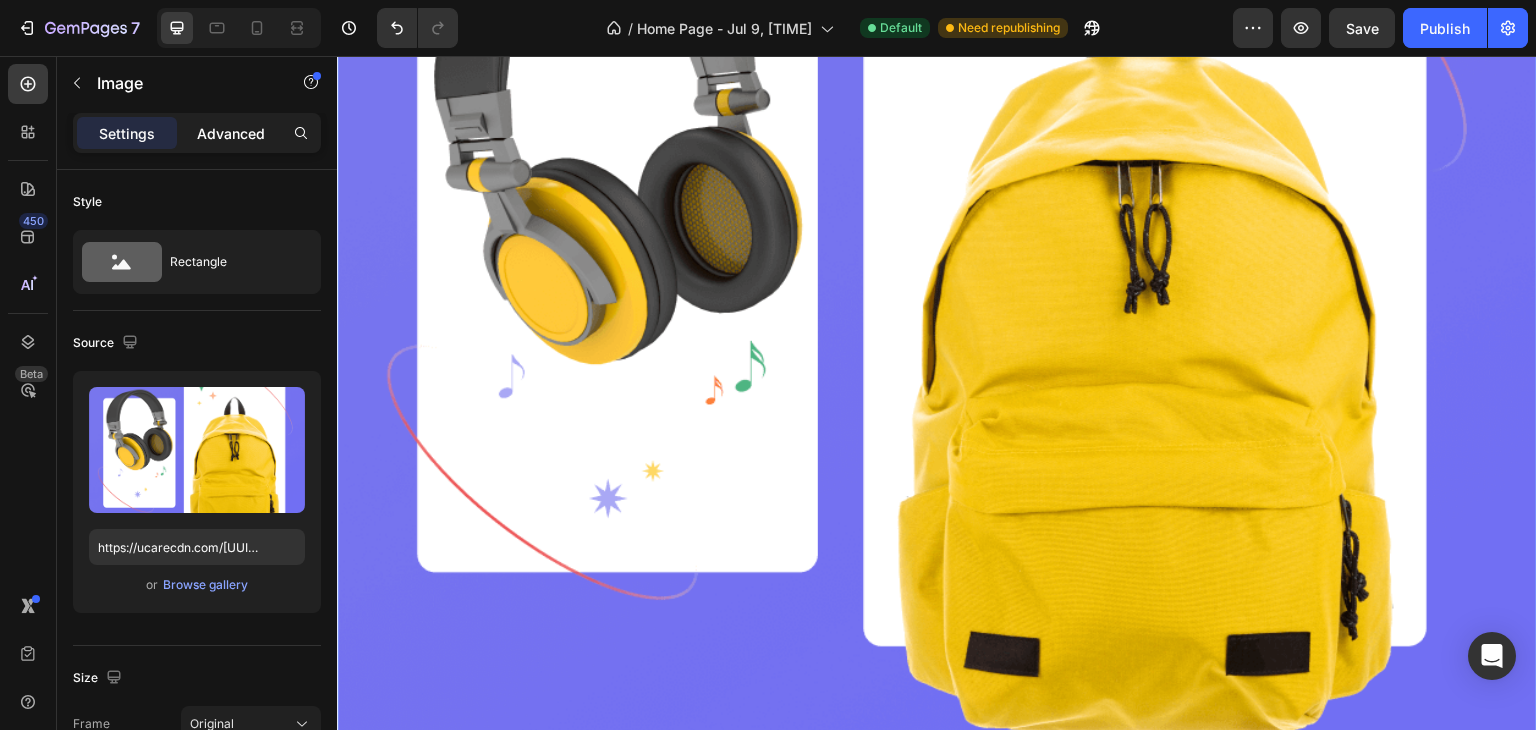 click on "Advanced" at bounding box center [231, 133] 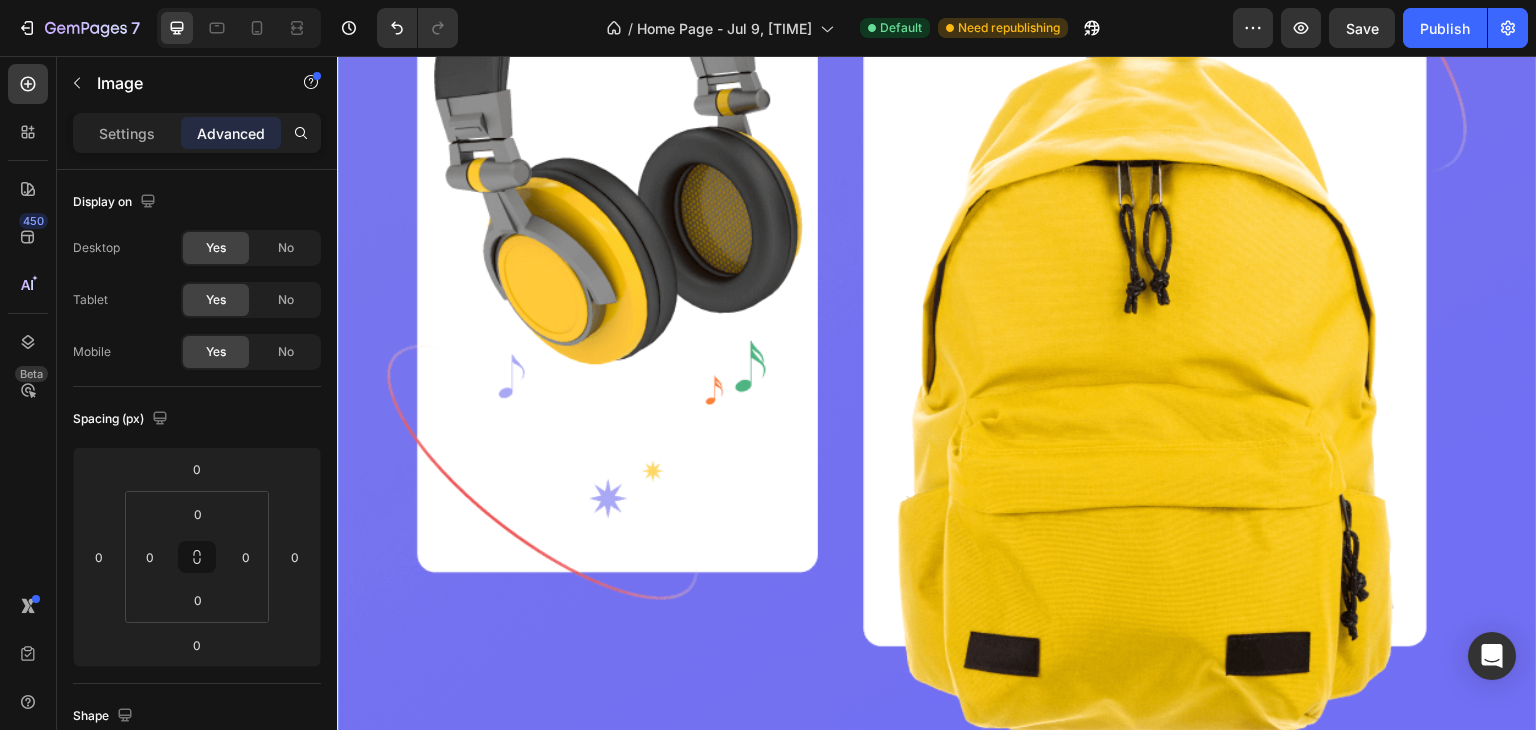 scroll, scrollTop: 616, scrollLeft: 0, axis: vertical 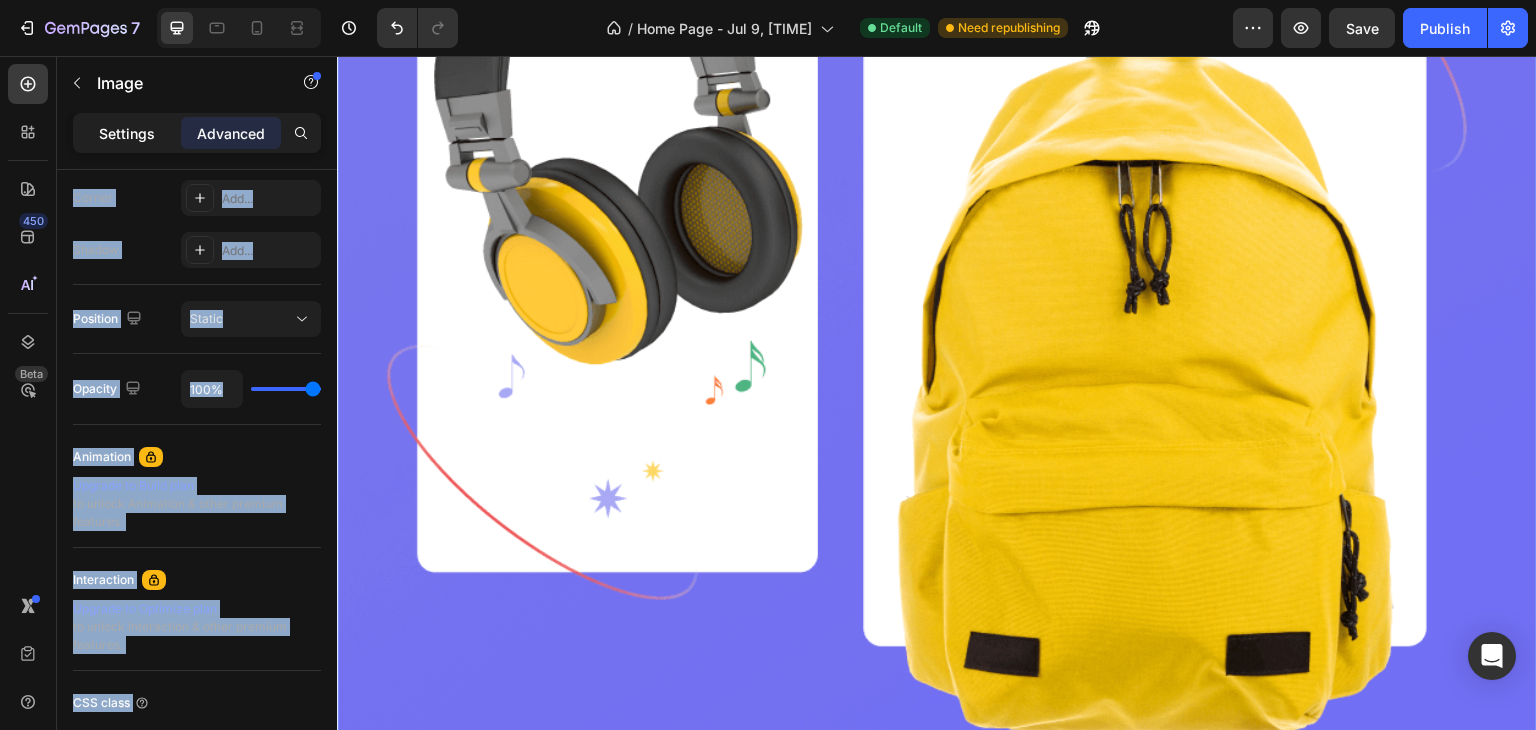 drag, startPoint x: 336, startPoint y: 175, endPoint x: 156, endPoint y: 121, distance: 187.92552 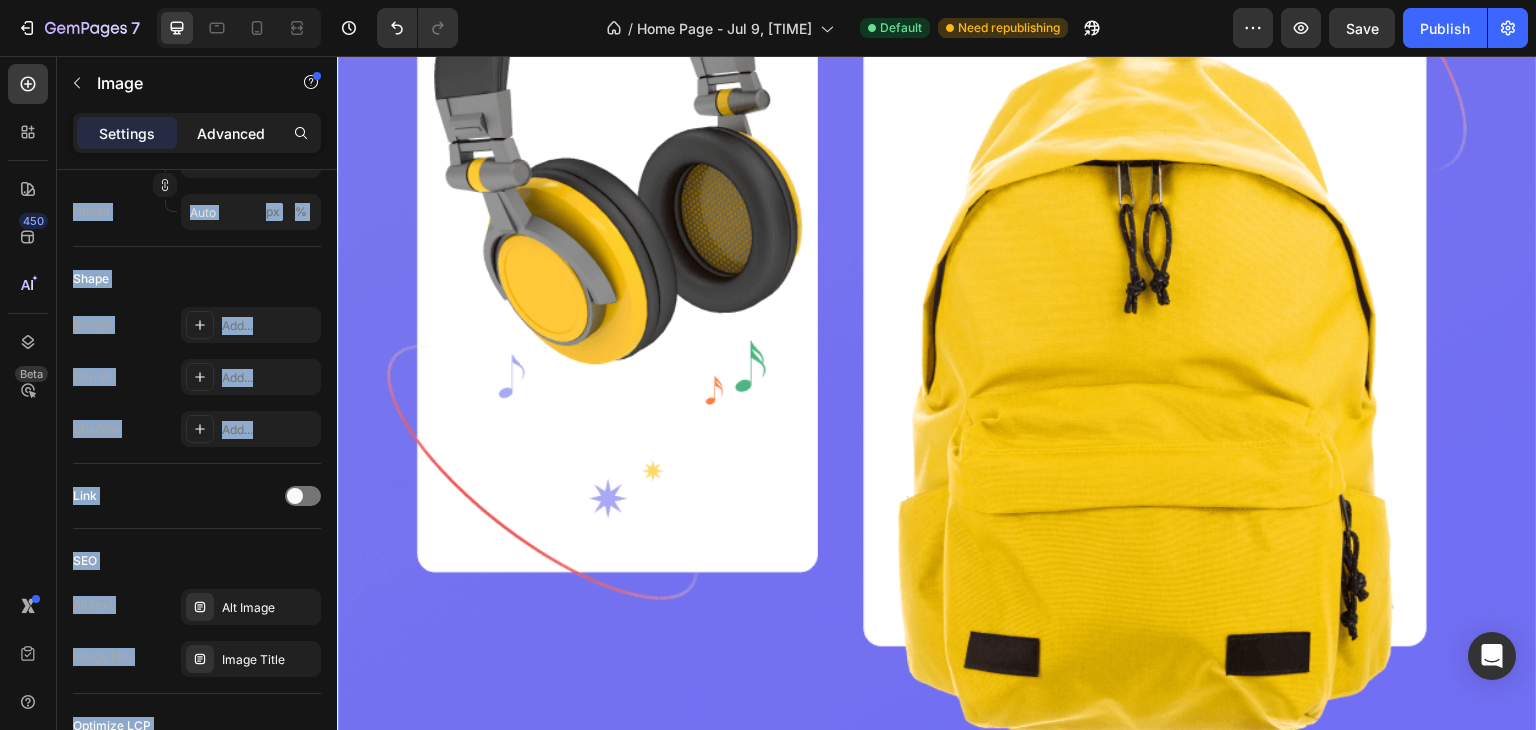click on "Advanced" at bounding box center (231, 133) 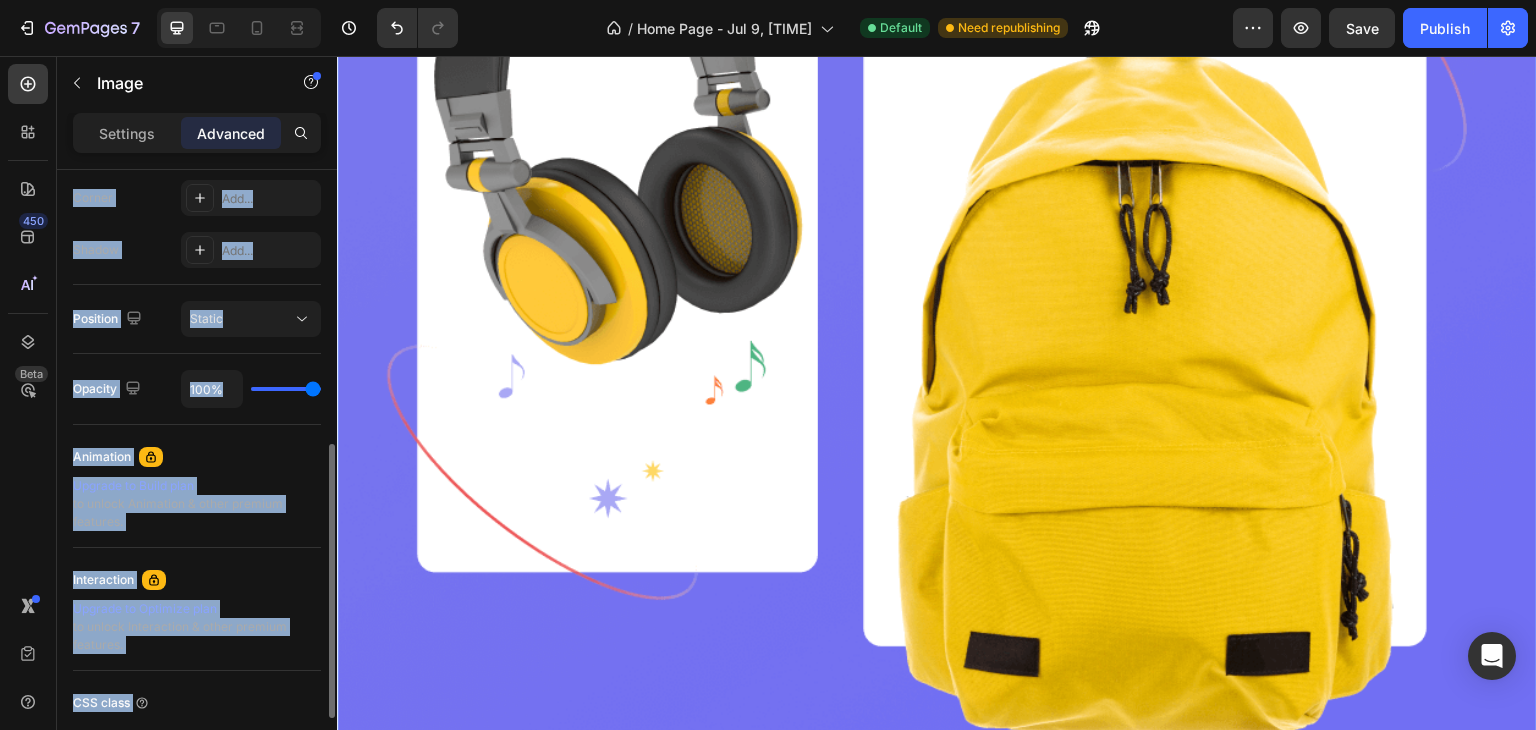 click on "Corner Add..." at bounding box center [197, 198] 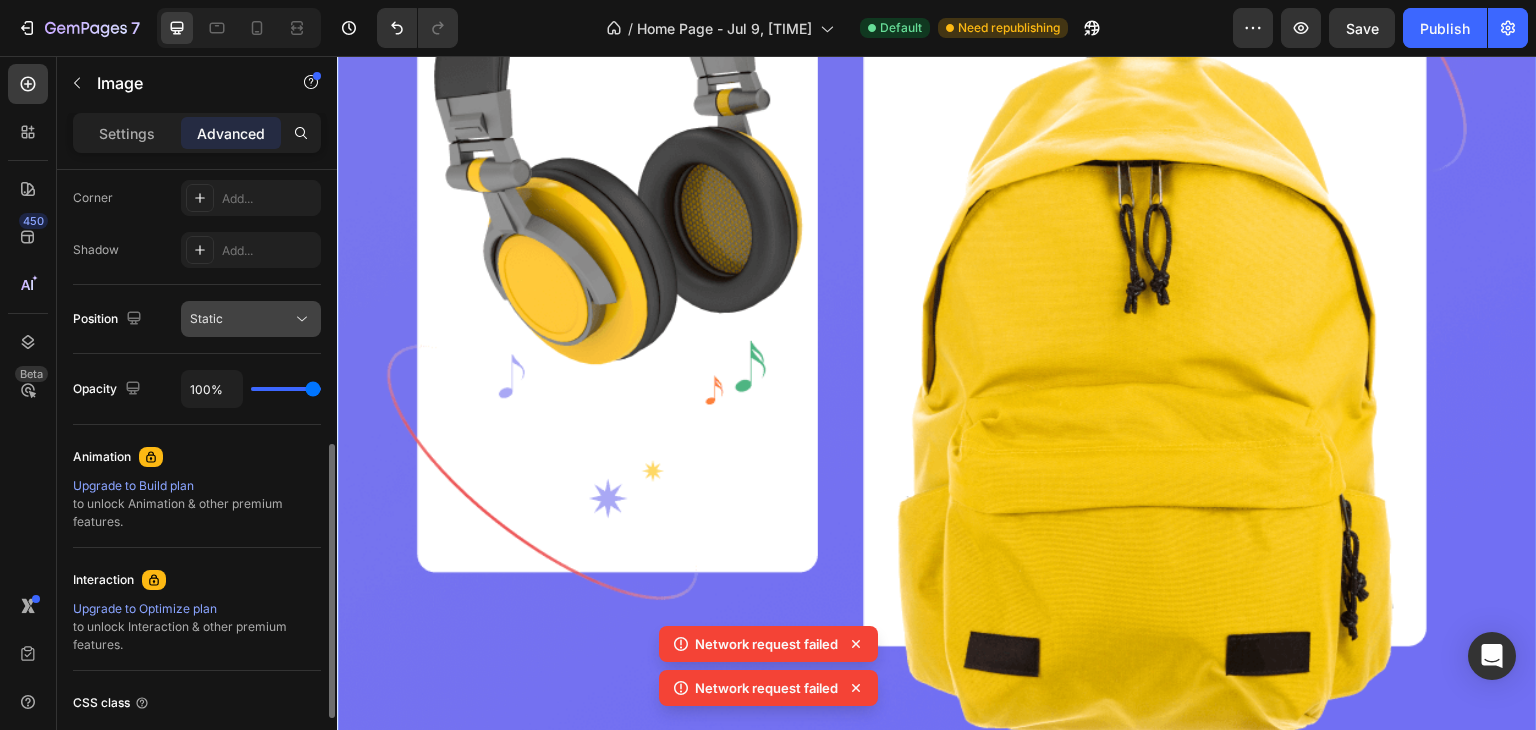 click on "Static" at bounding box center (241, 319) 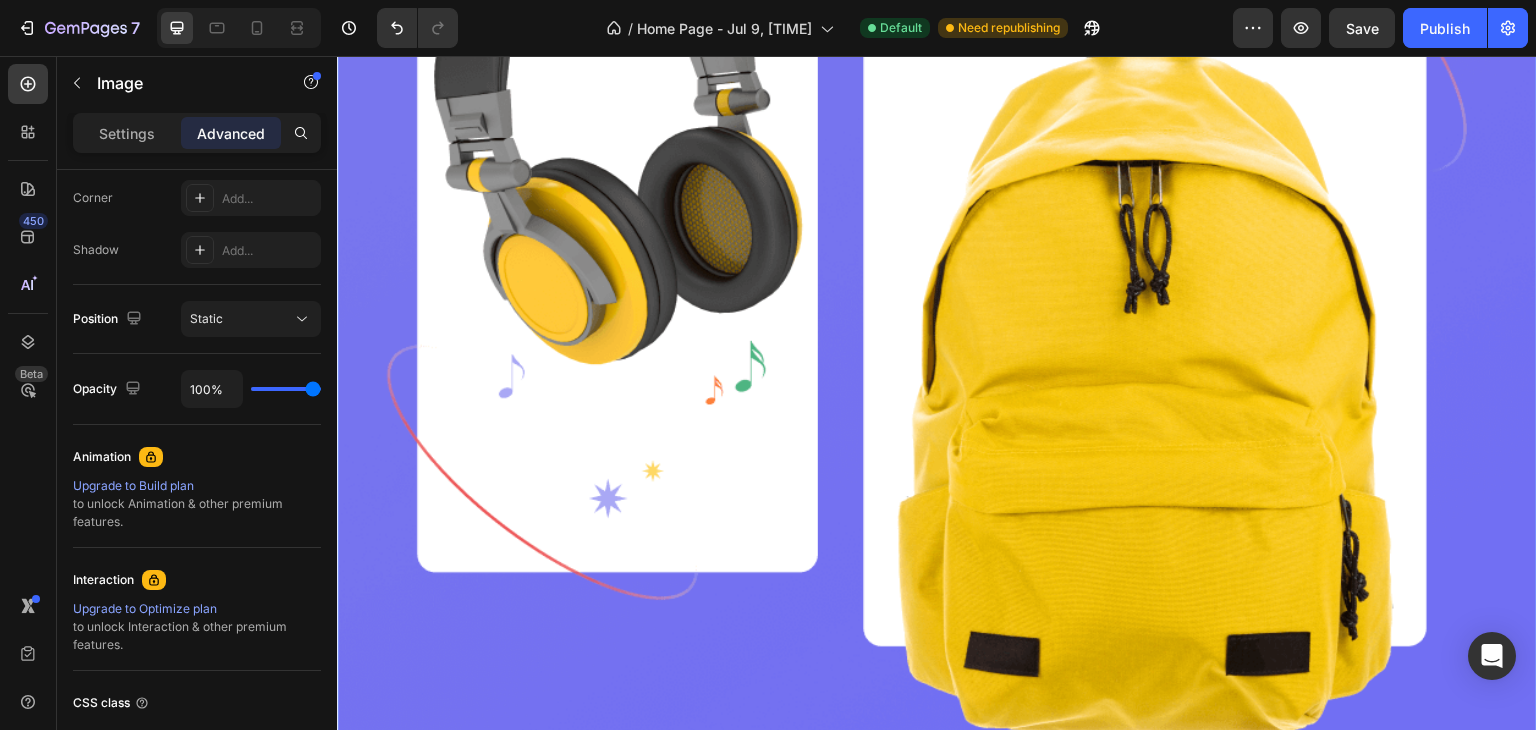 click at bounding box center [937, 251] 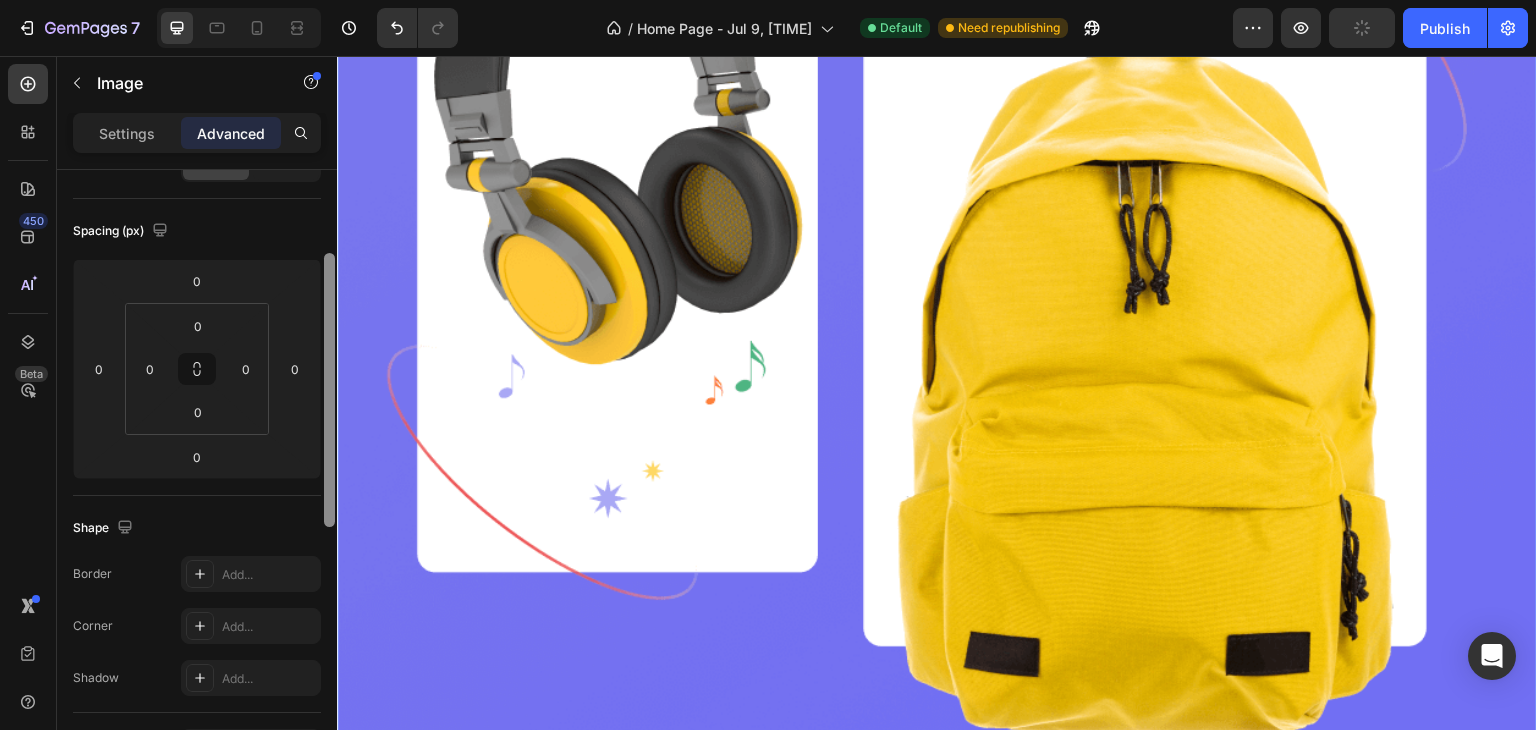 scroll, scrollTop: 0, scrollLeft: 0, axis: both 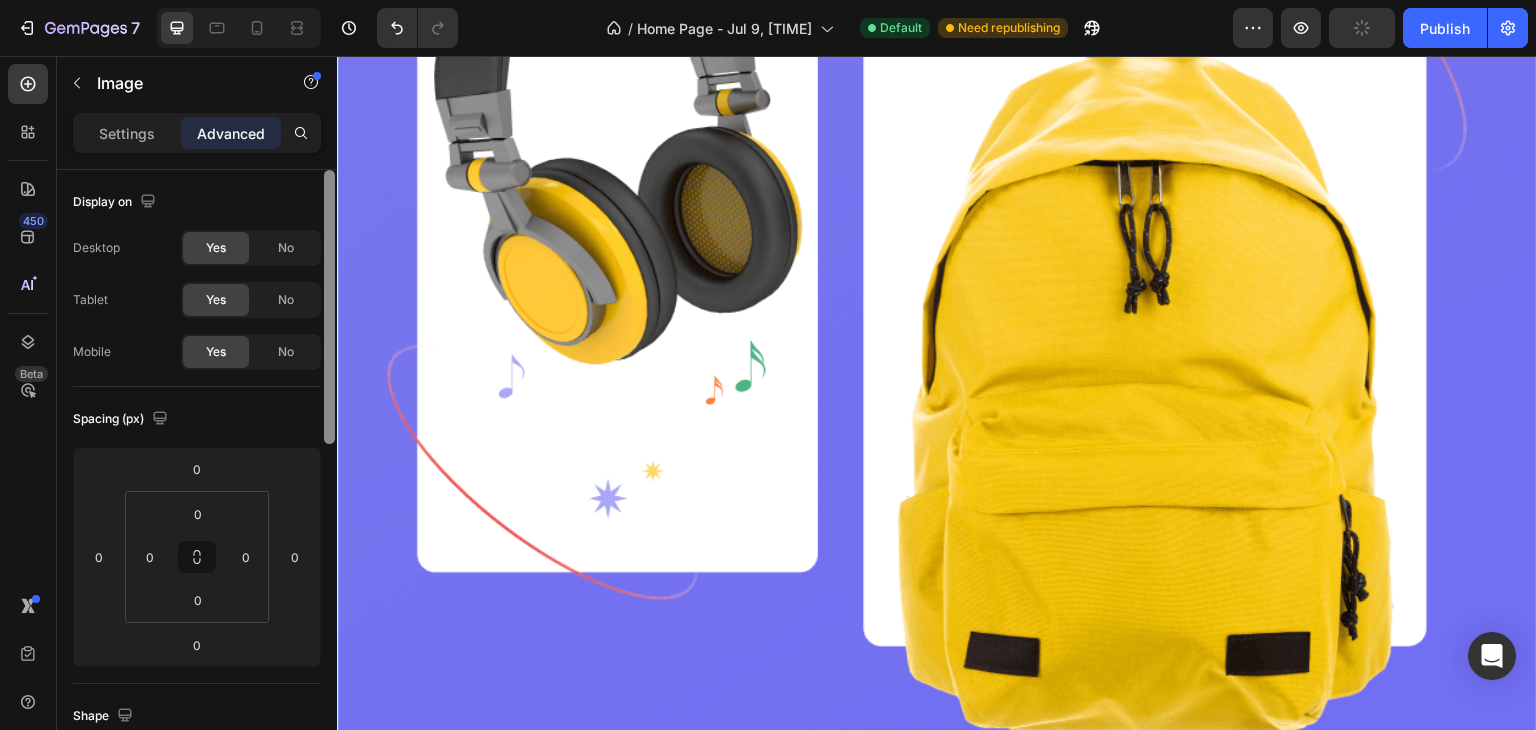 drag, startPoint x: 664, startPoint y: 531, endPoint x: 339, endPoint y: 144, distance: 505.3652 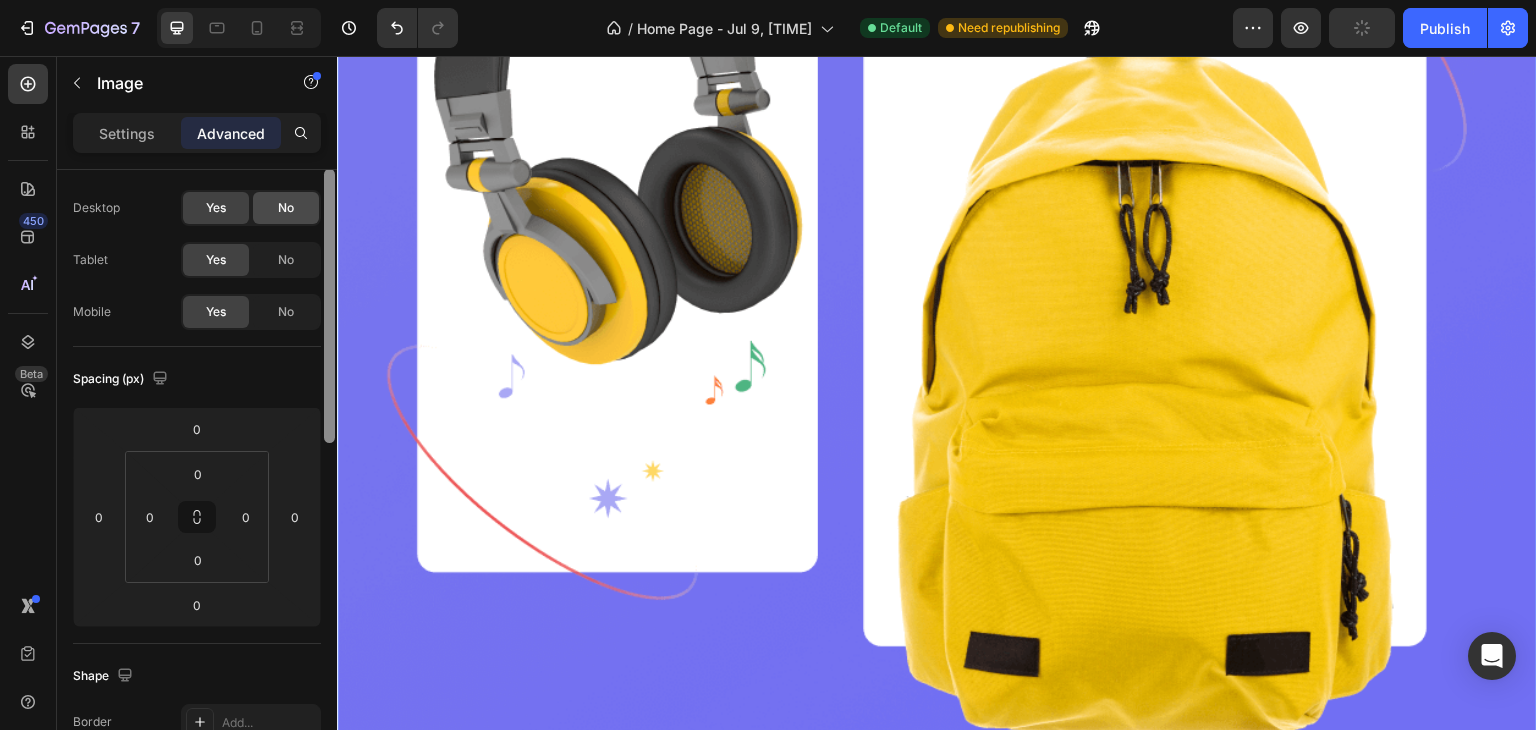 scroll, scrollTop: 22, scrollLeft: 0, axis: vertical 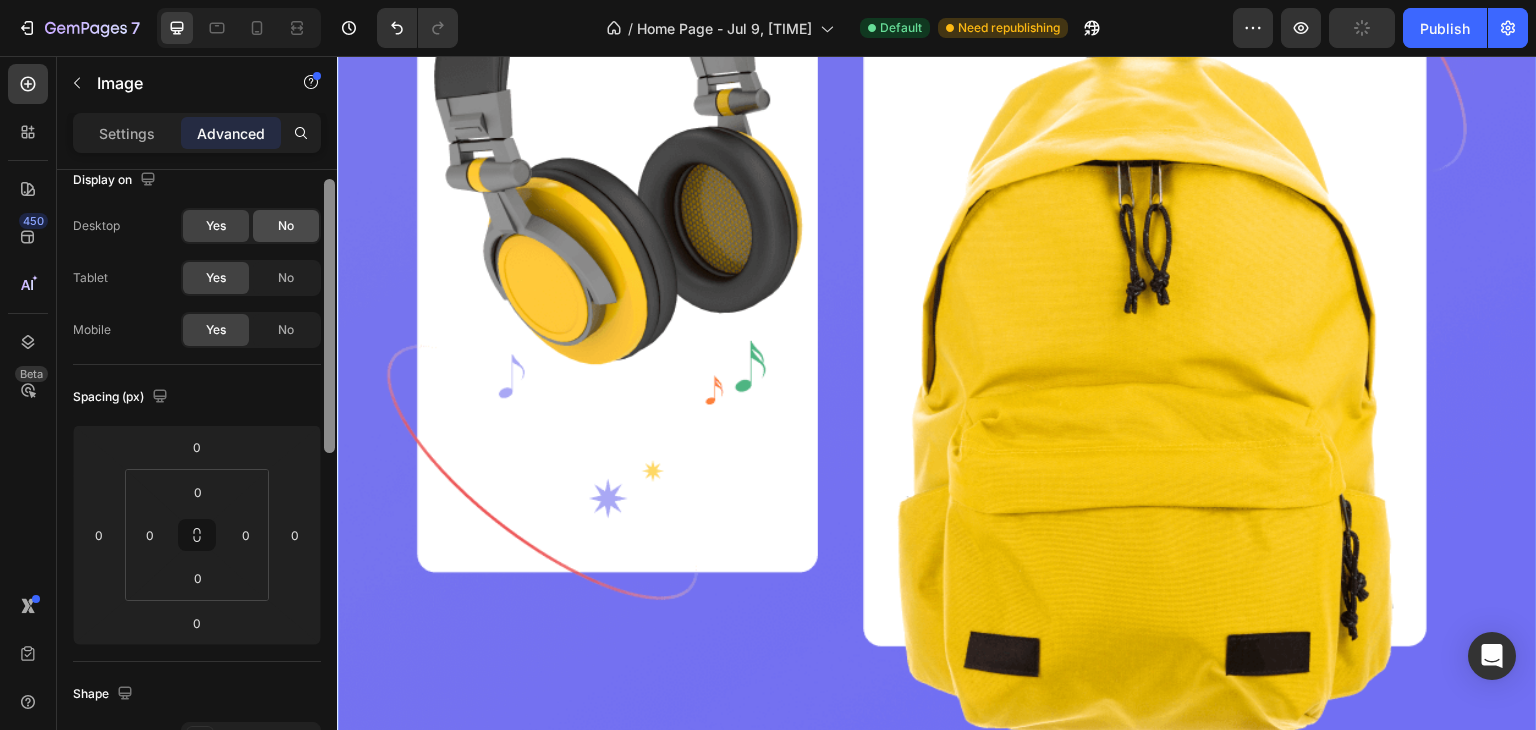 click on "No" 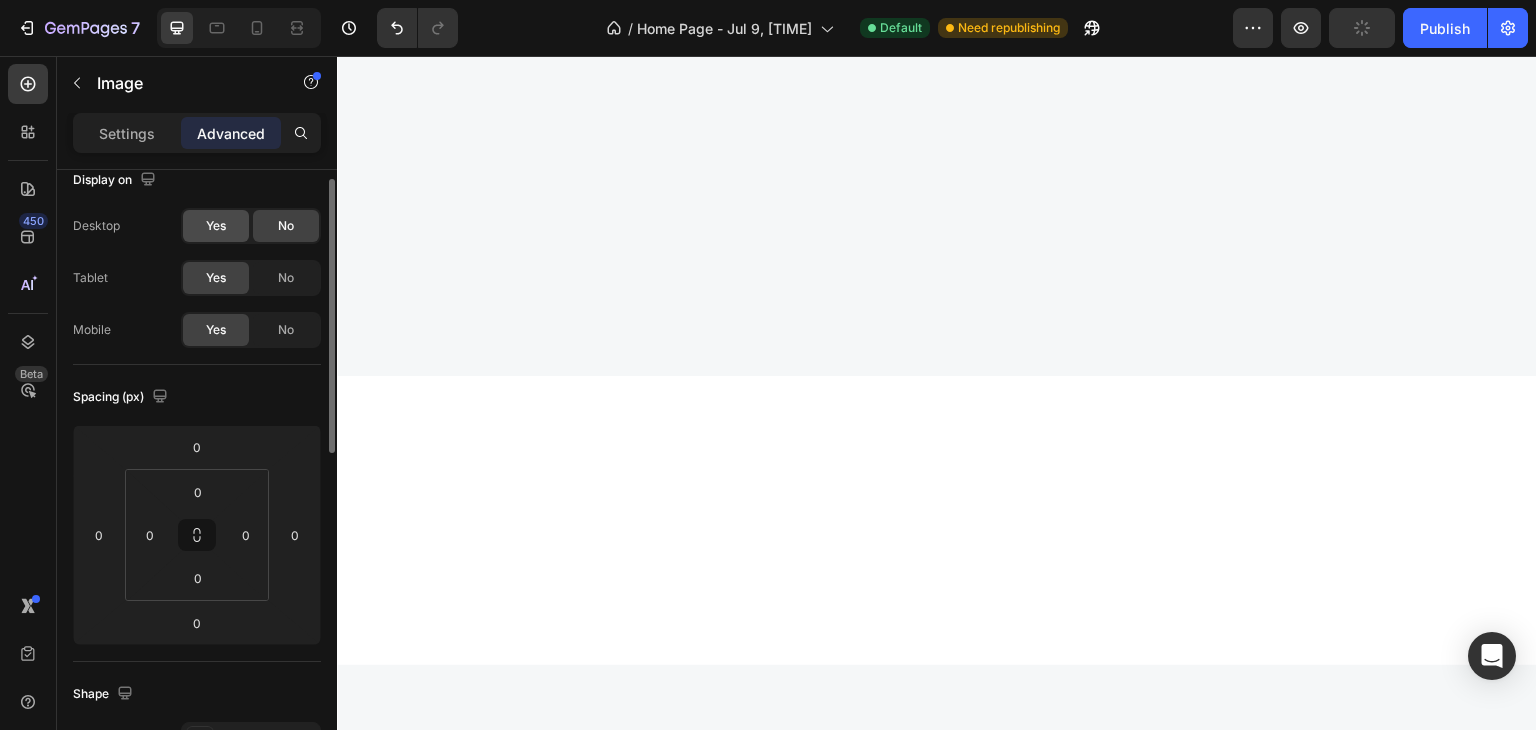 click on "Yes" 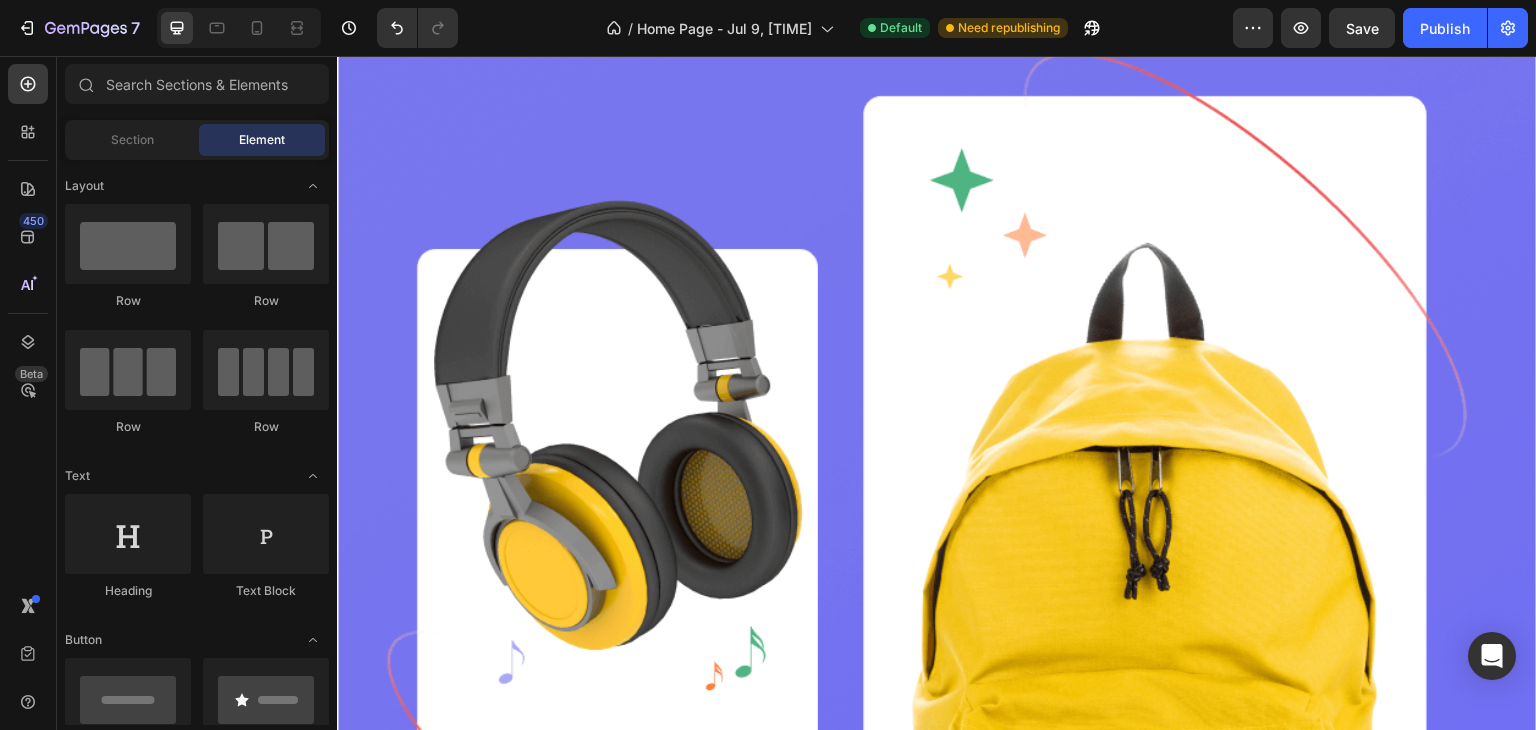 scroll, scrollTop: 0, scrollLeft: 0, axis: both 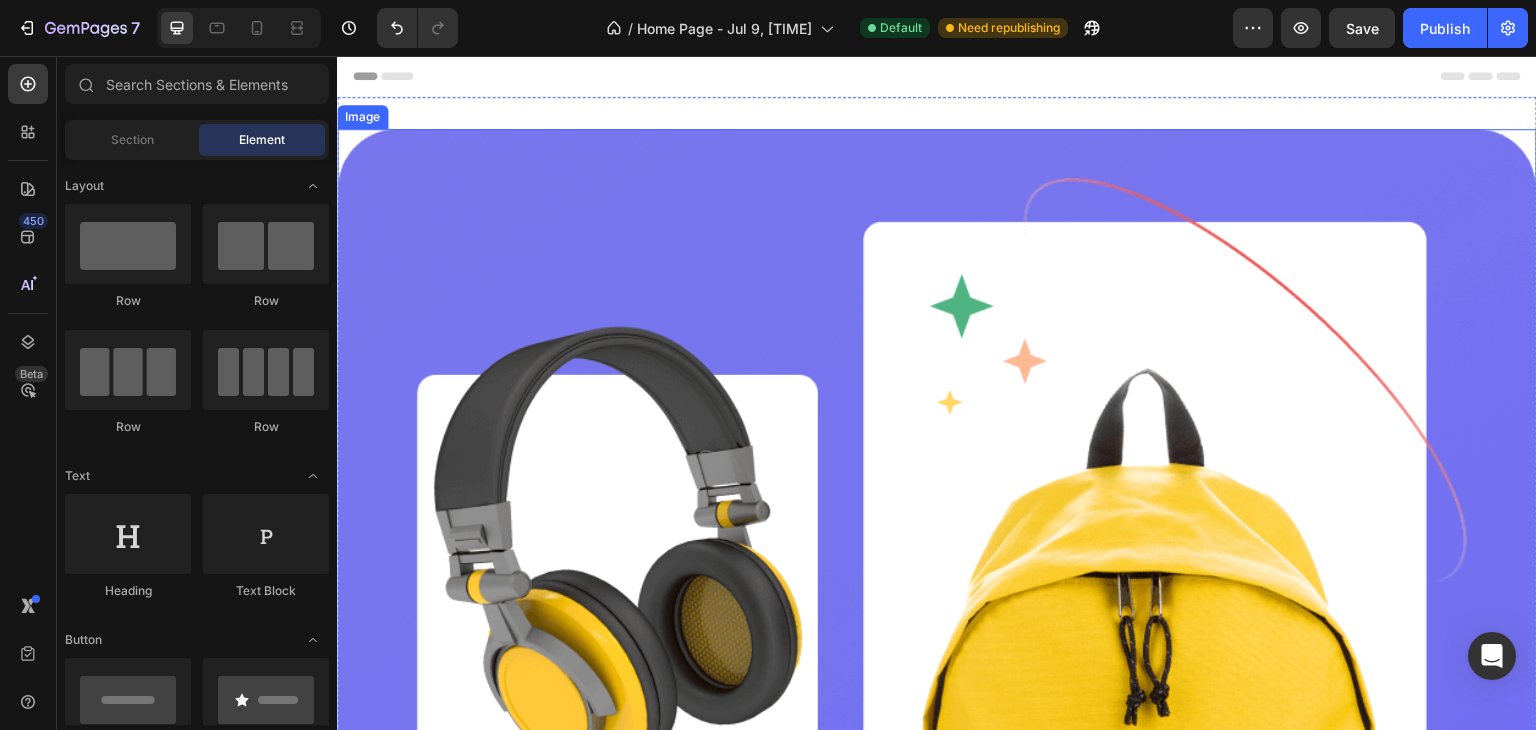 click at bounding box center [937, 663] 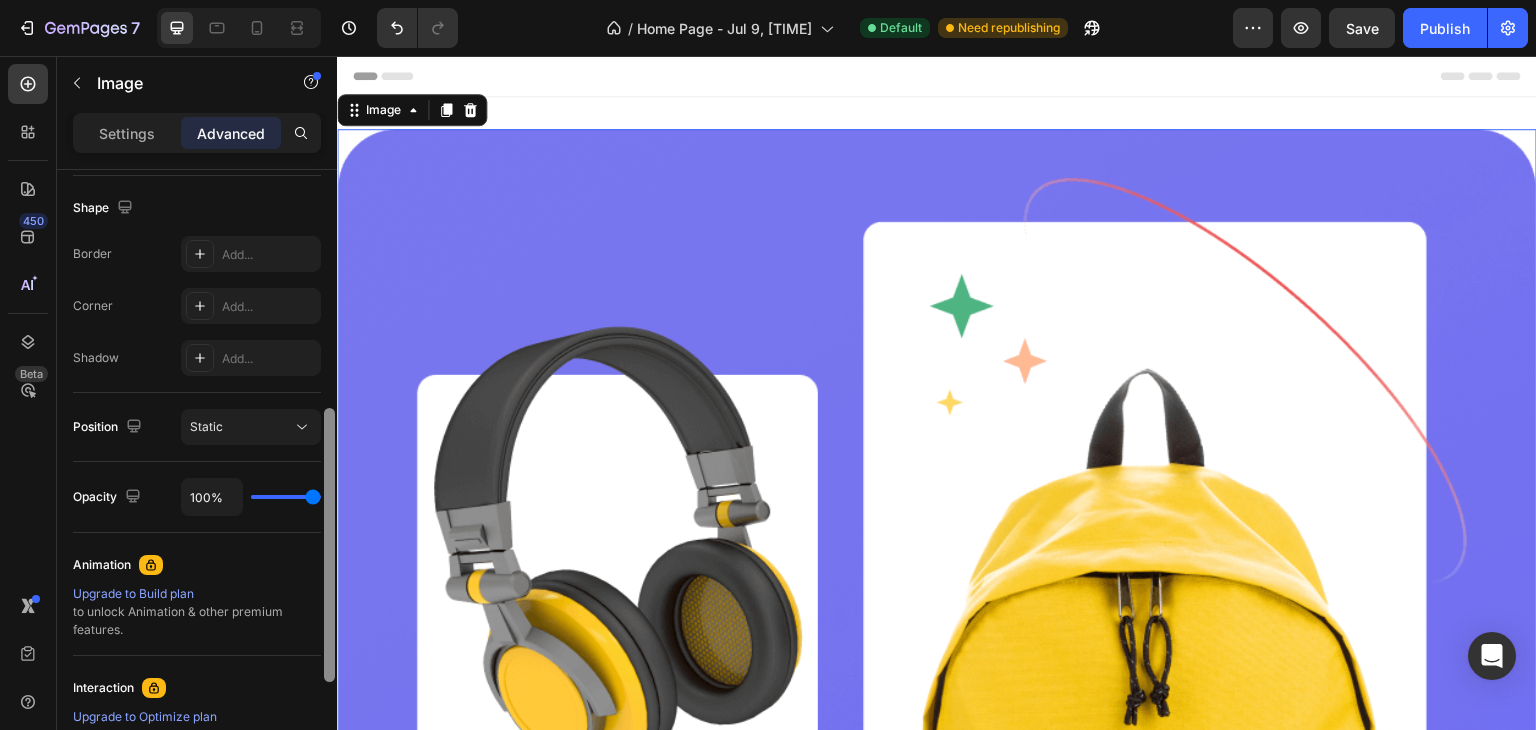 scroll, scrollTop: 536, scrollLeft: 0, axis: vertical 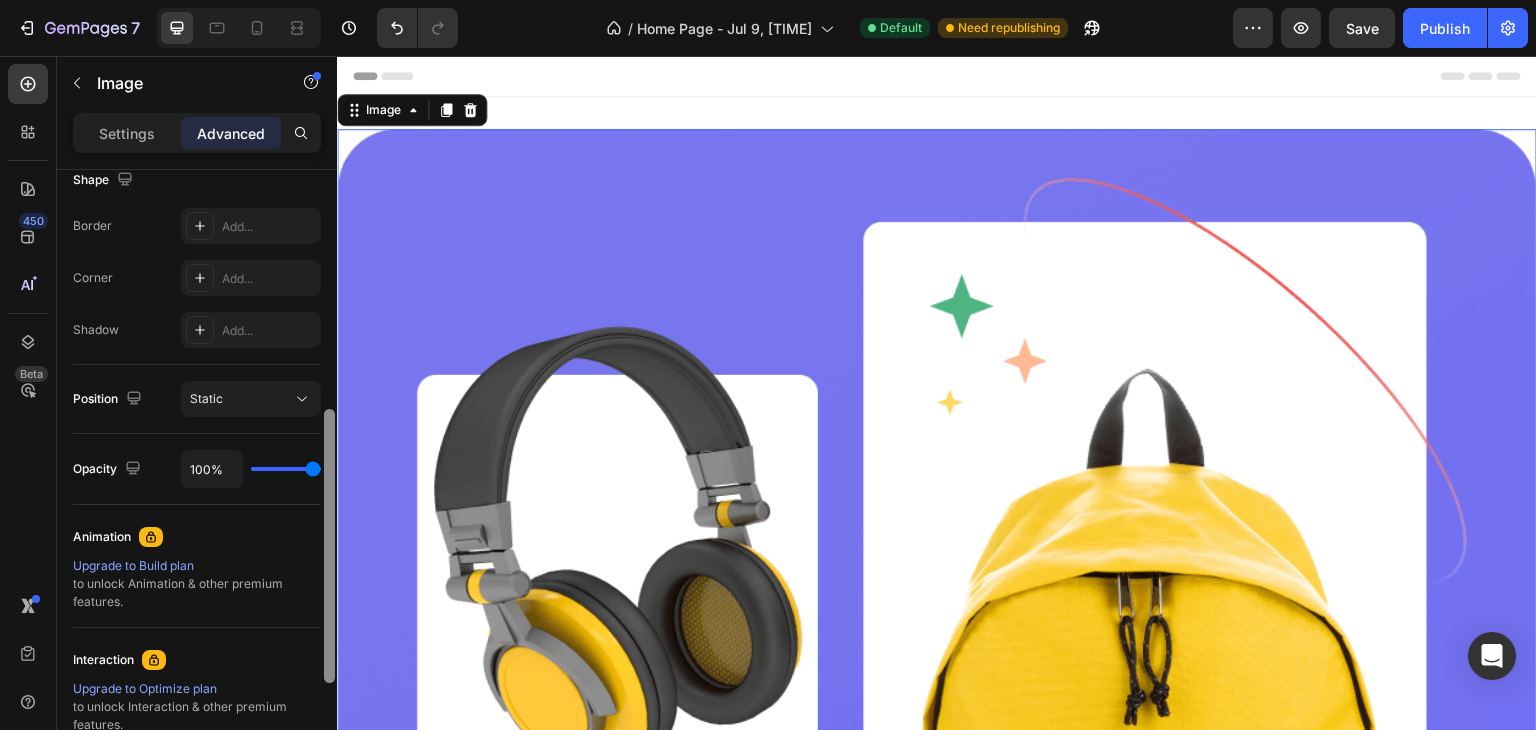 drag, startPoint x: 331, startPoint y: 283, endPoint x: 328, endPoint y: 522, distance: 239.01883 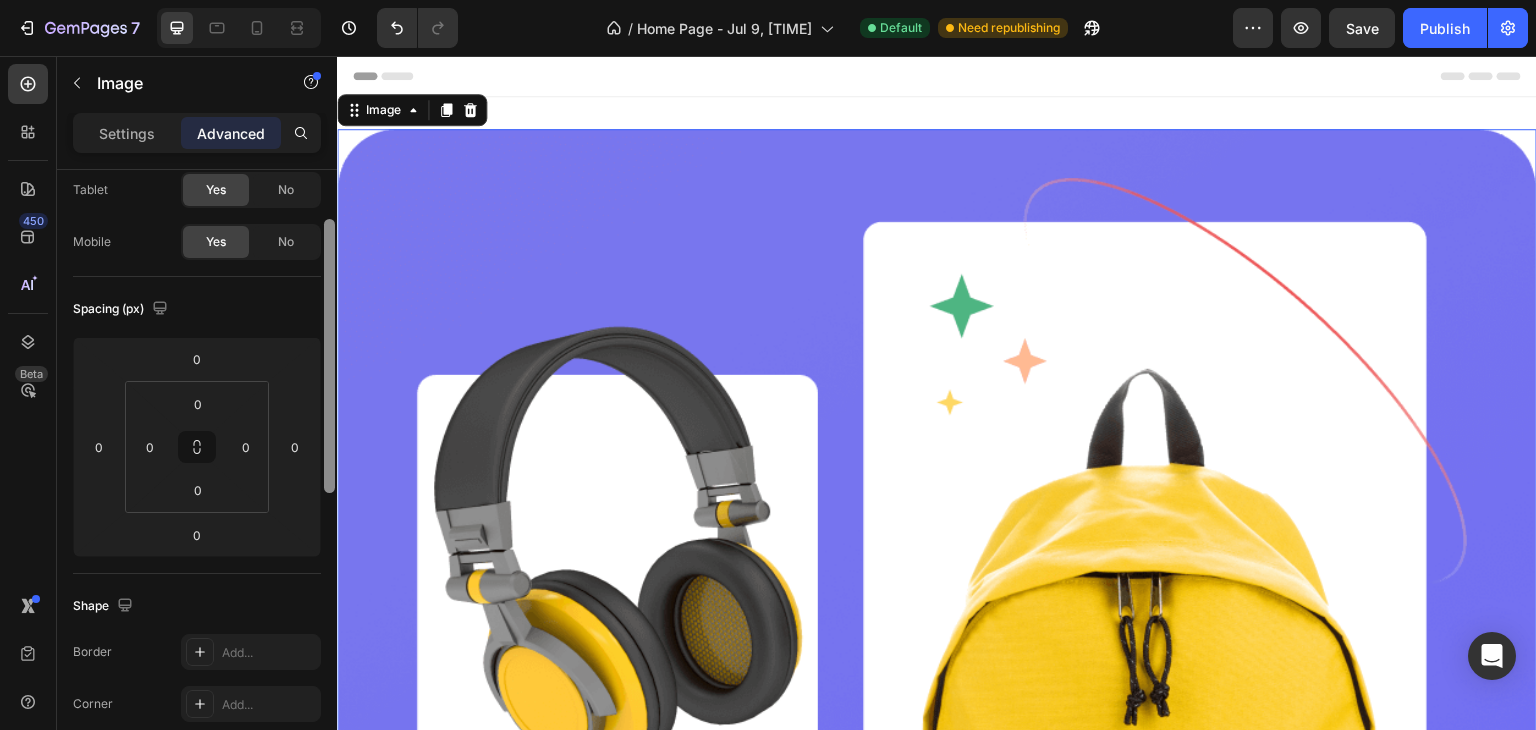scroll, scrollTop: 0, scrollLeft: 0, axis: both 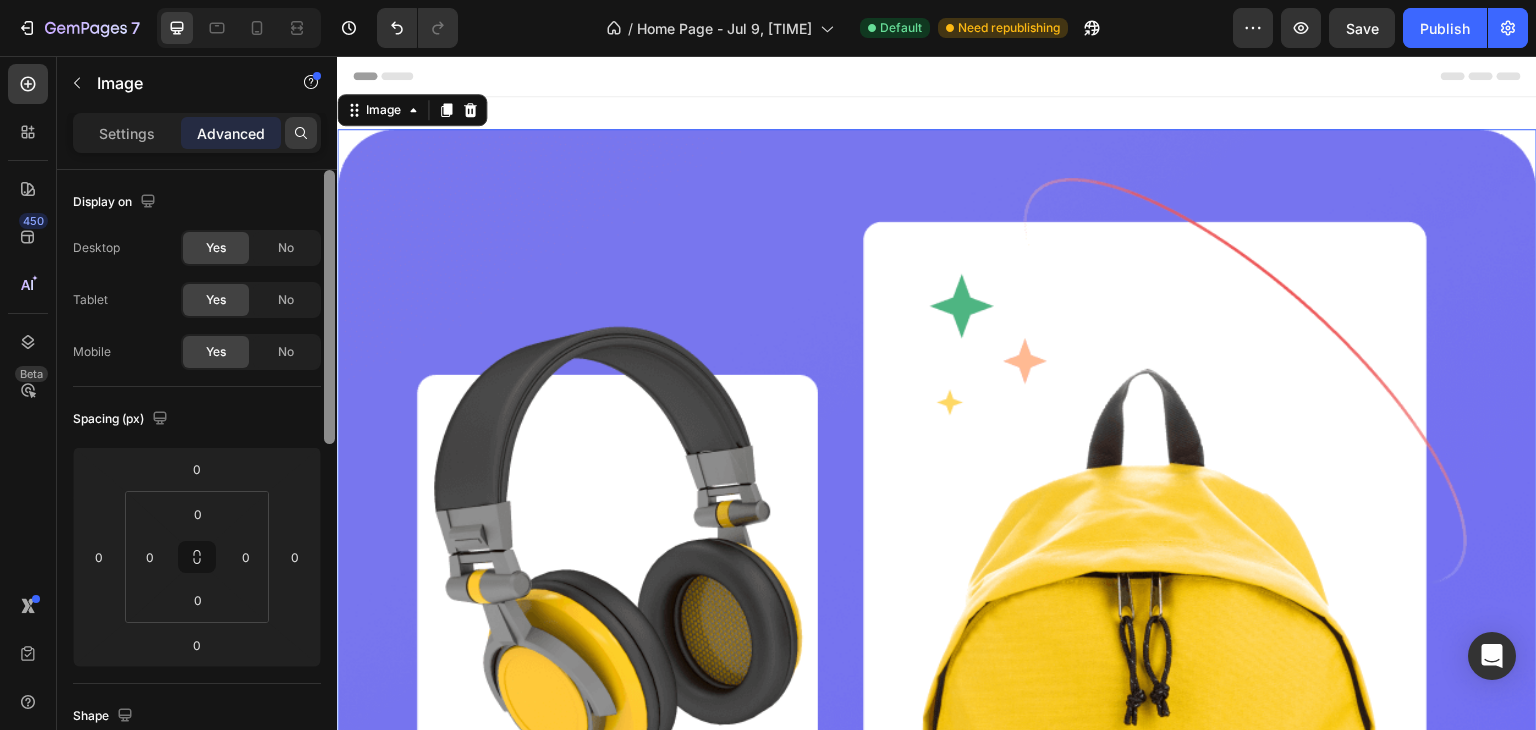 drag, startPoint x: 328, startPoint y: 510, endPoint x: 307, endPoint y: 148, distance: 362.6086 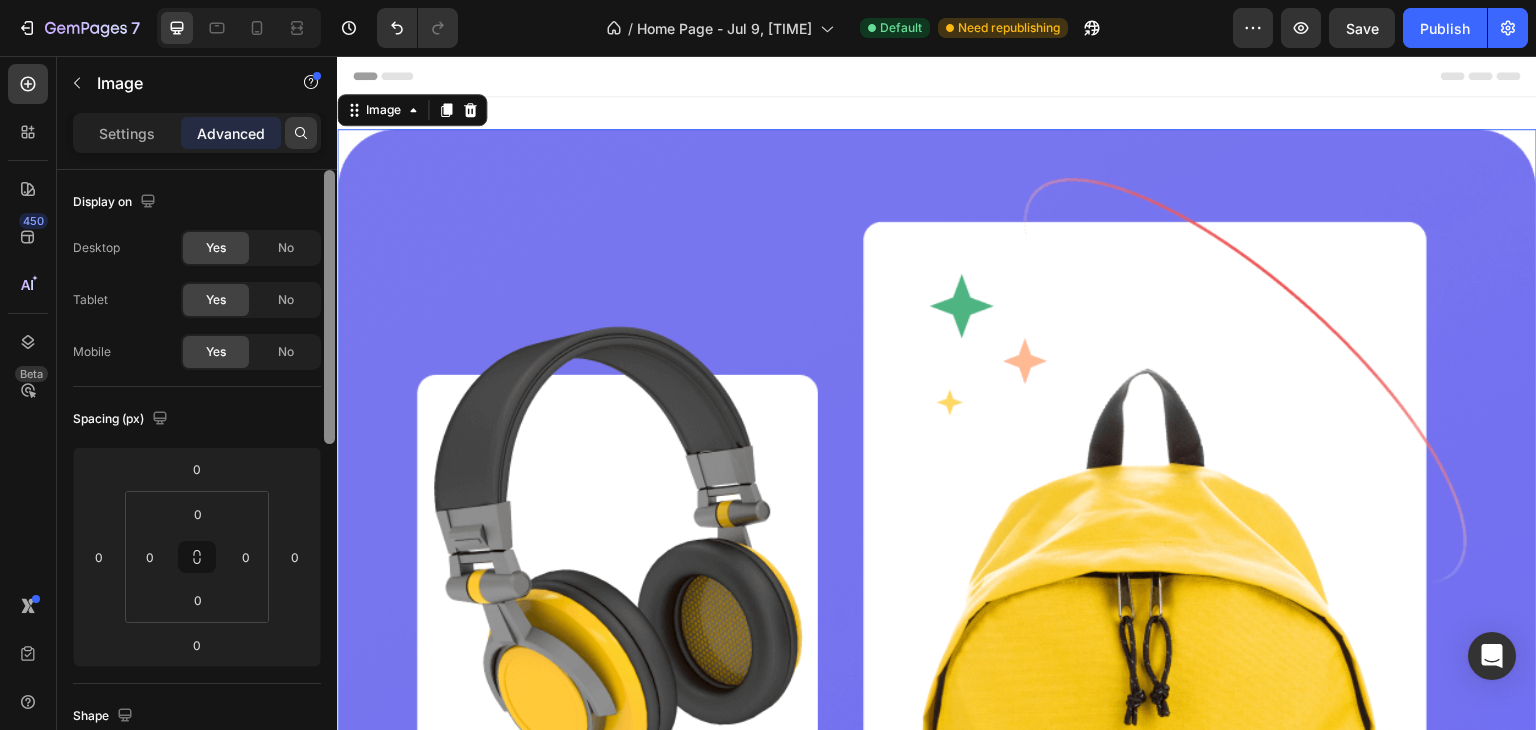 click on "Settings Advanced Display on Desktop Yes No Tablet Yes No Mobile Yes No Spacing (px) 0 0 0 0 0 0 0 0 Shape Border Add... Corner Add... Shadow Add... Position Static Opacity 100% Animation Upgrade to Build plan  to unlock Animation & other premium features. Interaction Upgrade to Optimize plan  to unlock Interaction & other premium features. CSS class Delete element" at bounding box center (197, 450) 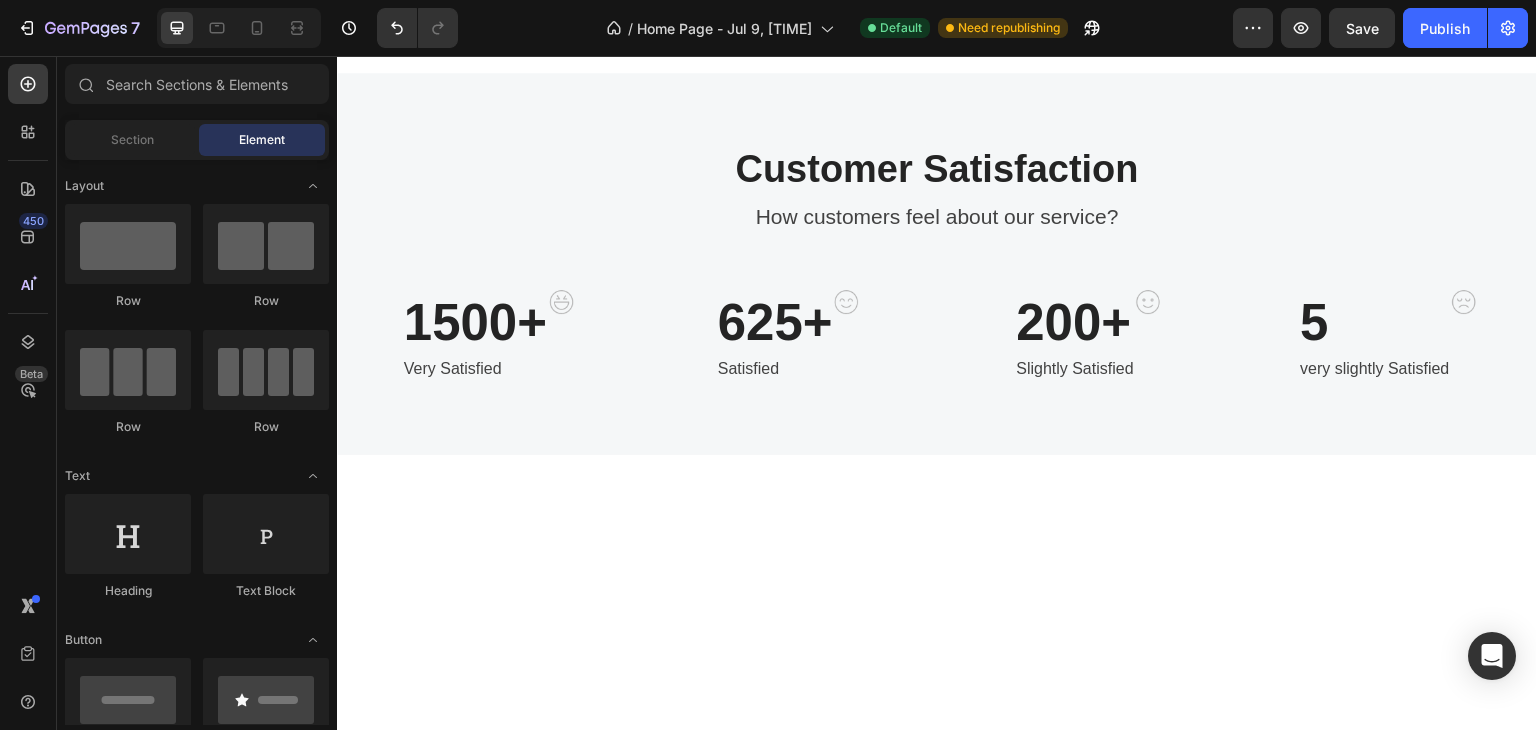 scroll, scrollTop: 1042, scrollLeft: 0, axis: vertical 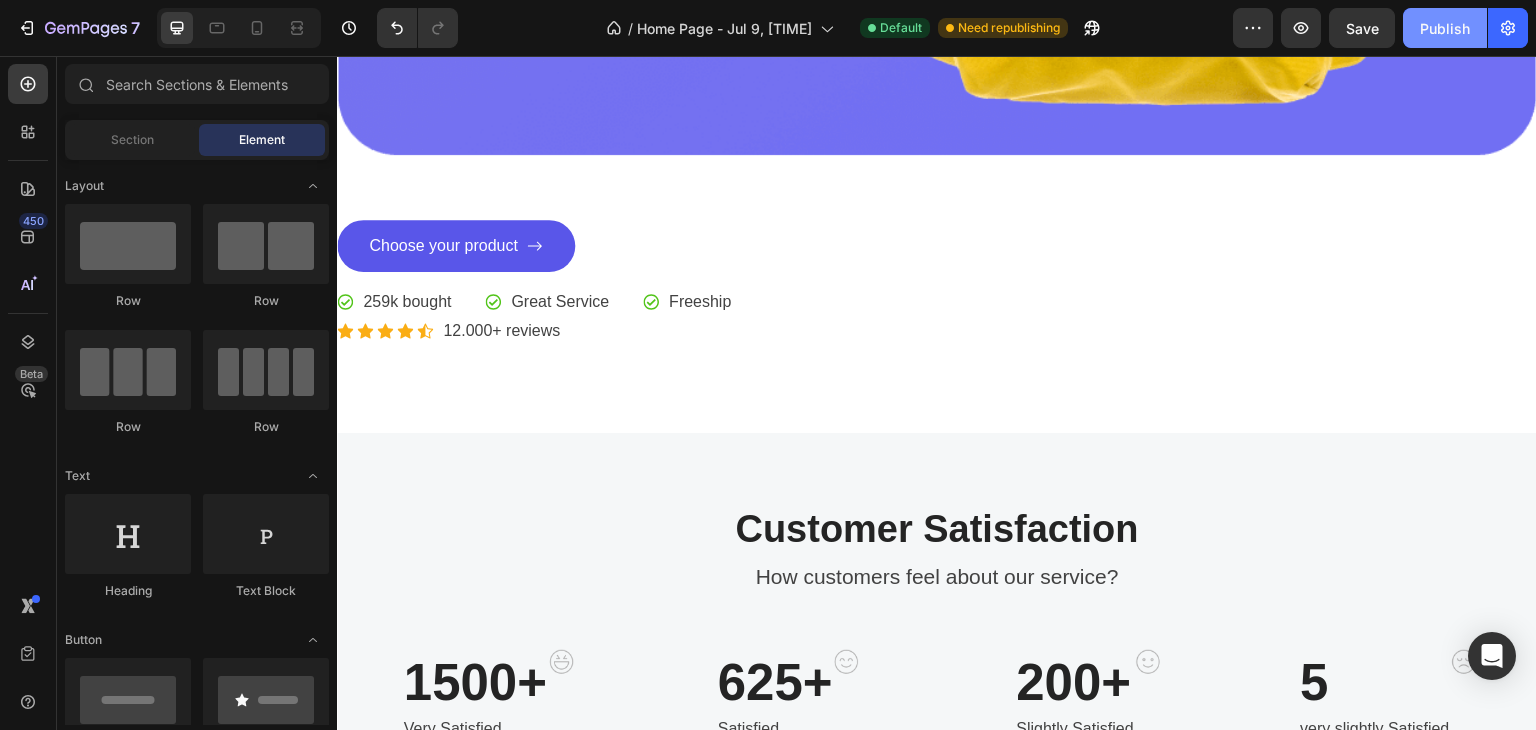 click on "Publish" at bounding box center (1445, 28) 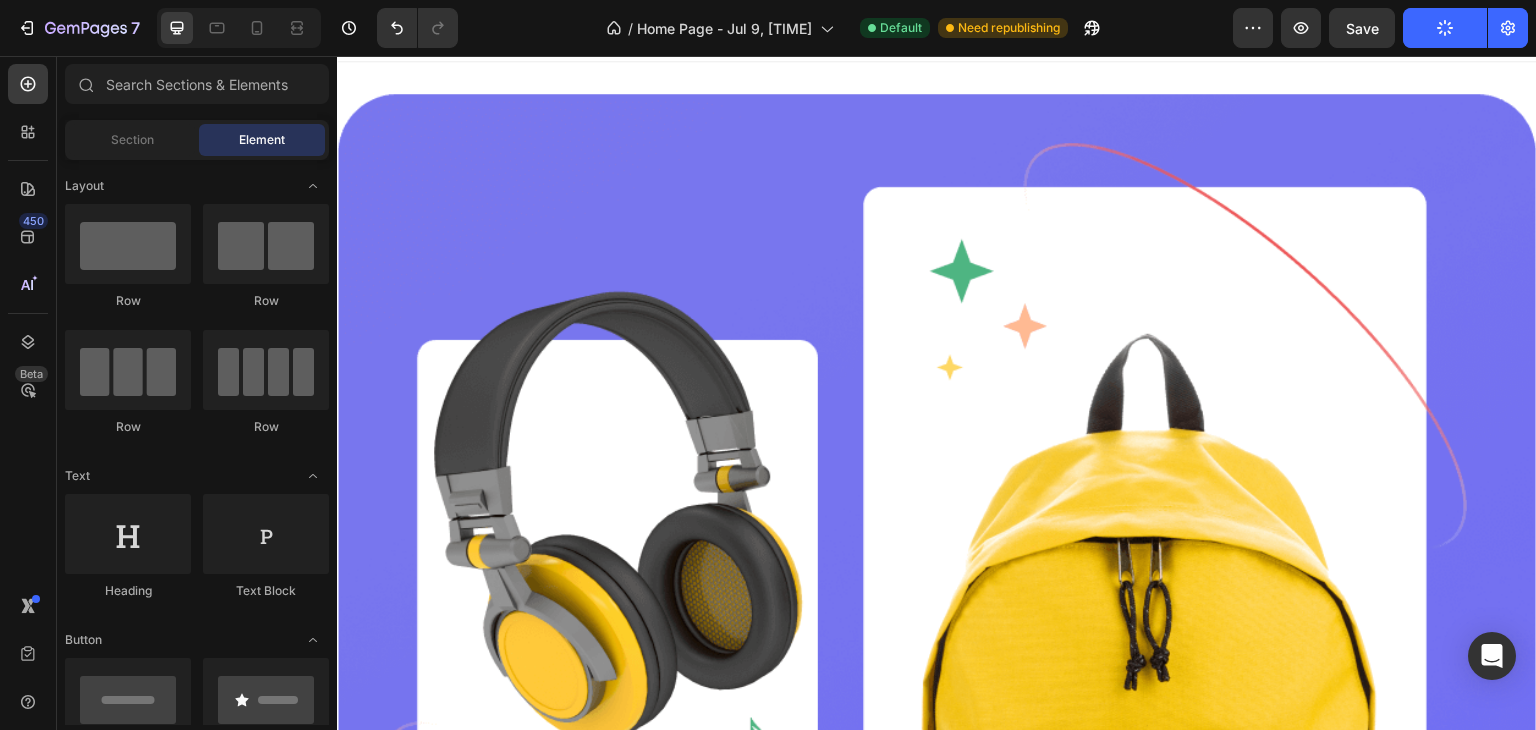 scroll, scrollTop: 0, scrollLeft: 0, axis: both 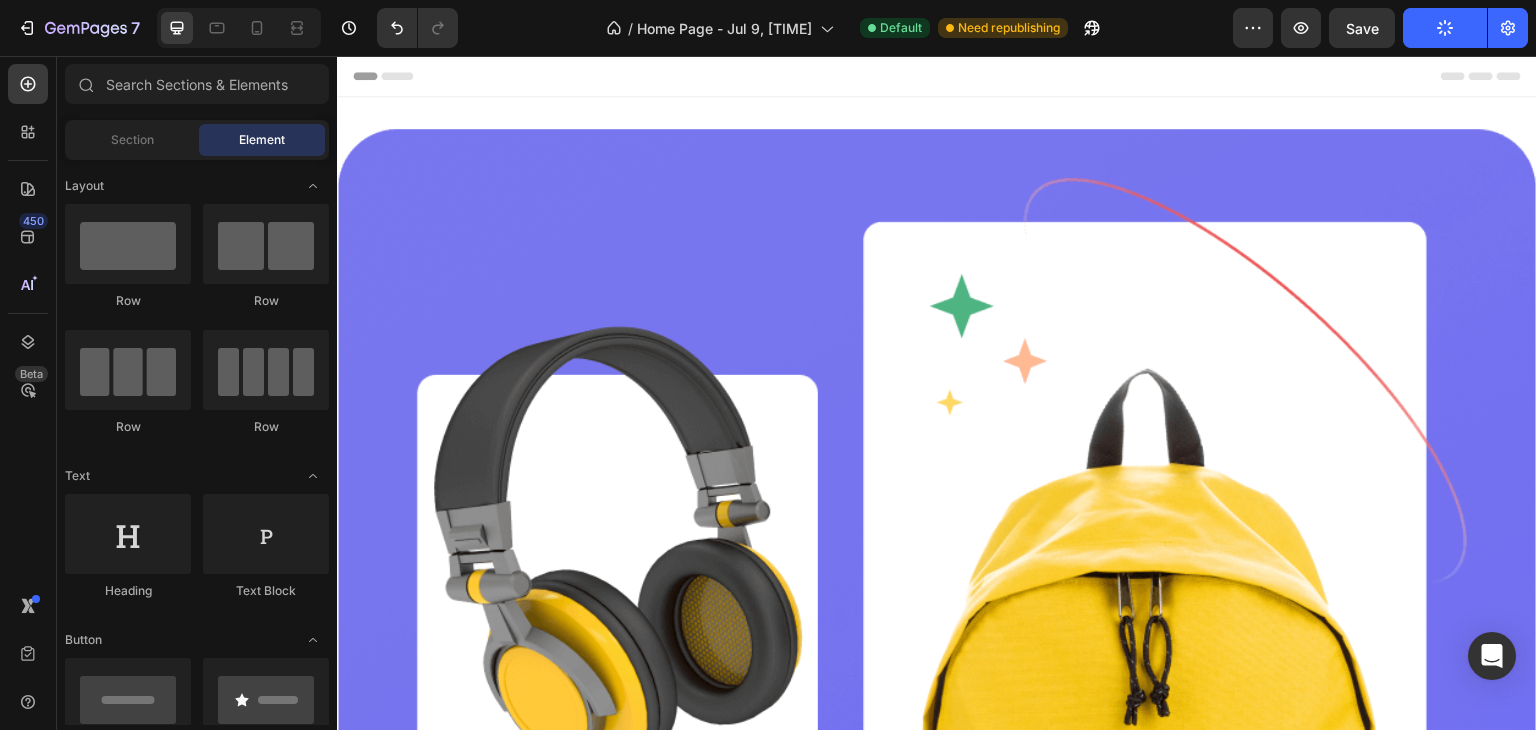 drag, startPoint x: 1519, startPoint y: 88, endPoint x: 1464, endPoint y: 31, distance: 79.20859 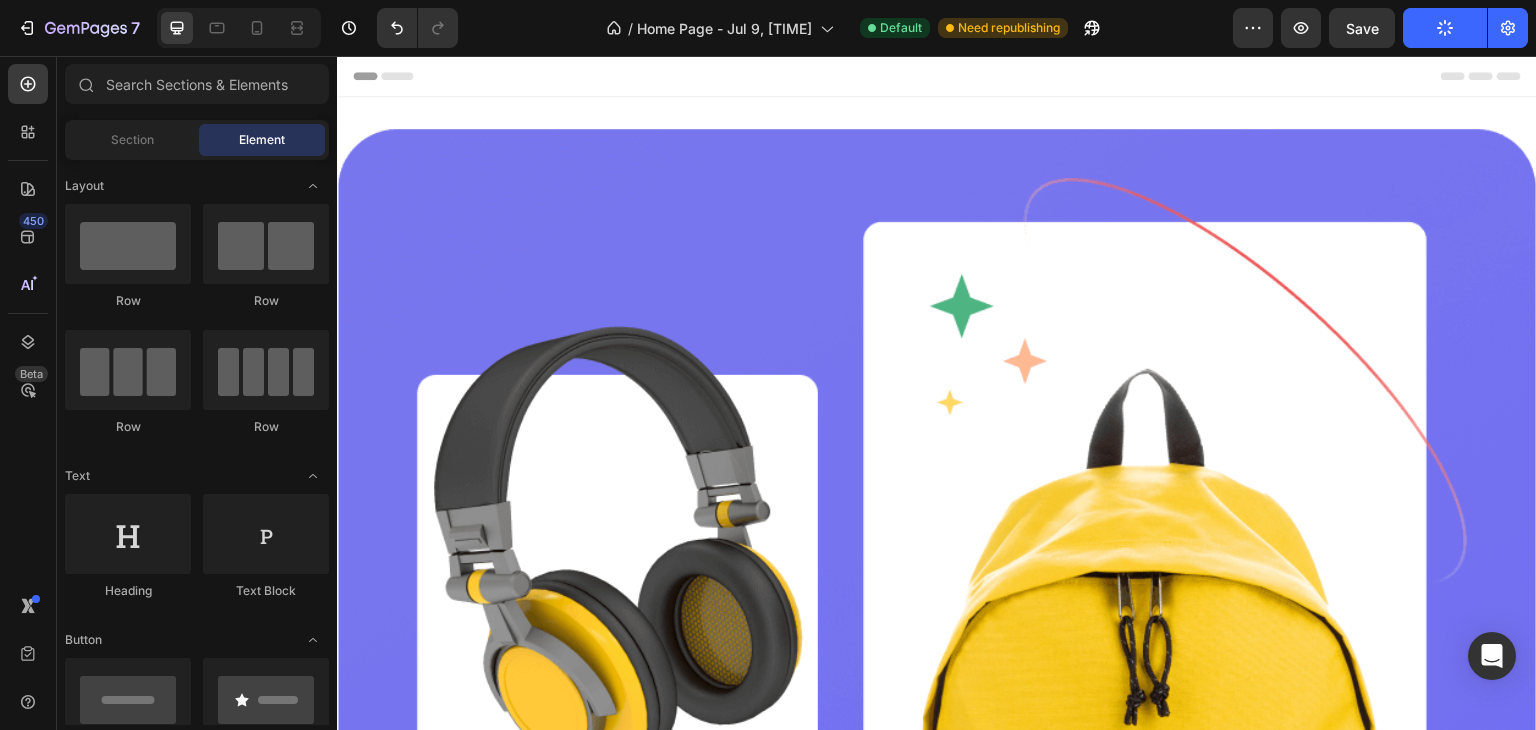 click on "Header Image Section 1 Root Start with Sections from sidebar Add sections Add elements Start with Generating from URL or image Add section Choose templates inspired by CRO experts Generate layout from URL or image Add blank section then drag & drop elements Footer" at bounding box center [937, 2418] 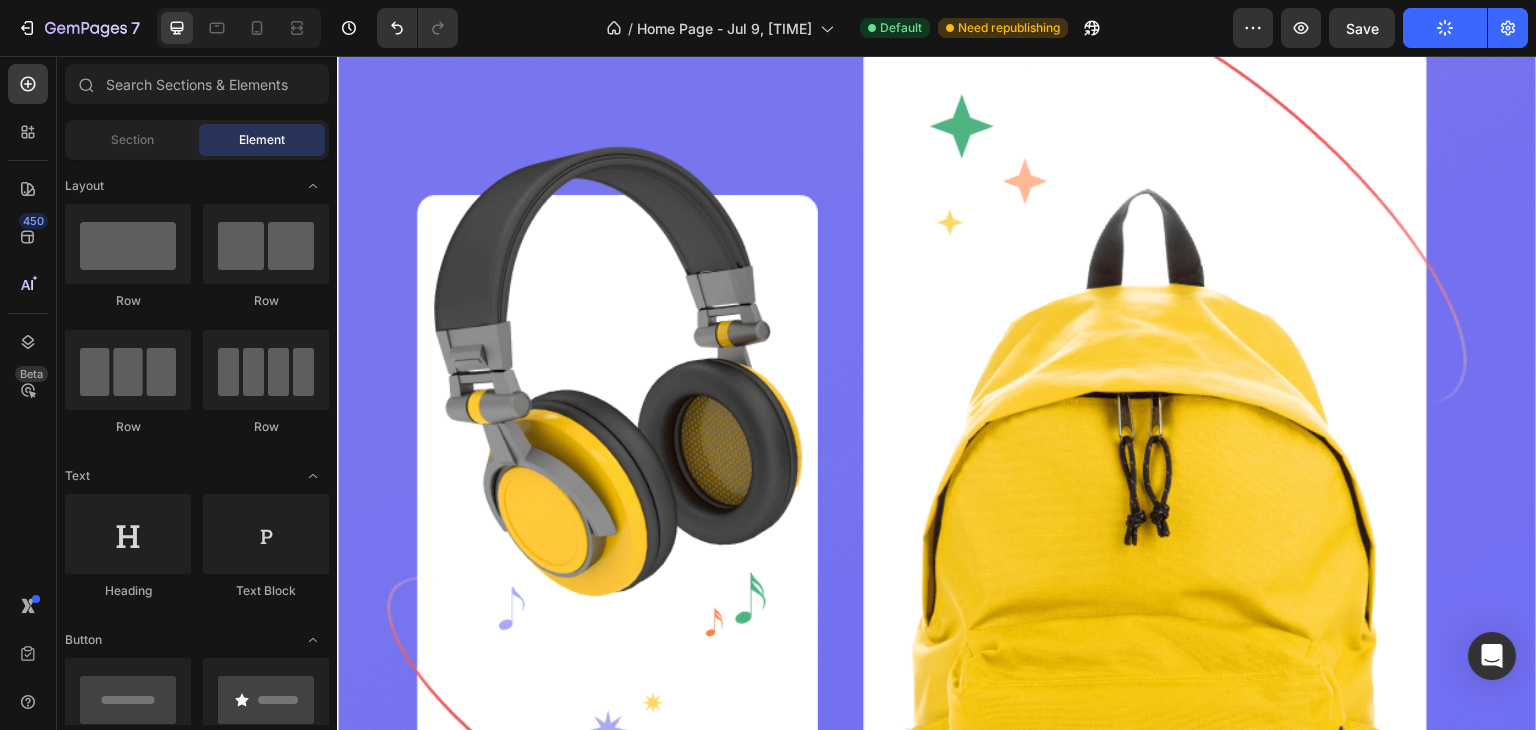 scroll, scrollTop: 0, scrollLeft: 0, axis: both 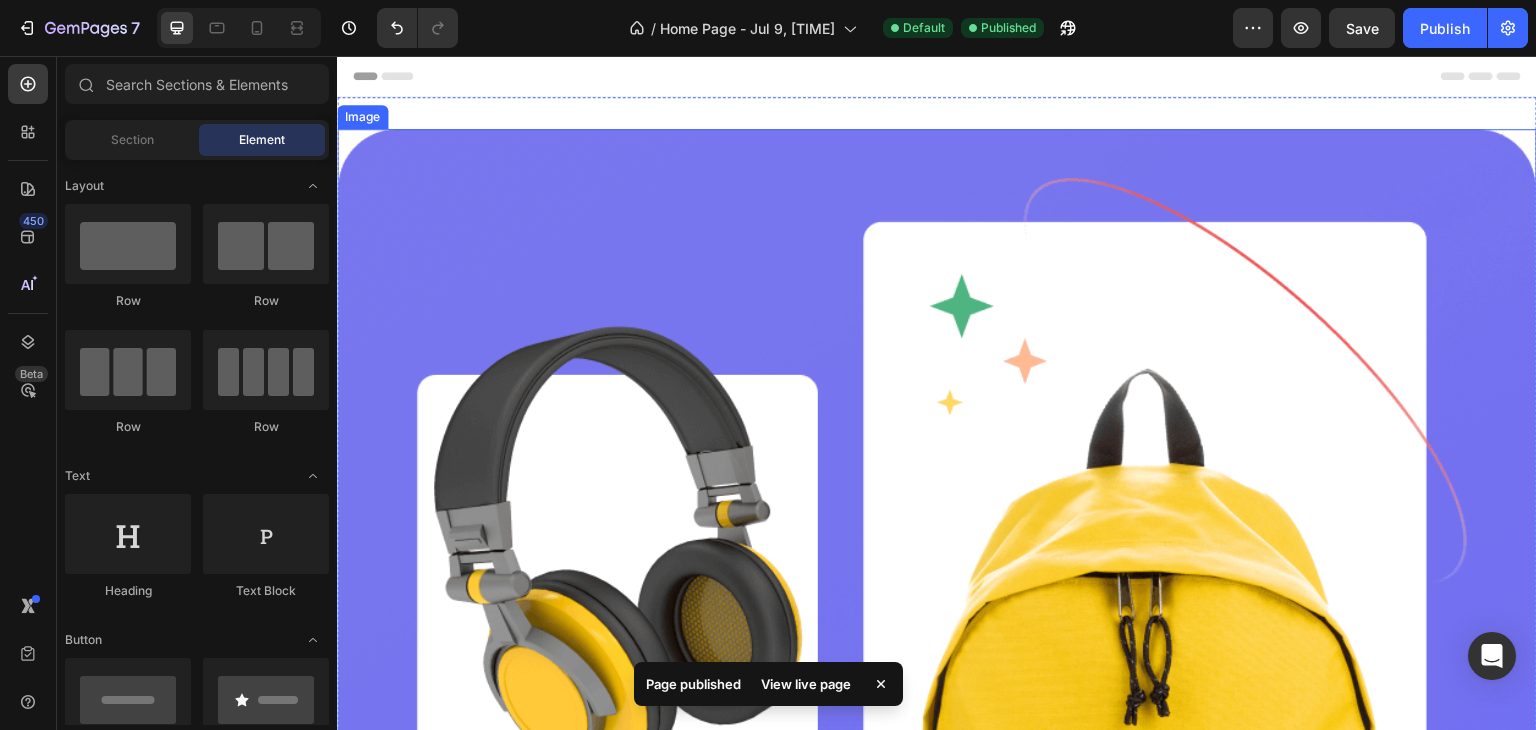 click at bounding box center [937, 663] 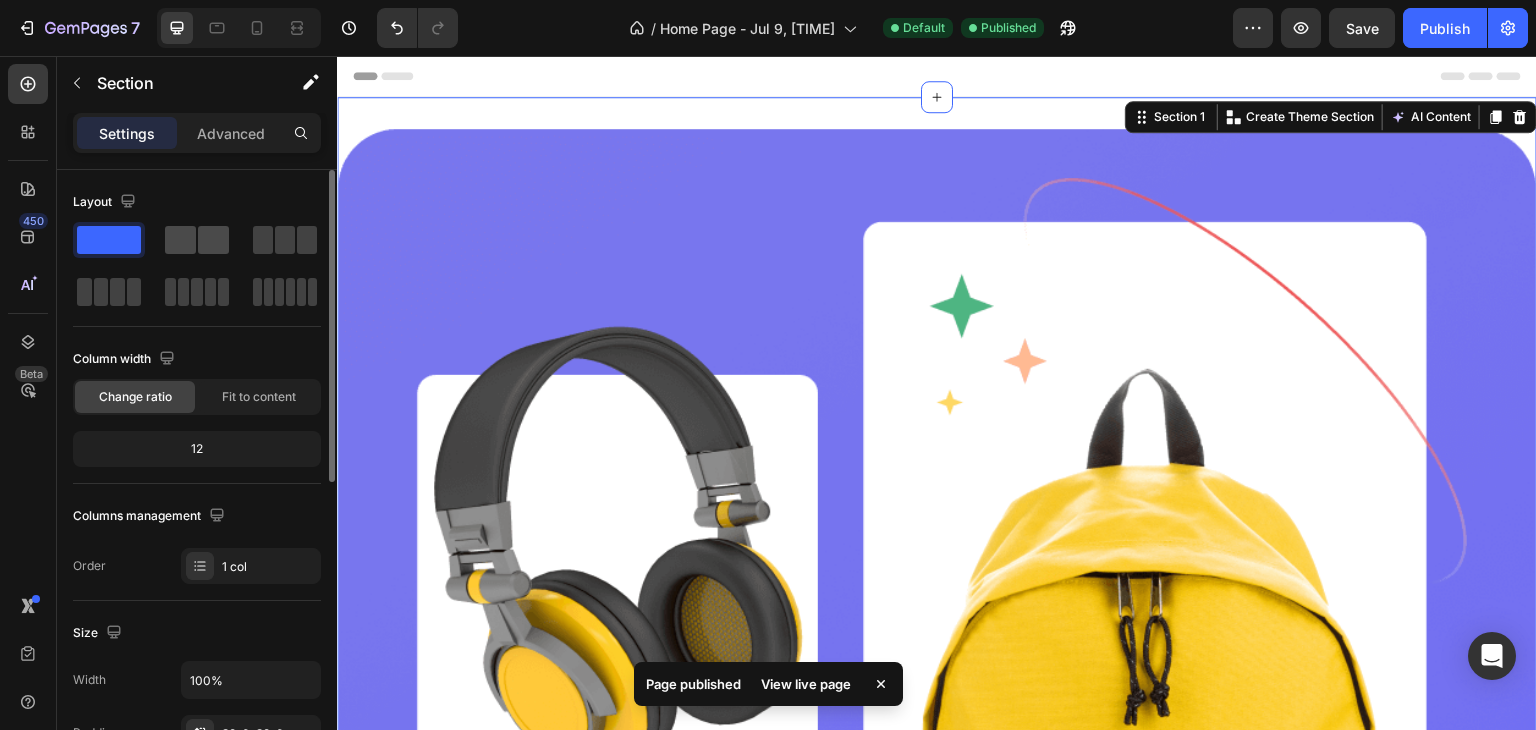 click 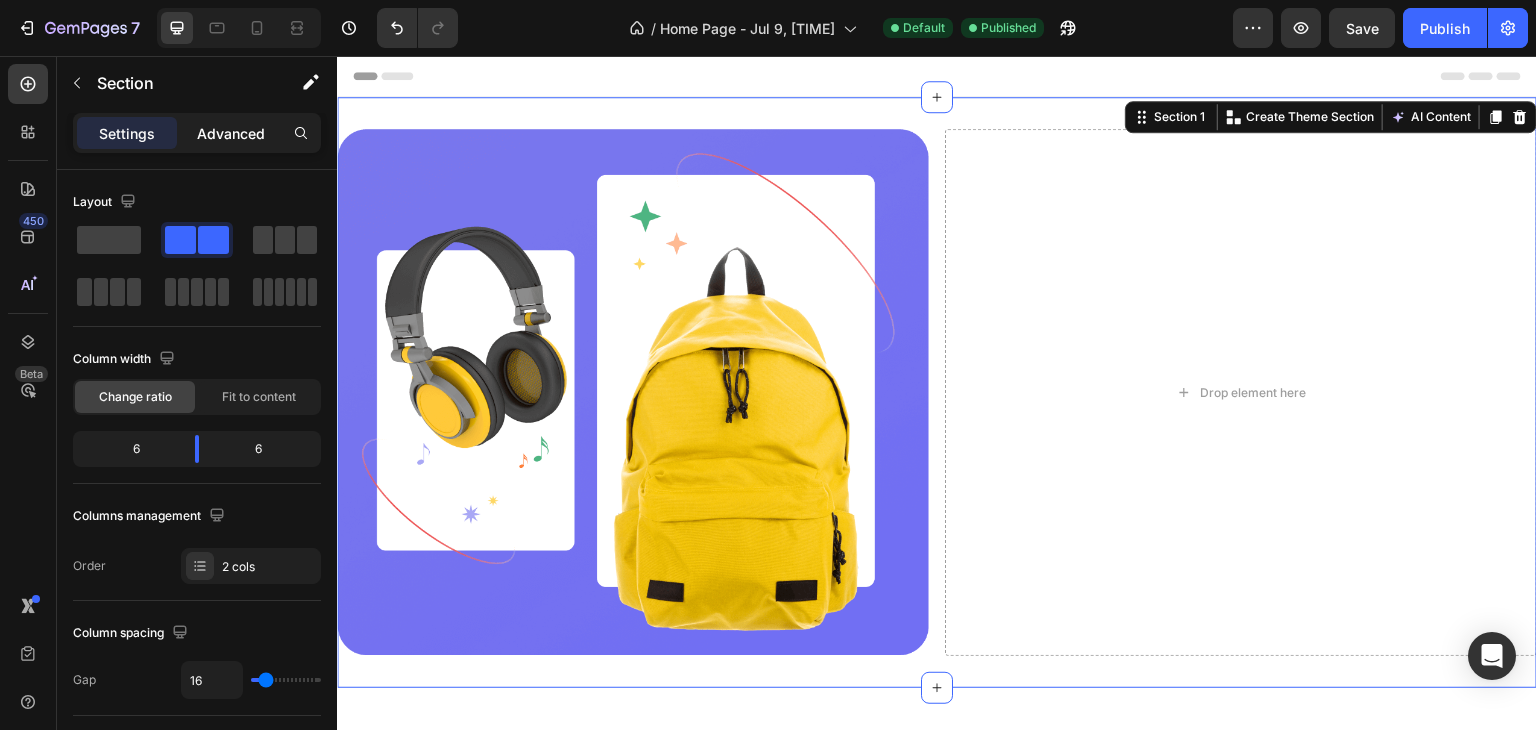 click on "Advanced" at bounding box center [231, 133] 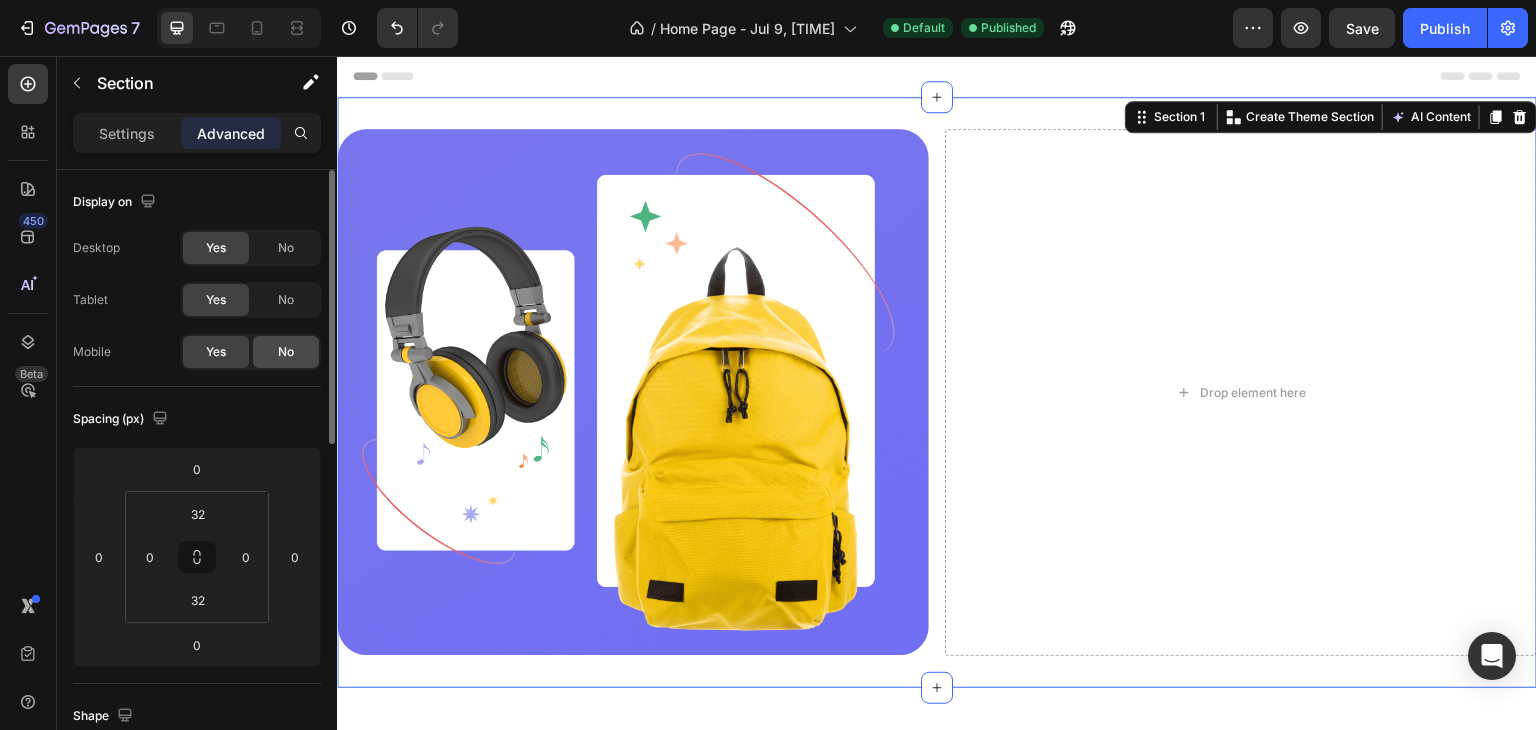 click on "No" 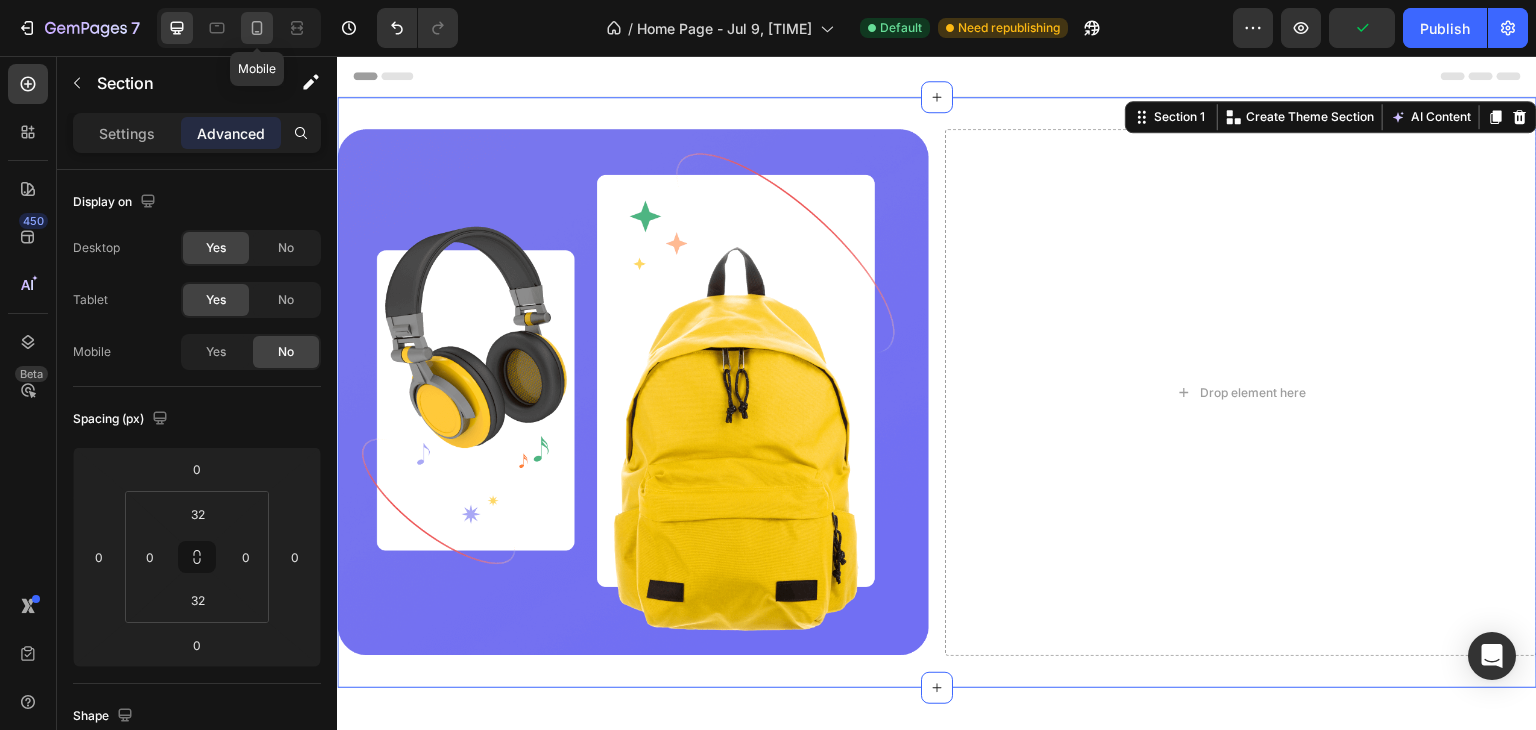 click 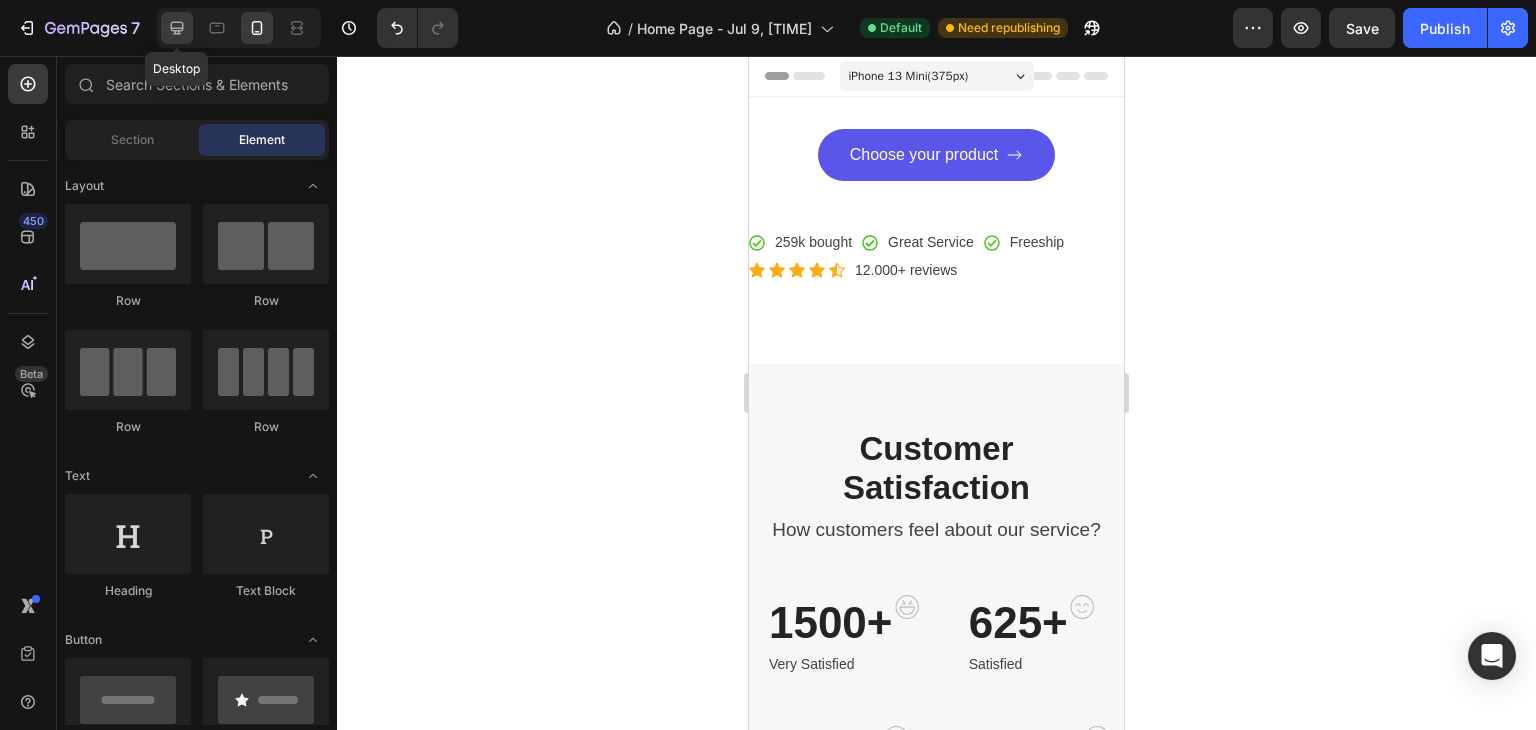 click 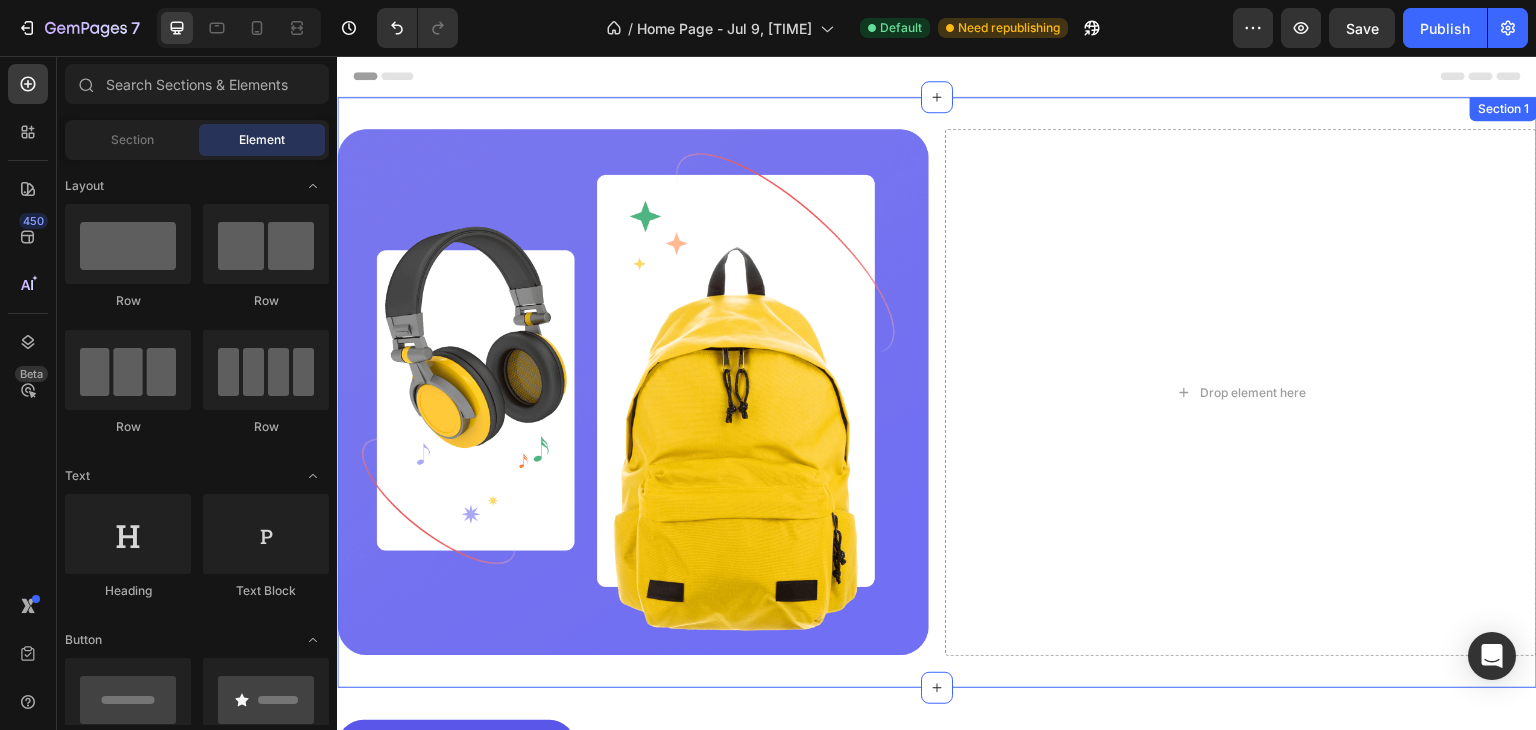 click on "Image
Drop element here Section 1" at bounding box center [937, 392] 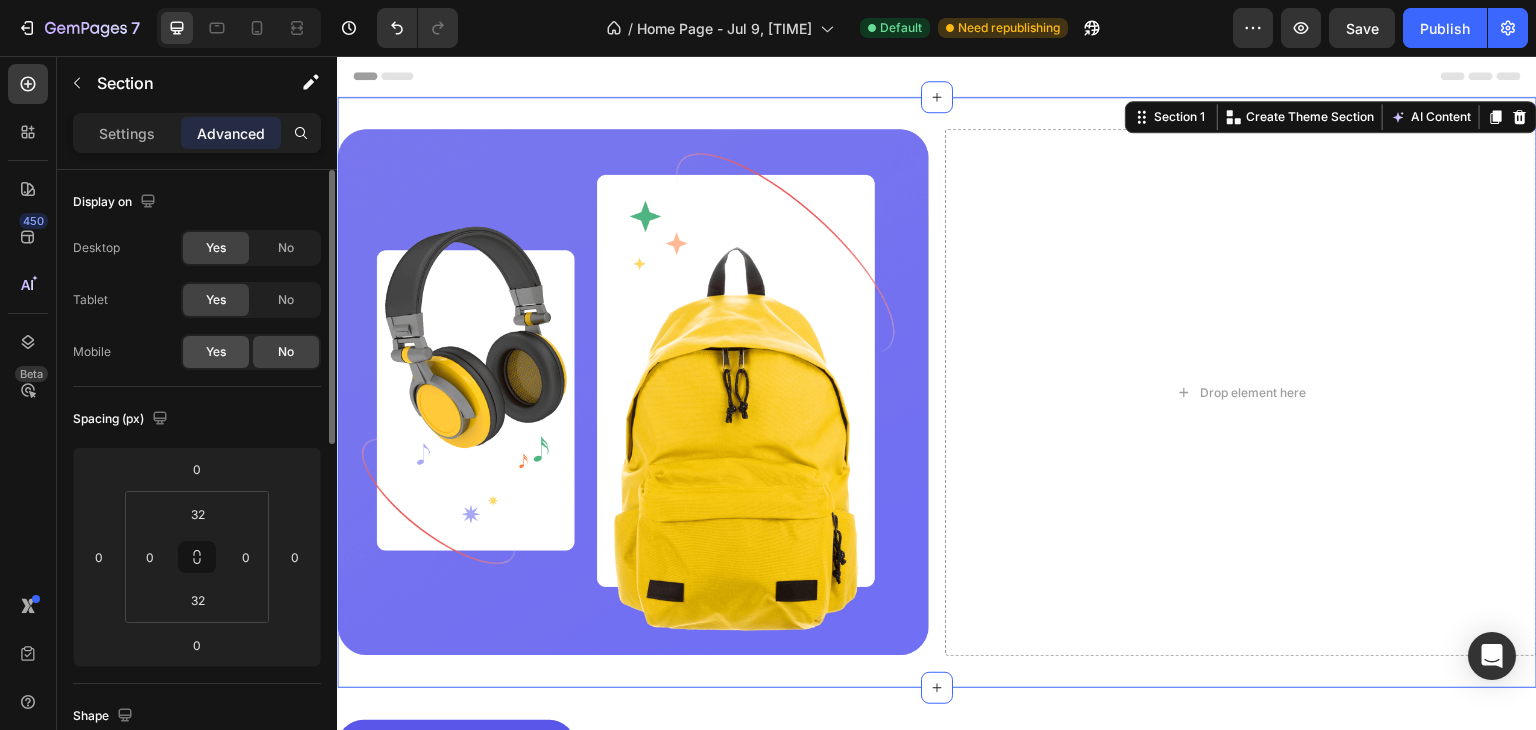 click on "Yes" 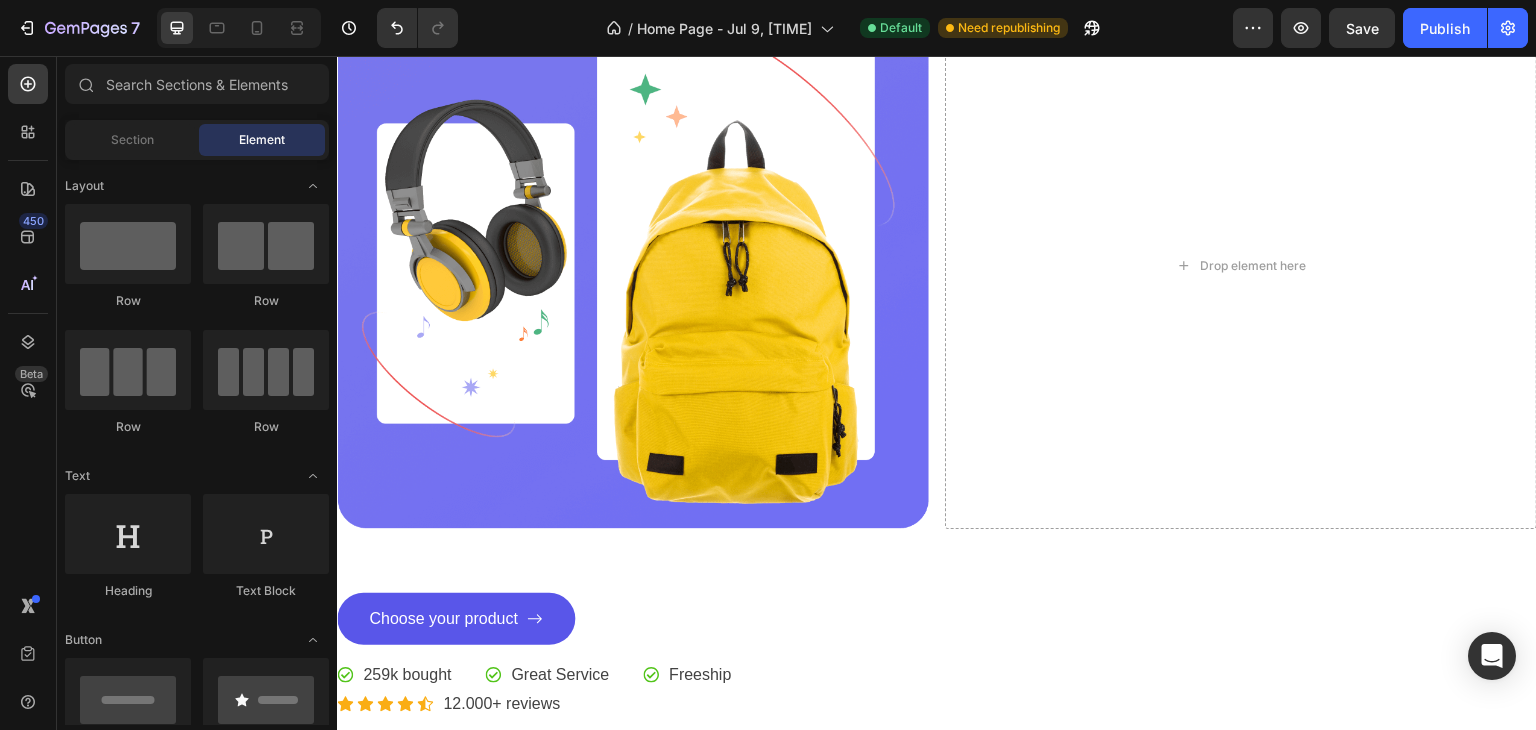 scroll, scrollTop: 0, scrollLeft: 0, axis: both 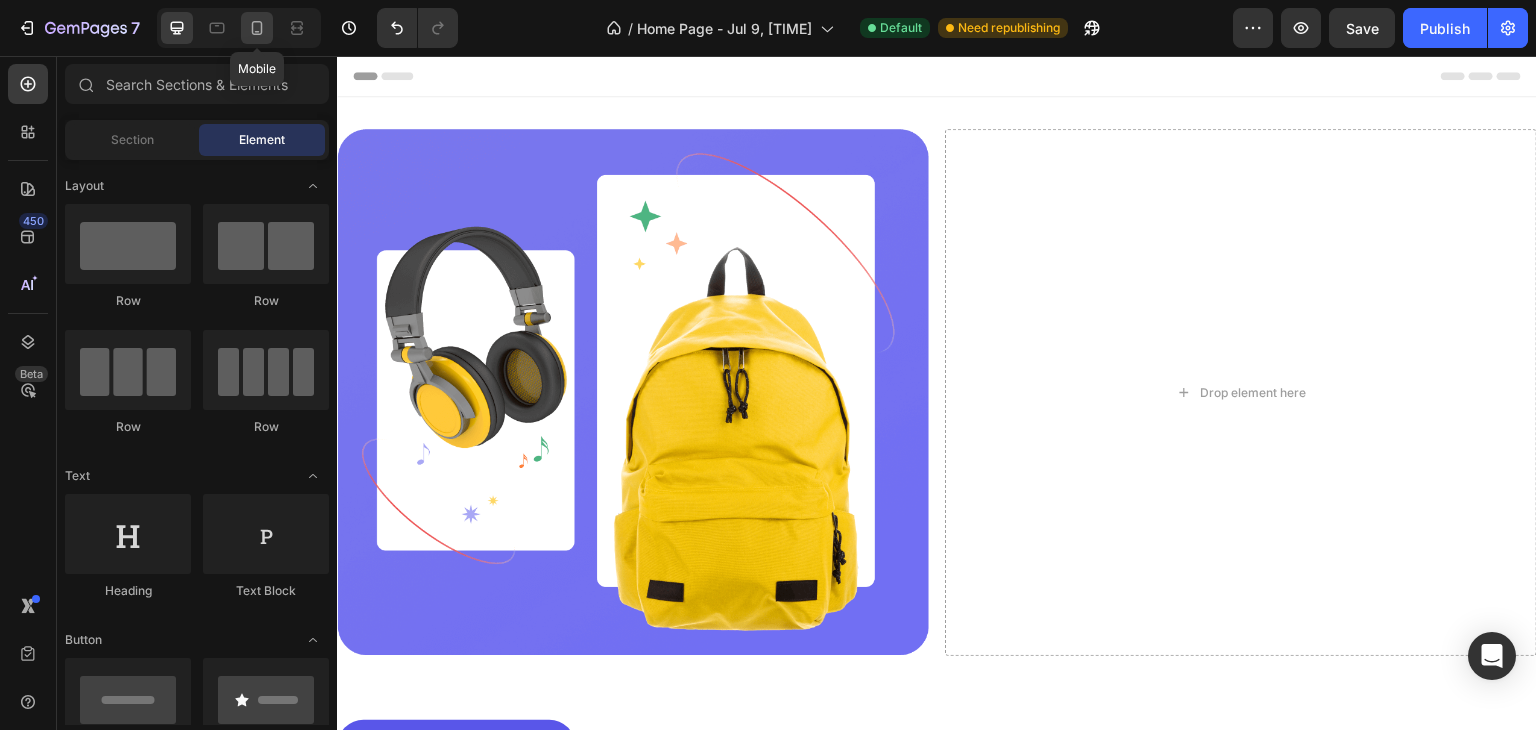 click 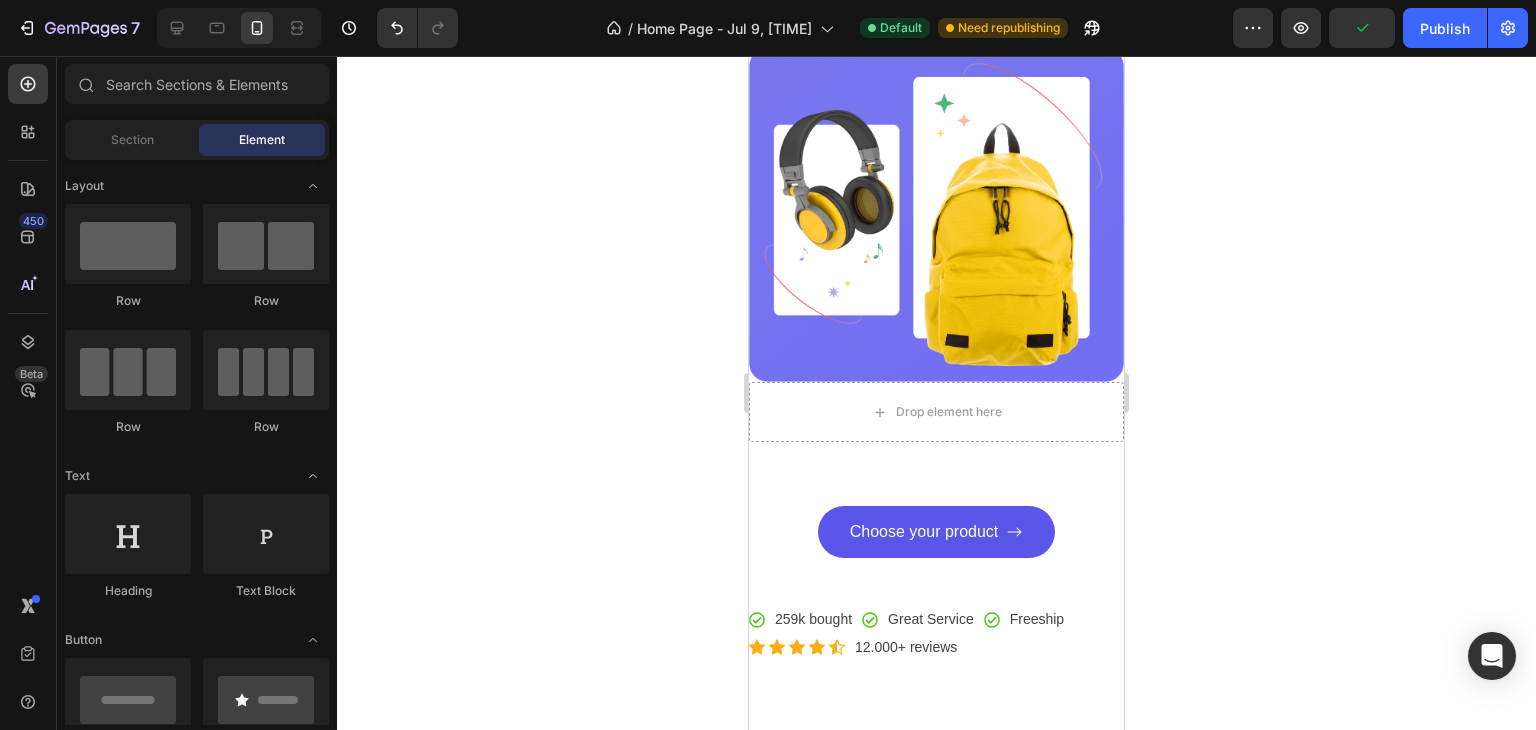 scroll, scrollTop: 0, scrollLeft: 0, axis: both 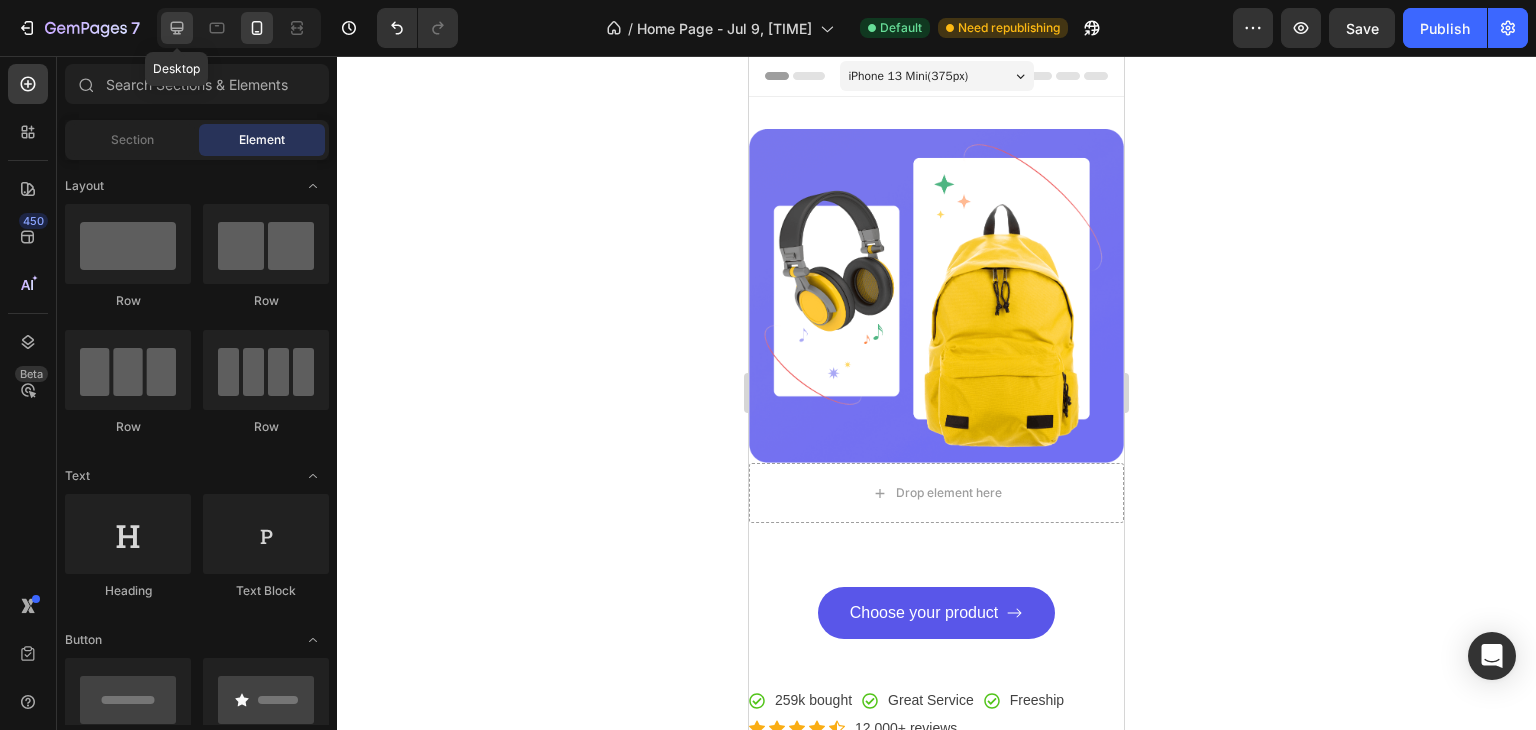 click 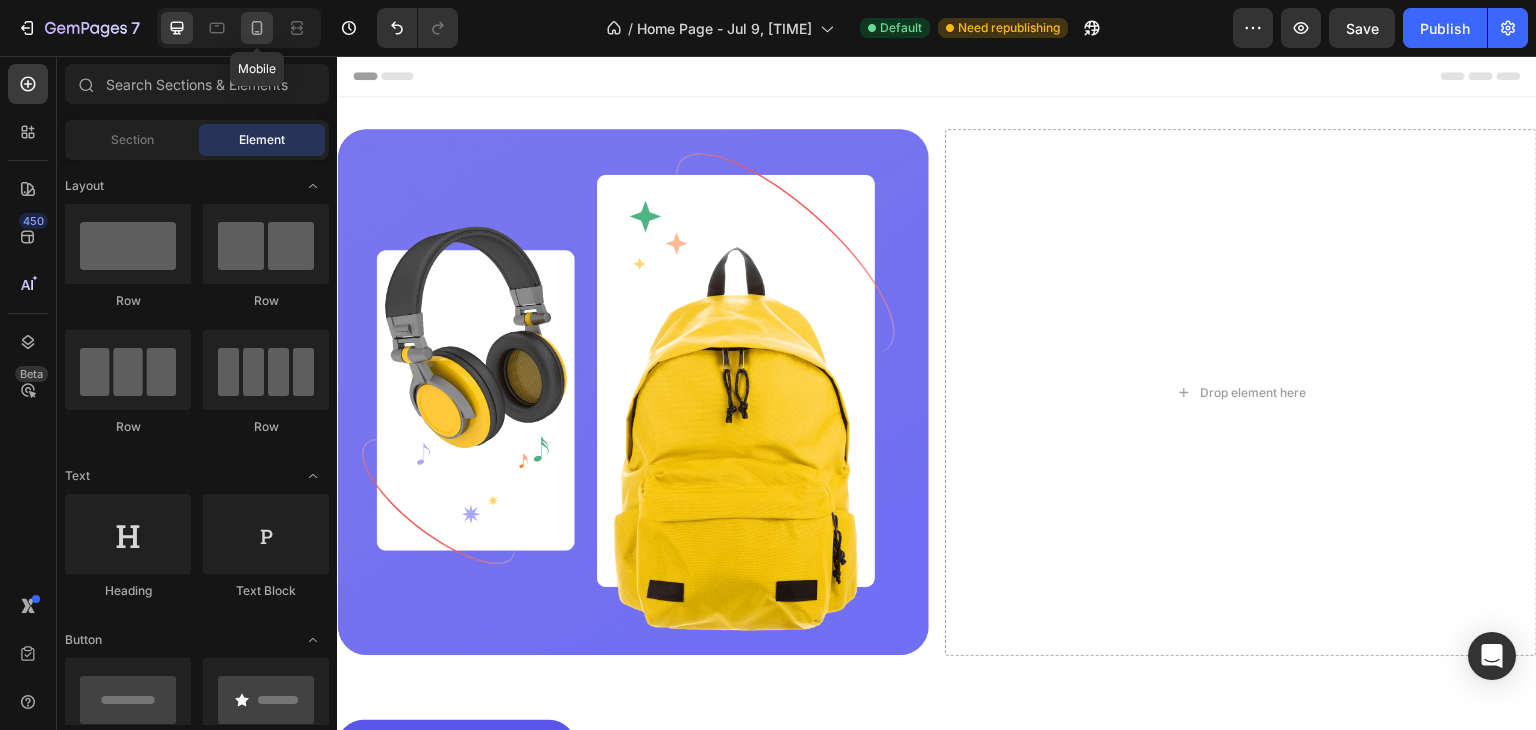 click 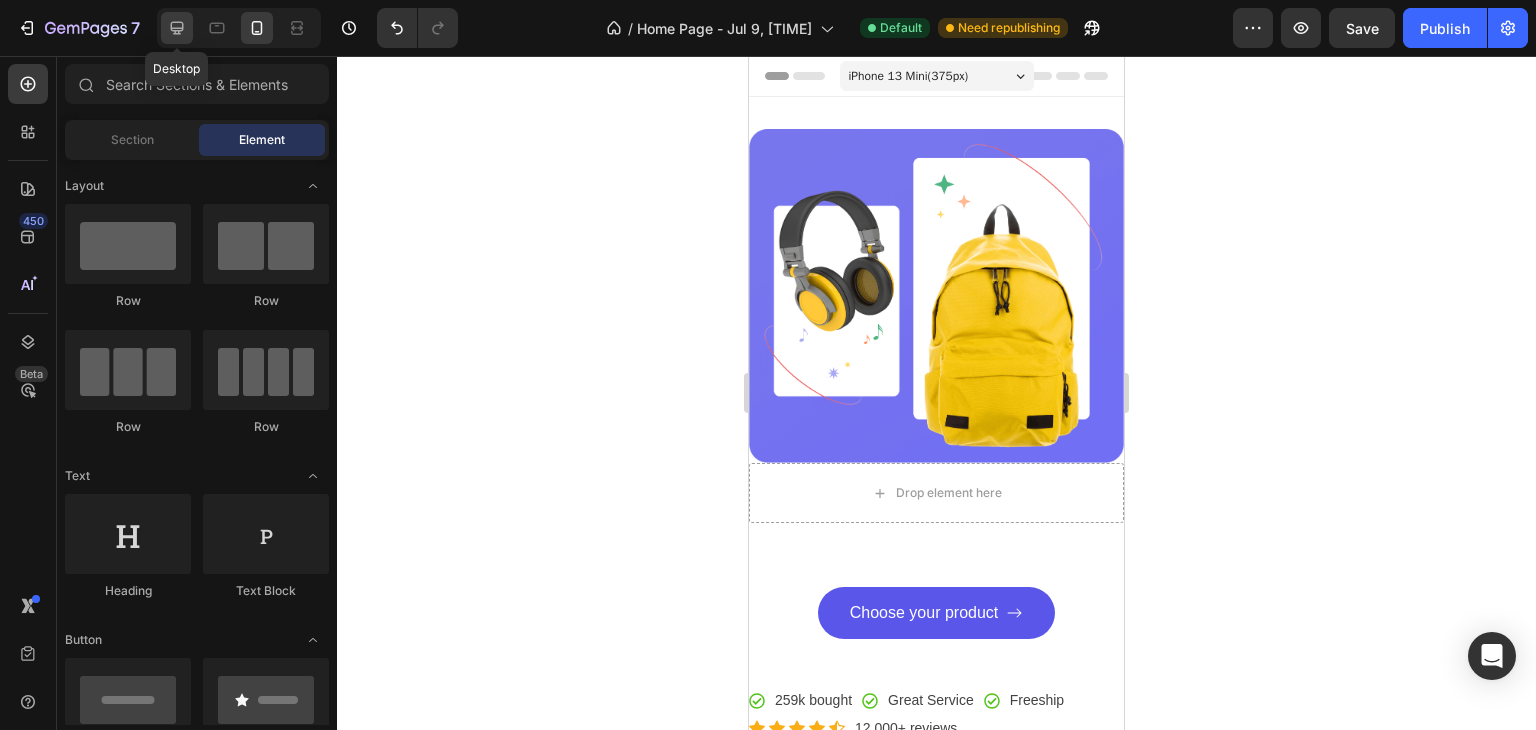 click 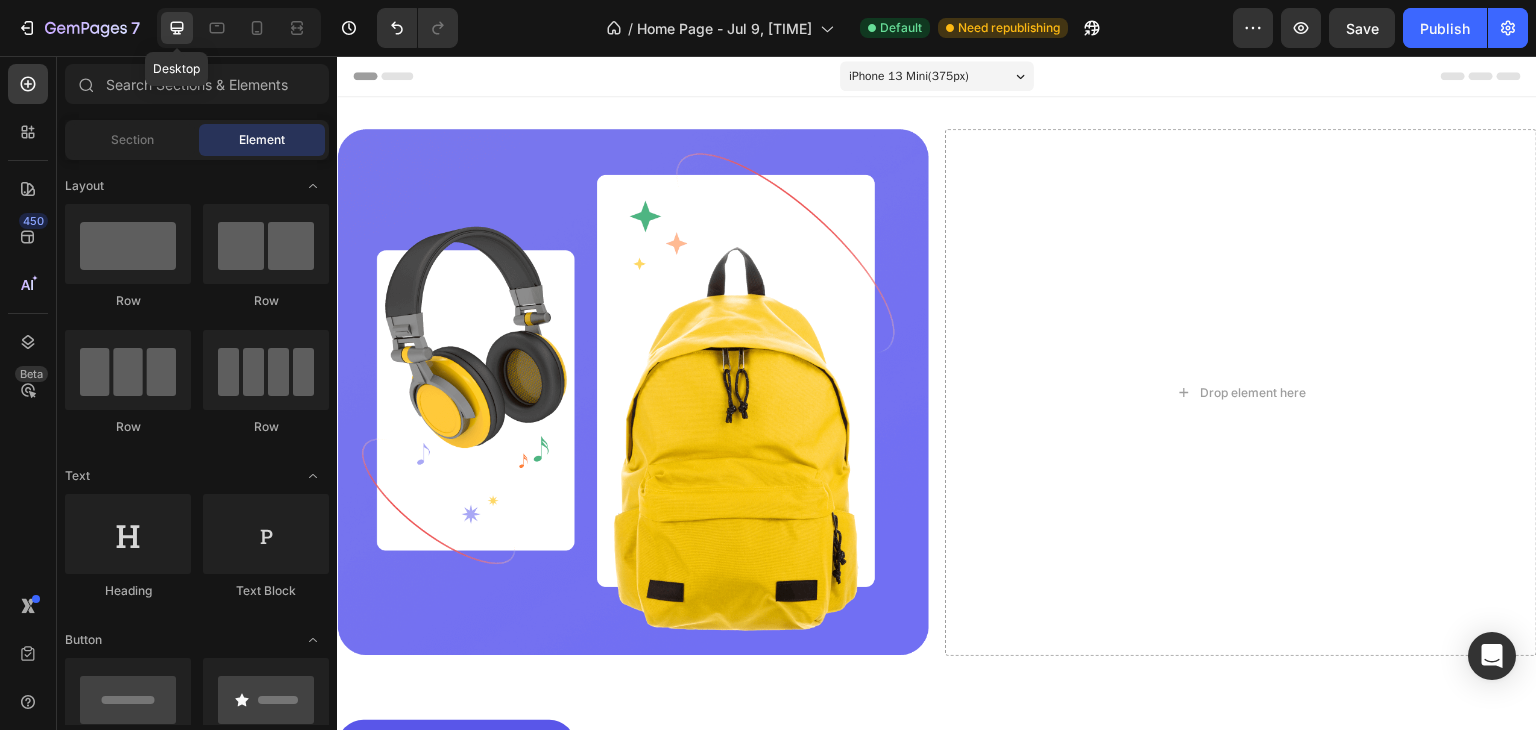 click 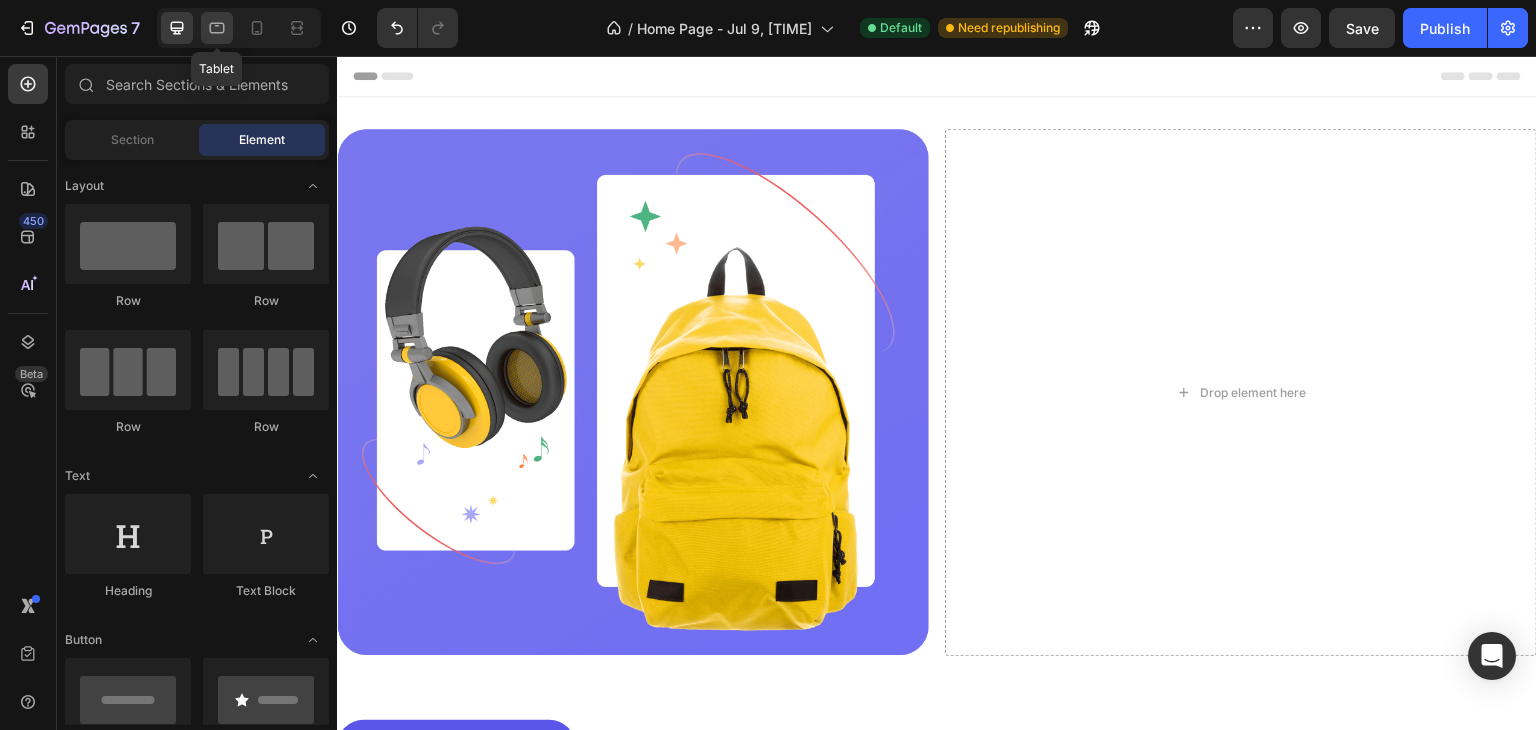 click 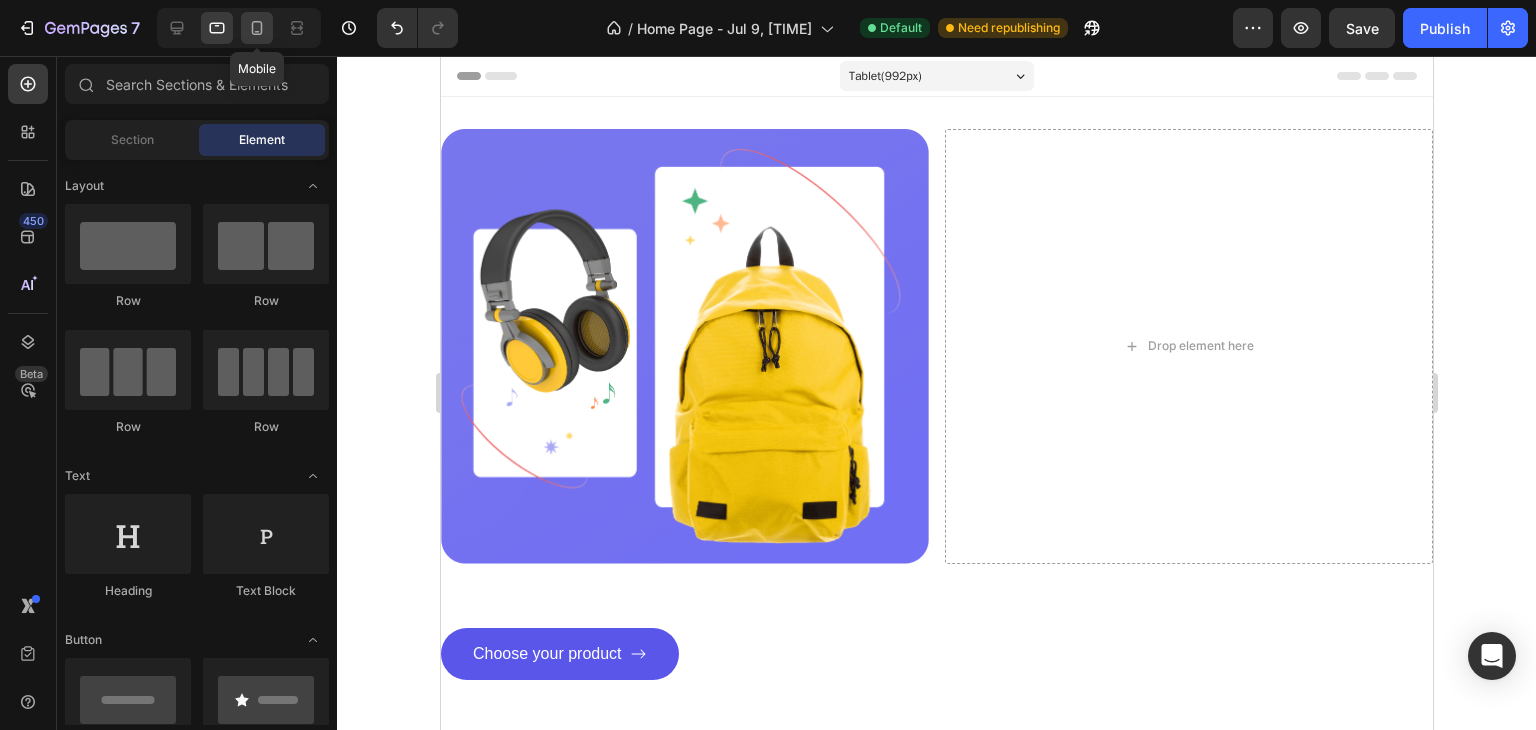 click 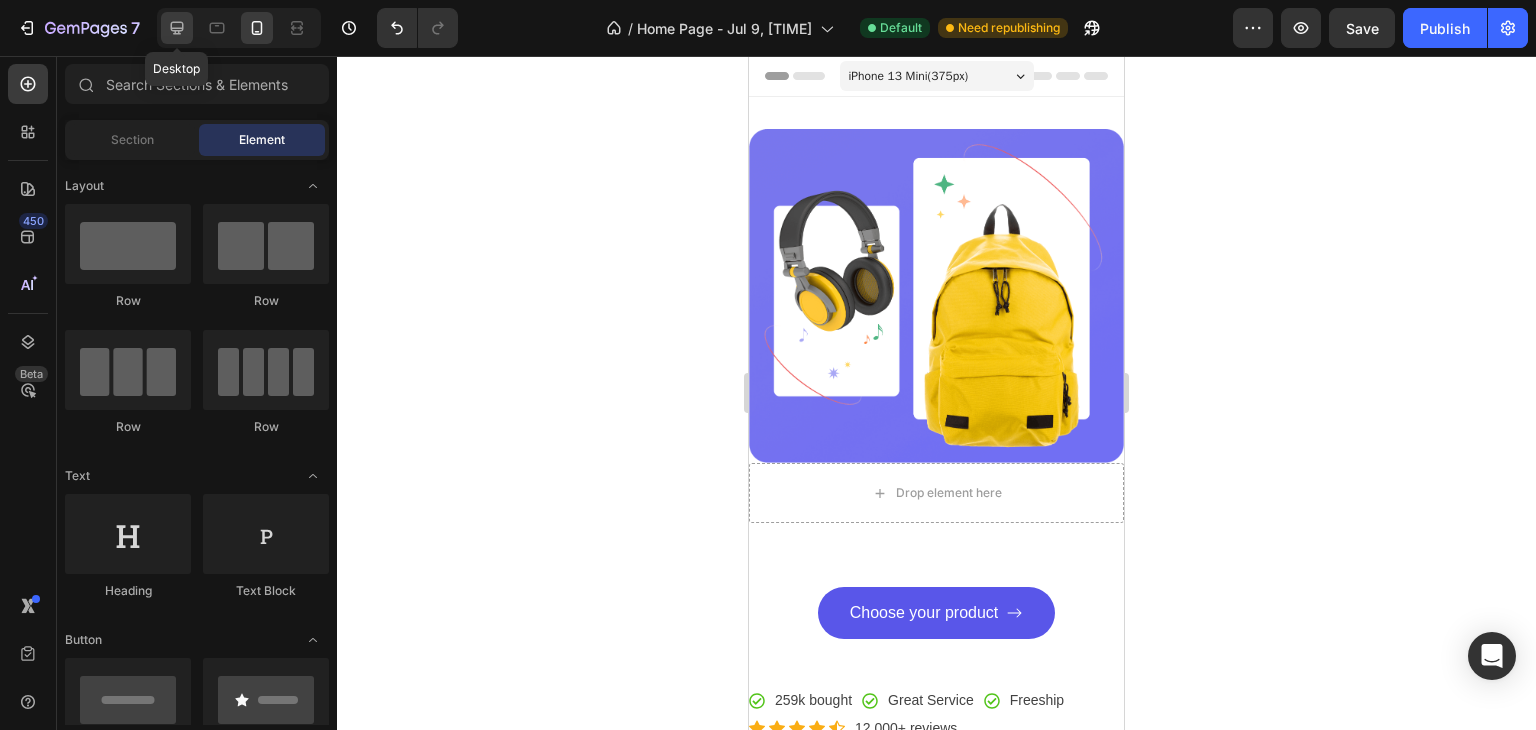 click 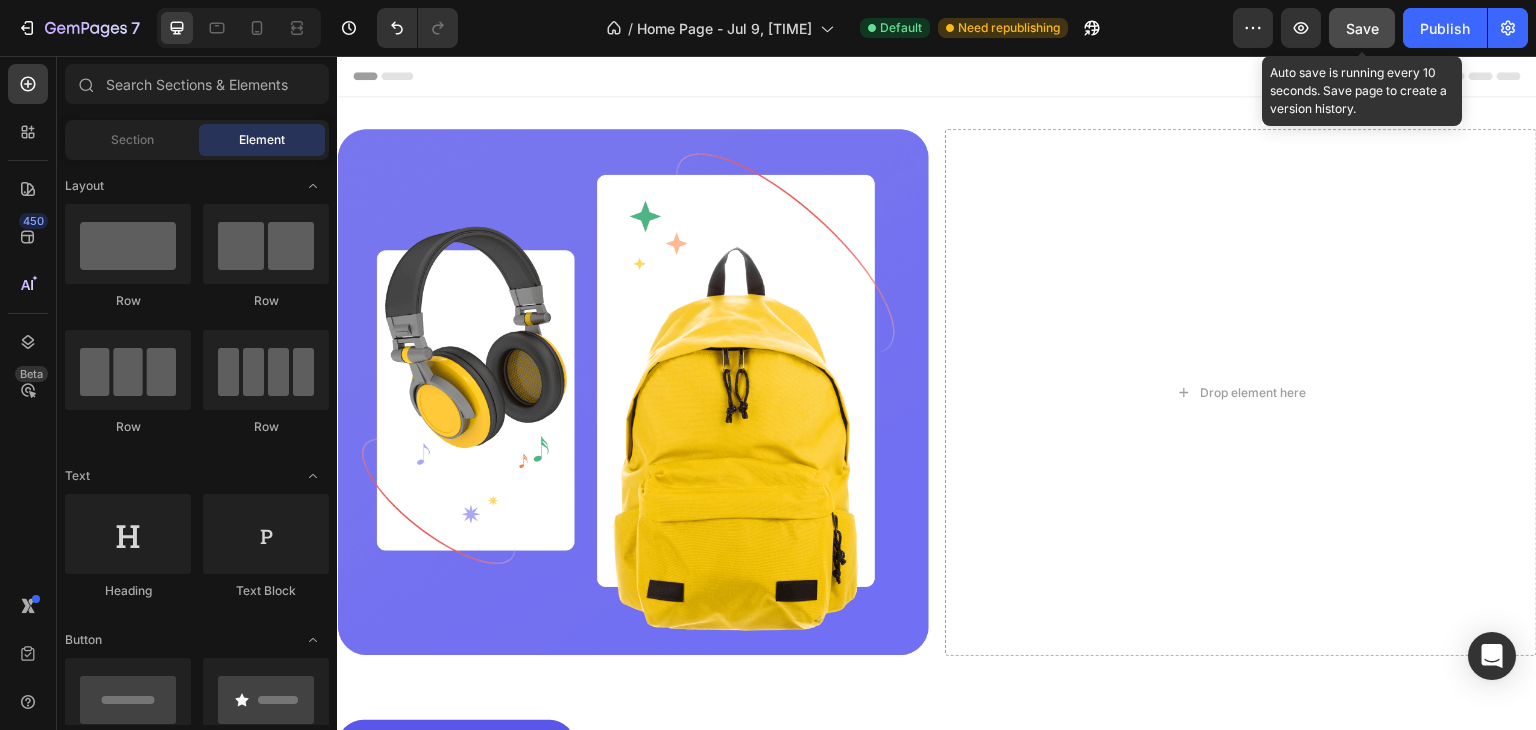 click on "Save" 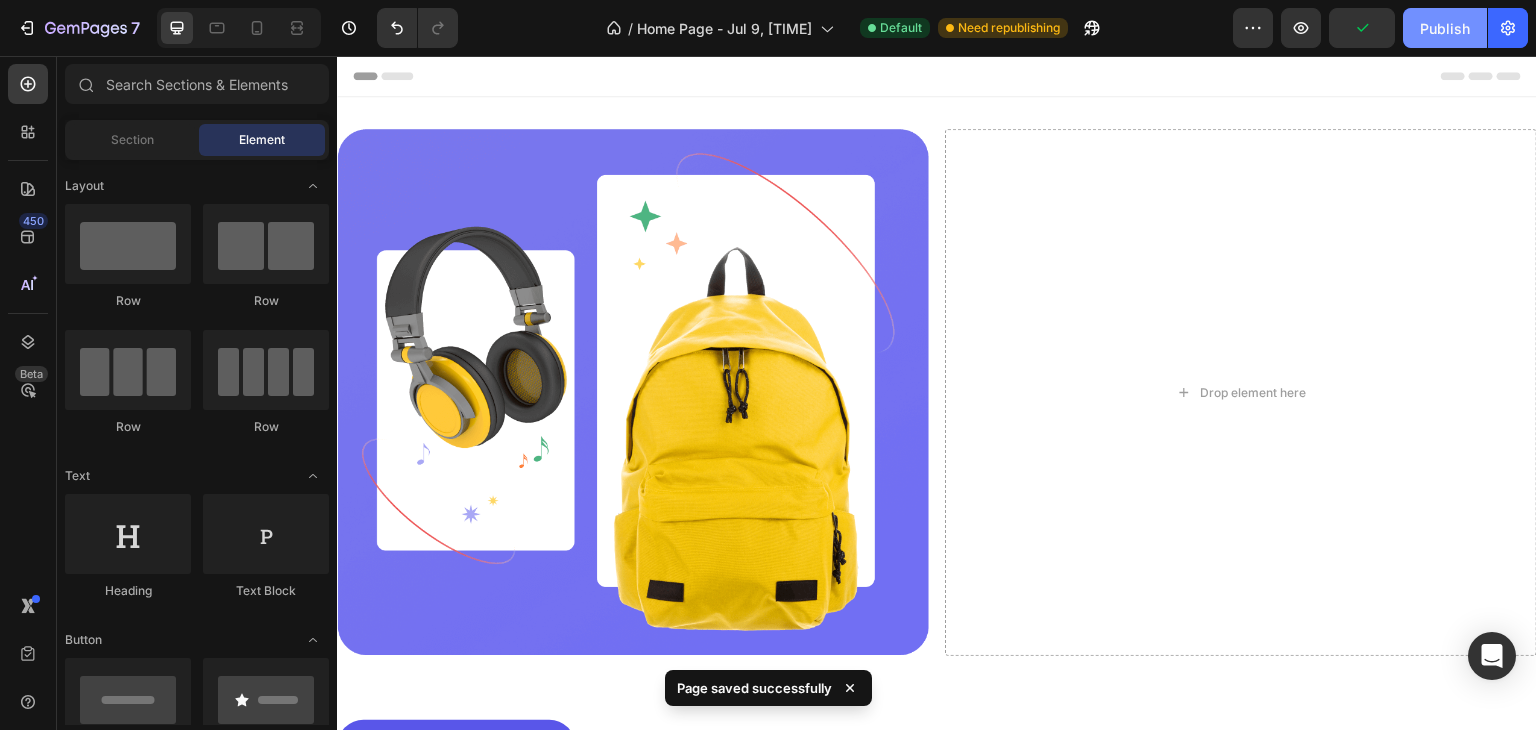 click on "Publish" at bounding box center (1445, 28) 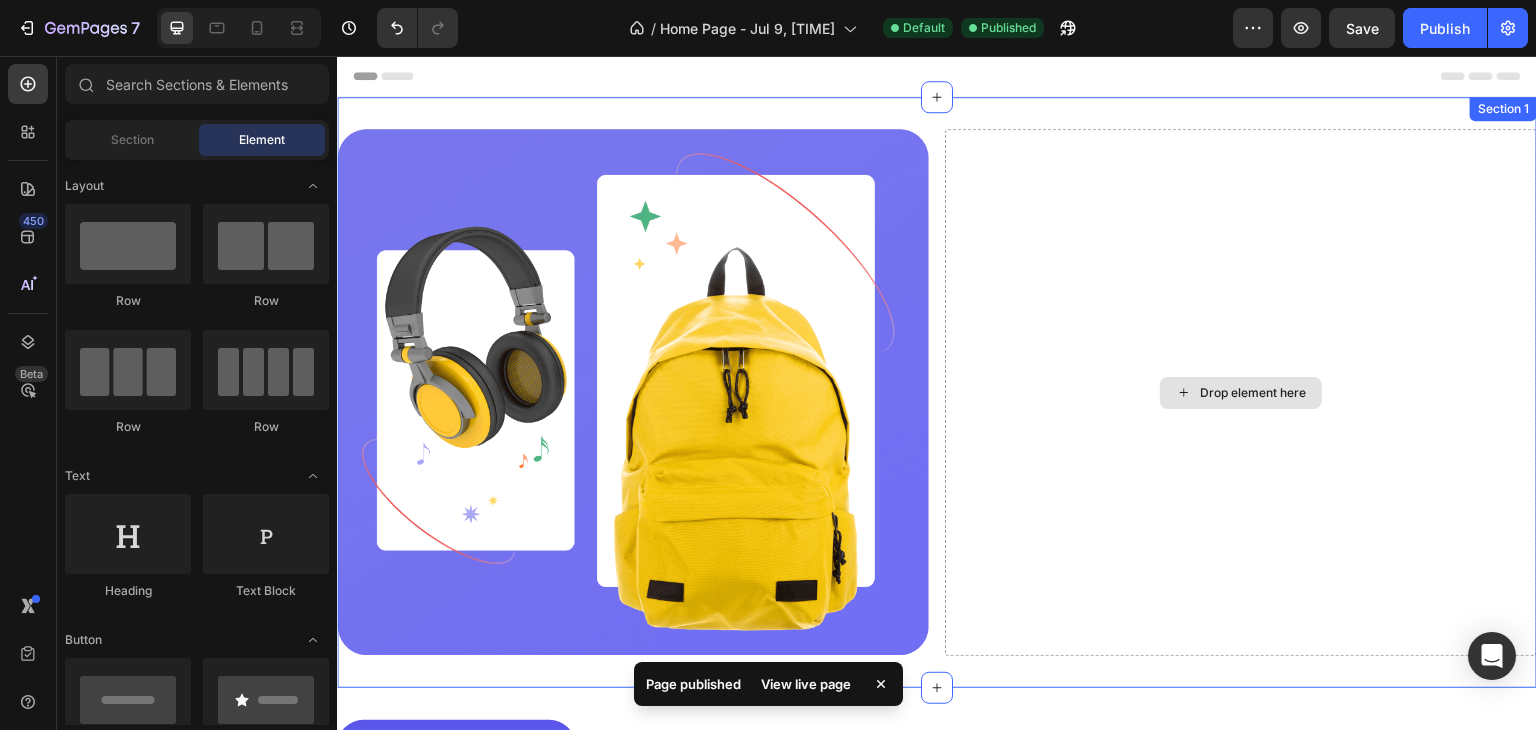 click on "Drop element here" at bounding box center [1241, 392] 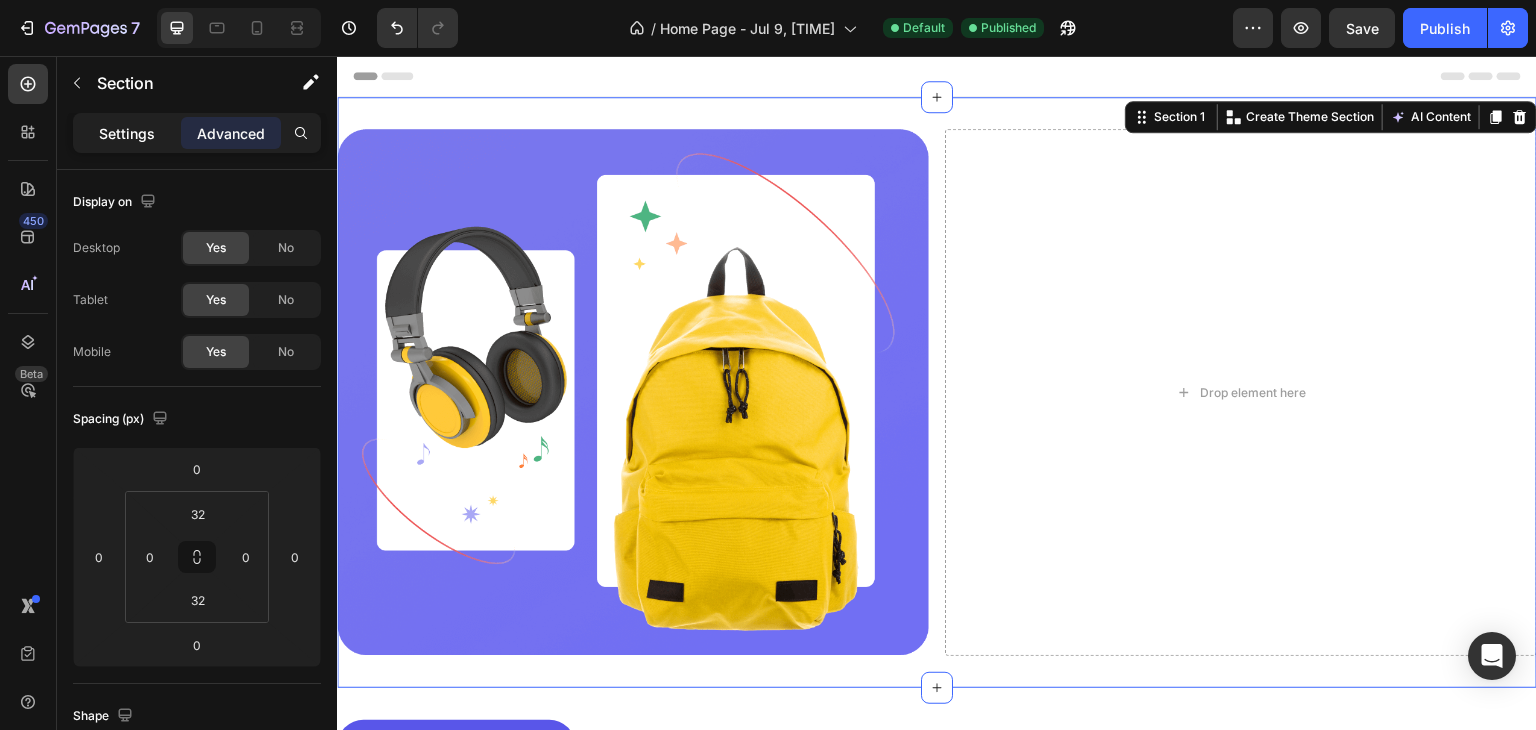 click on "Settings" at bounding box center [127, 133] 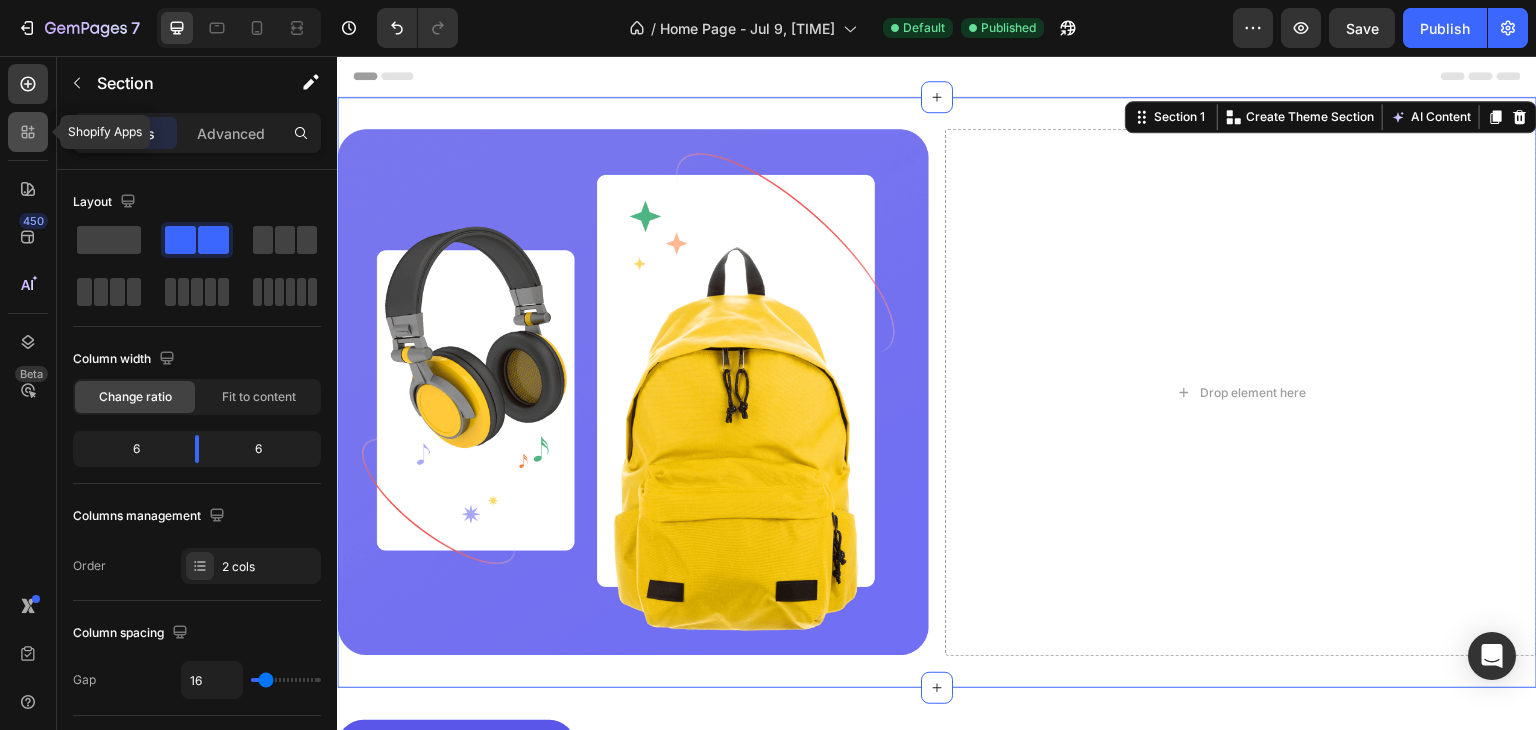 click 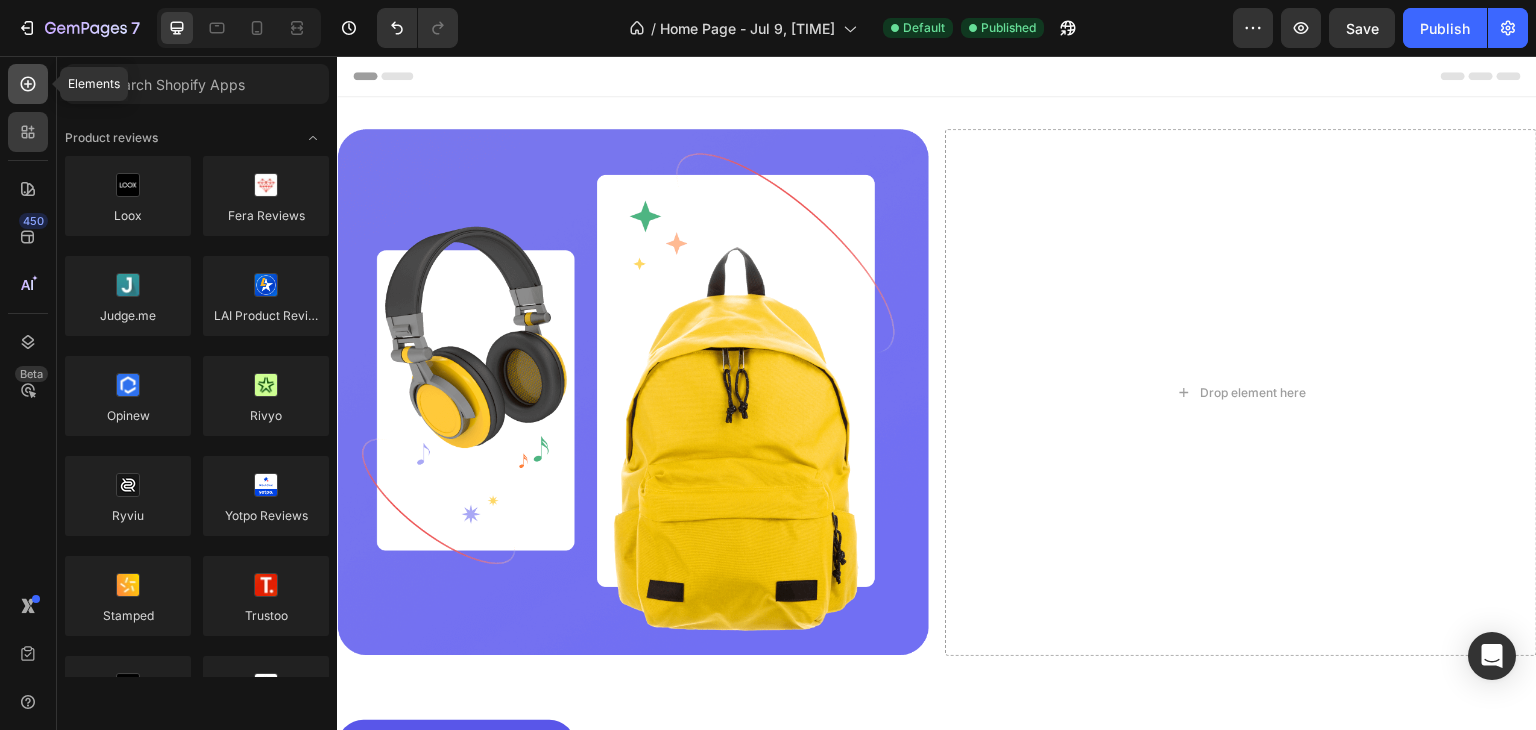click 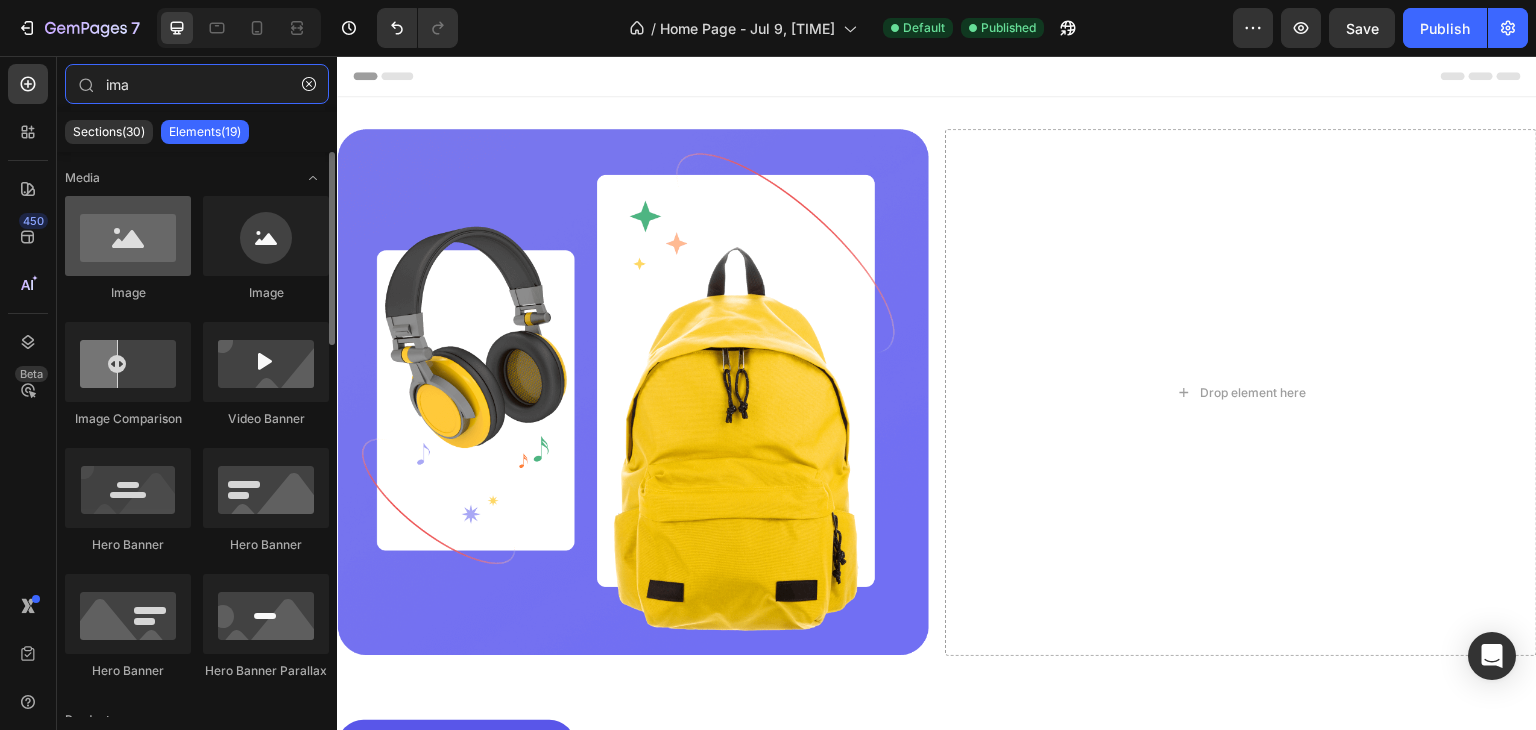 type on "ima" 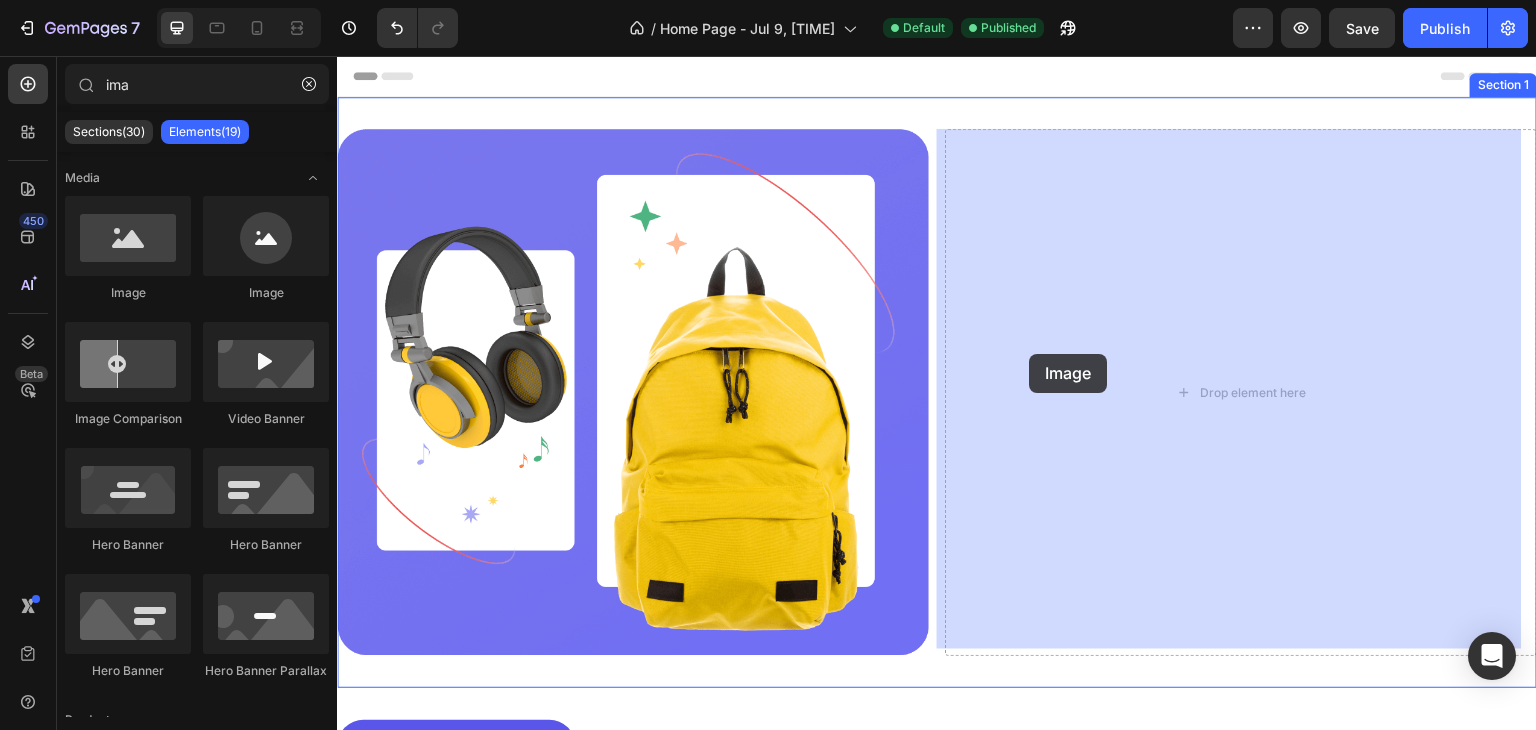 drag, startPoint x: 482, startPoint y: 317, endPoint x: 1030, endPoint y: 354, distance: 549.2477 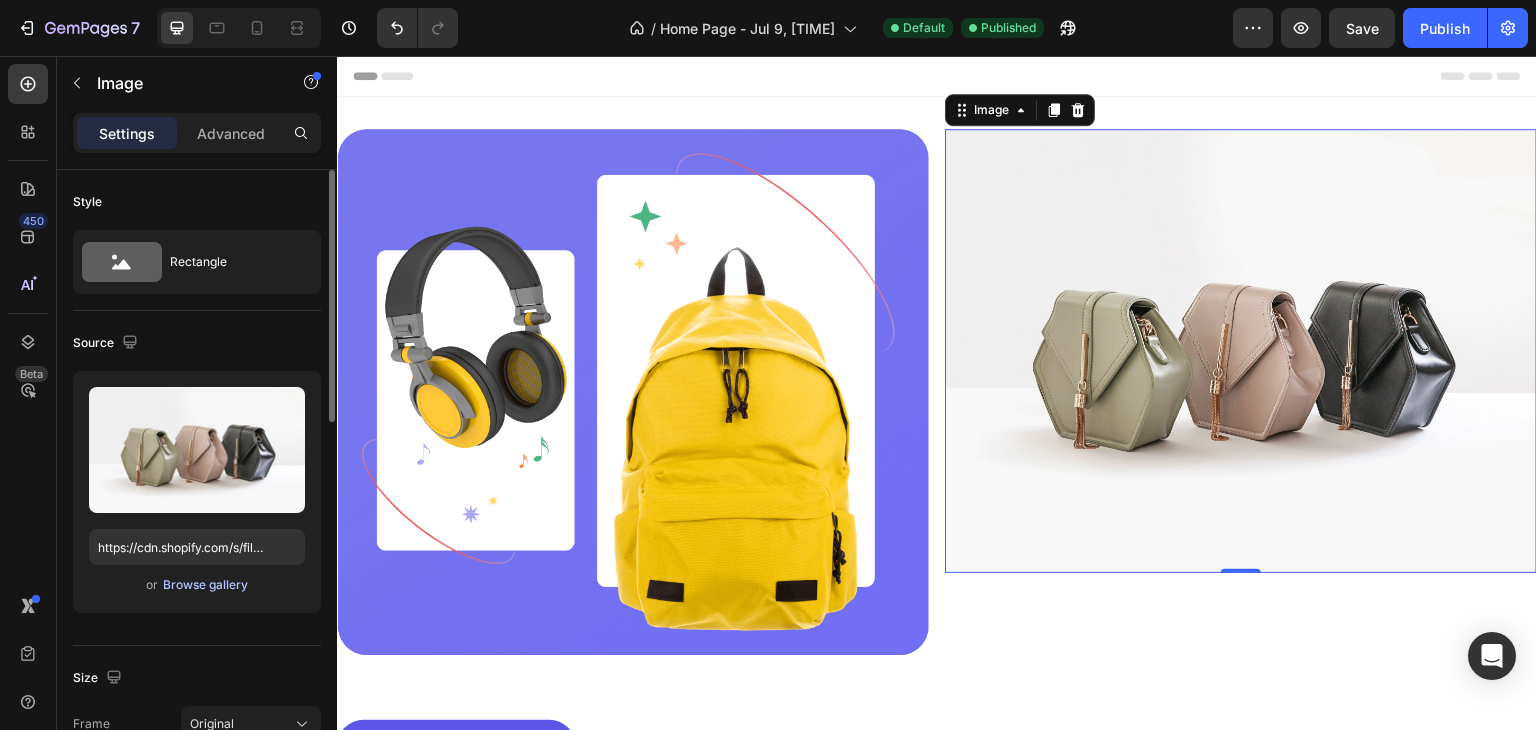 click on "Browse gallery" at bounding box center (205, 585) 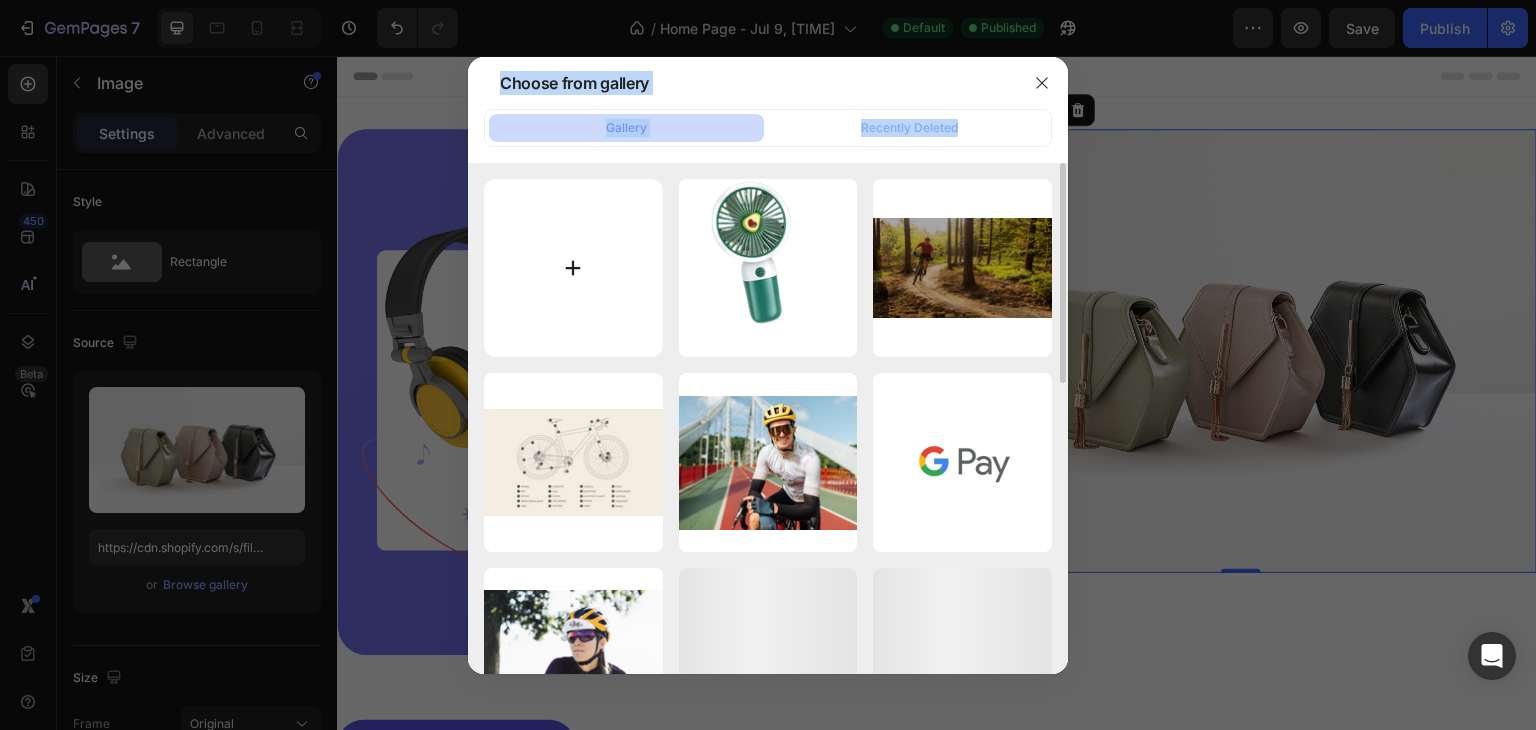 drag, startPoint x: 185, startPoint y: 581, endPoint x: 634, endPoint y: 332, distance: 513.4219 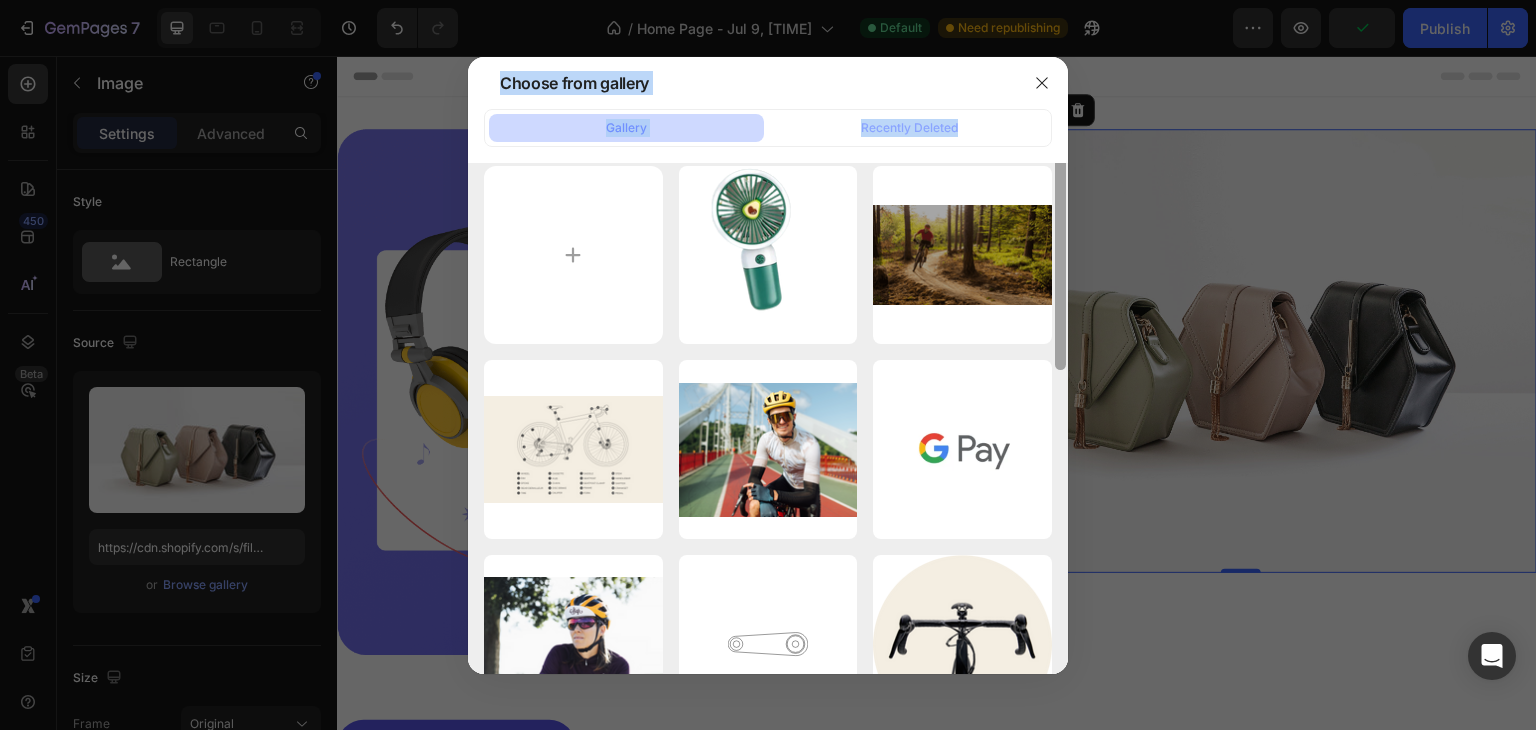 scroll, scrollTop: 0, scrollLeft: 0, axis: both 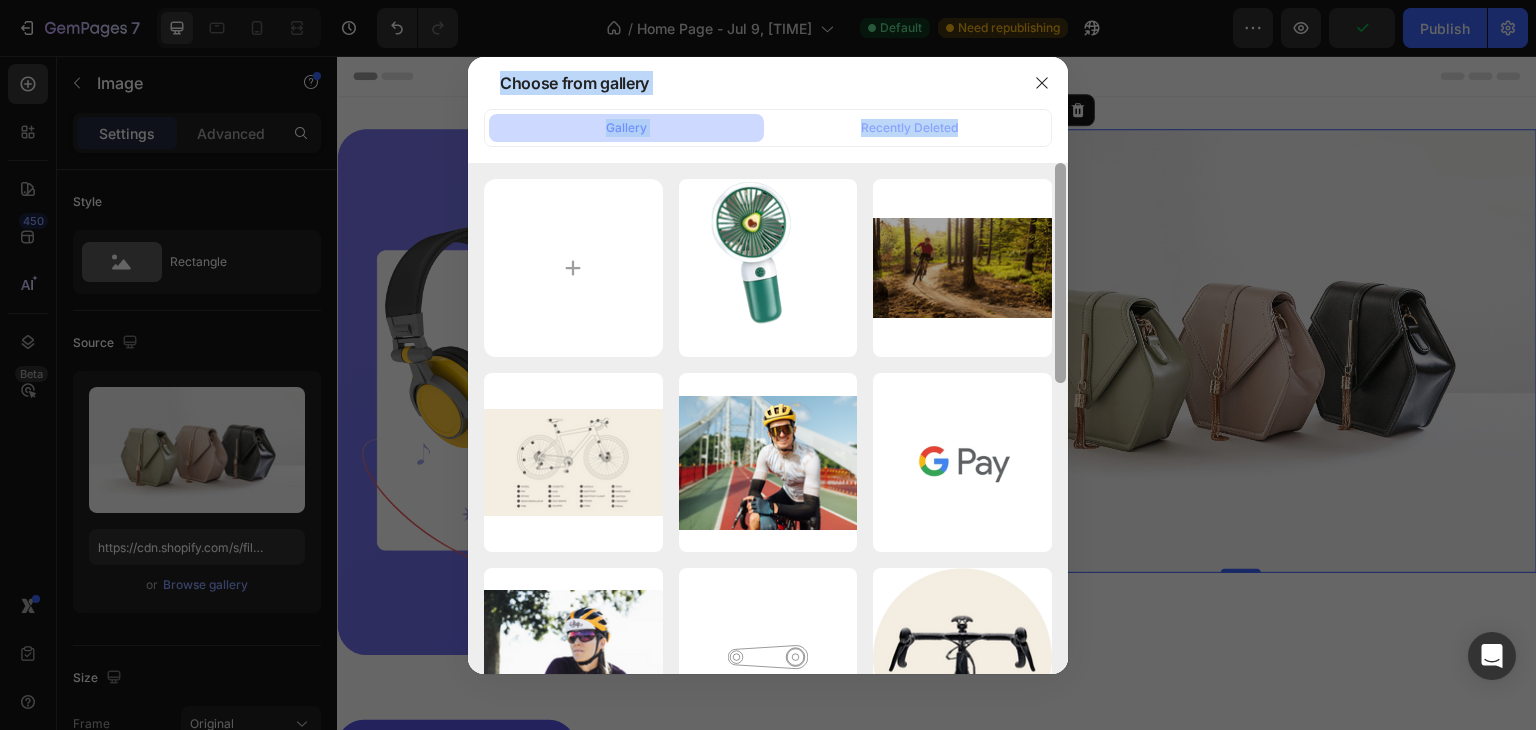 drag, startPoint x: 1059, startPoint y: 214, endPoint x: 1059, endPoint y: 121, distance: 93 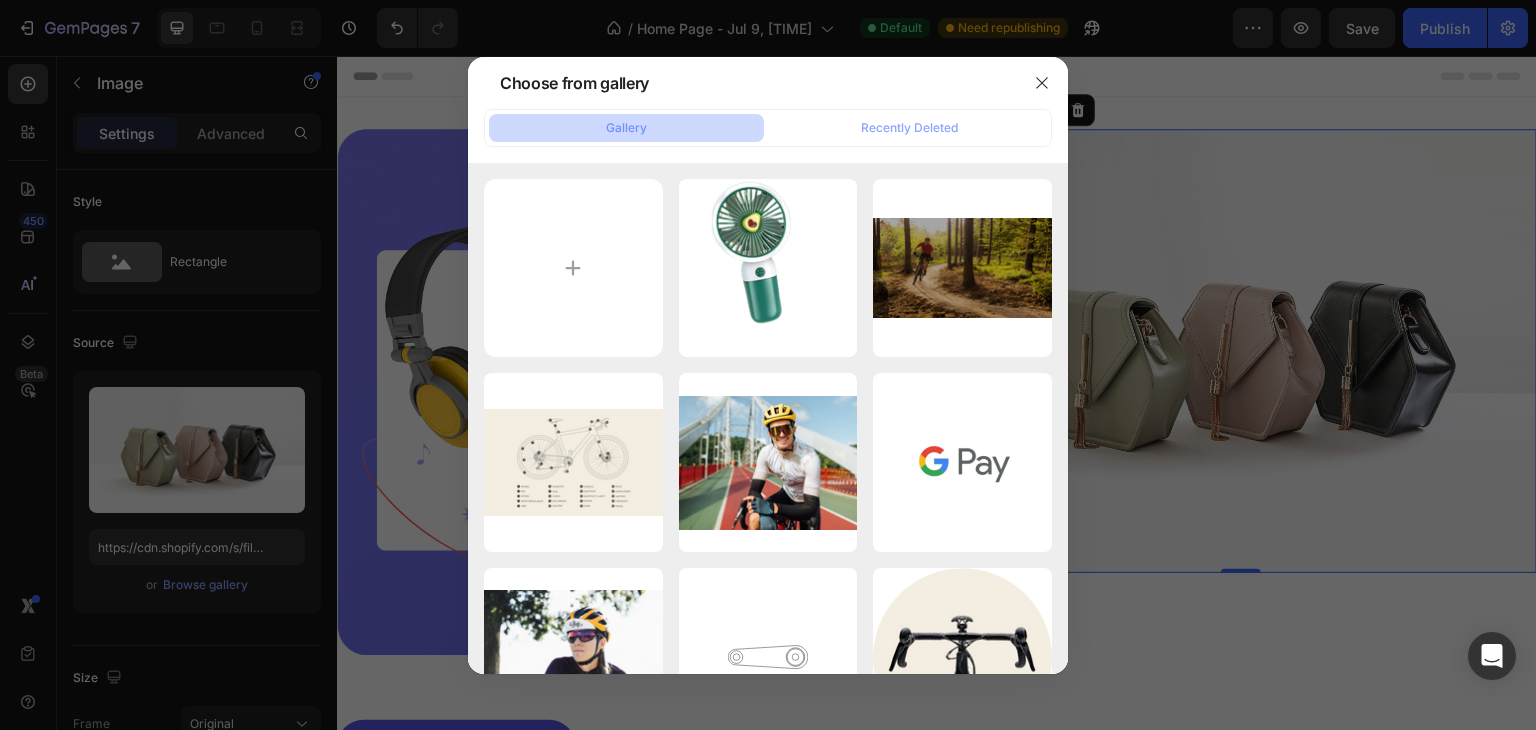 click on "Gallery Recently Deleted sxvaq_512-removebg-pr...ew.png [FILESIZE]  thumb-video.png [FILESIZE]  details.png [FILESIZE]  Rectangle 3036.png [FILESIZE]  Gpay.png [FILESIZE]  Rectangle 3169.png [FILESIZE]  Group 1171276931.svg [FILESIZE]  Group 1171276888.png [FILESIZE]  Group 1171276567.png [FILESIZE]  MasterCard.png [FILESIZE]  Rectangle 3034.png [FILESIZE]  Group 1171276827.png [FILESIZE]  Group 1171276933.svg [FILESIZE]  Titanium mobile.png [FILESIZE]  Line 257.svg [FILESIZE]  Visa.png [FILESIZE]  product-compare.png [FILESIZE]  McAfee.png [FILESIZE]  shutterstock_12357970... [FILESIZE]  inStyle.svg [FILESIZE]  carbon mobile.png [FILESIZE]  shutterstock_20893959... [FILESIZE]  byrdie.svg [FILESIZE]  Electronic shifting f... [FILESIZE]  hero map [FILESIZE]  allure.svg [FILESIZE]  ApplePay.png [FILESIZE]  Group 1171276928.svg [FILESIZE]  Dual pivot brake cali... [FILESIZE]  hero2.png [FILESIZE]  shutterstock_59011807... [FILESIZE]  gary-butterfield-j0LT... [FILESIZE]" at bounding box center (768, 391) 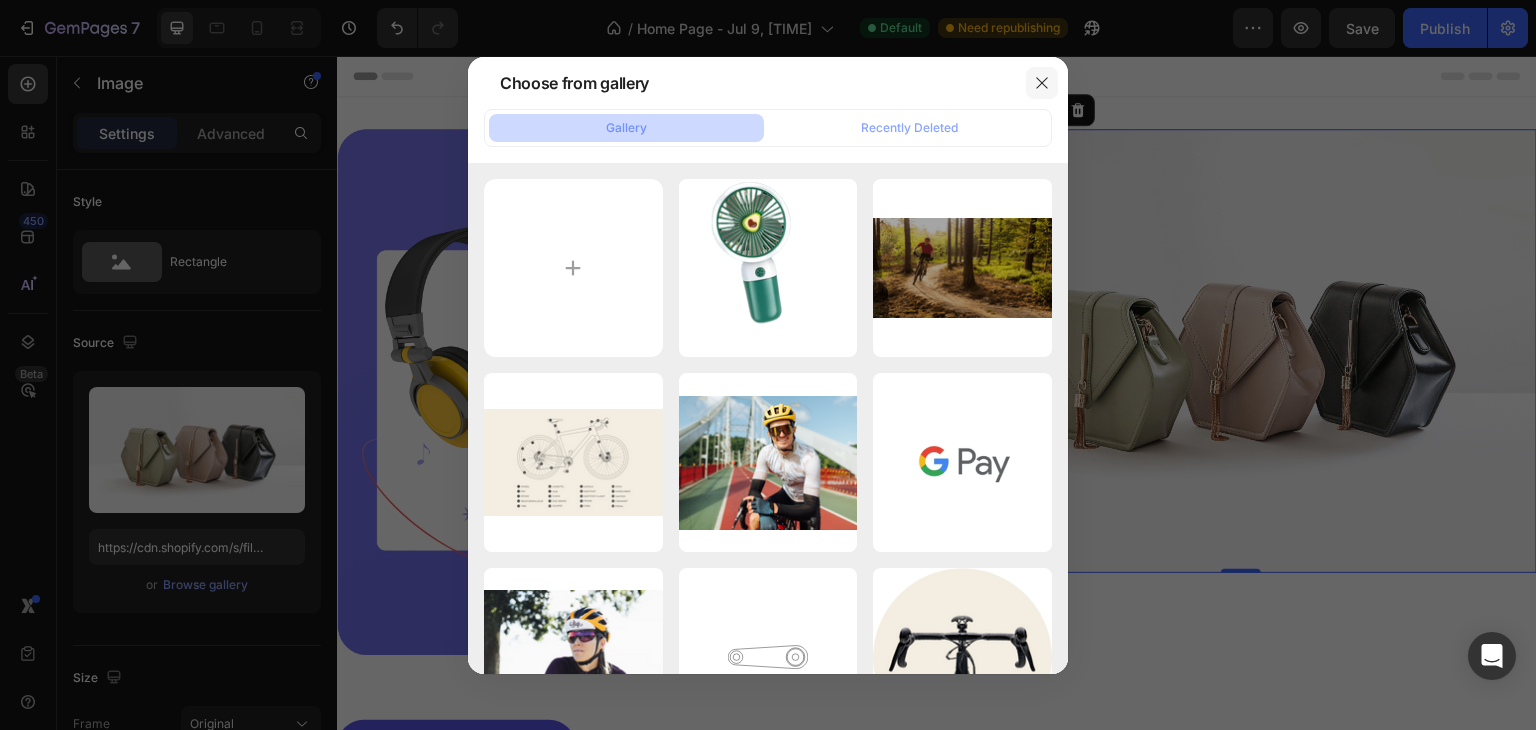 click 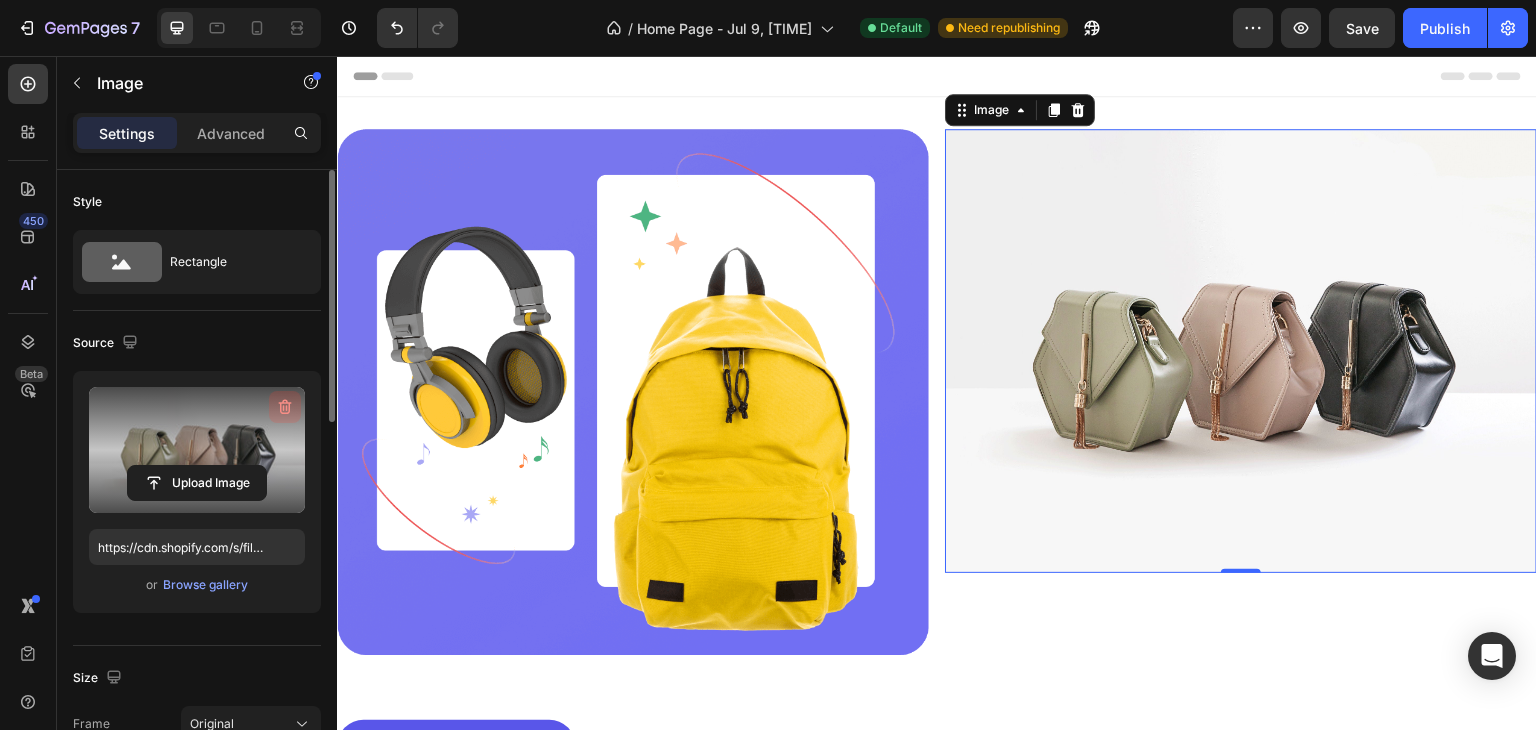 click 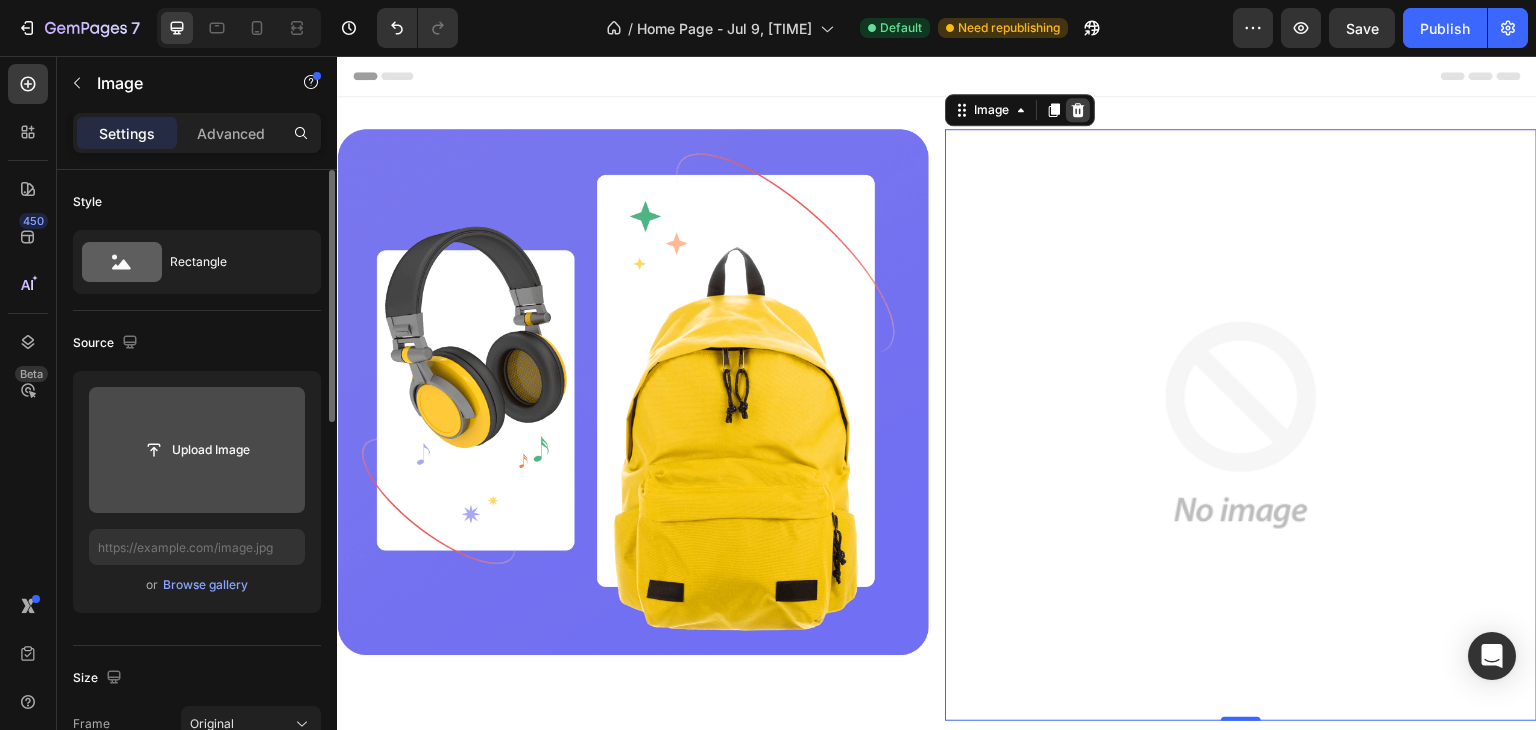 click 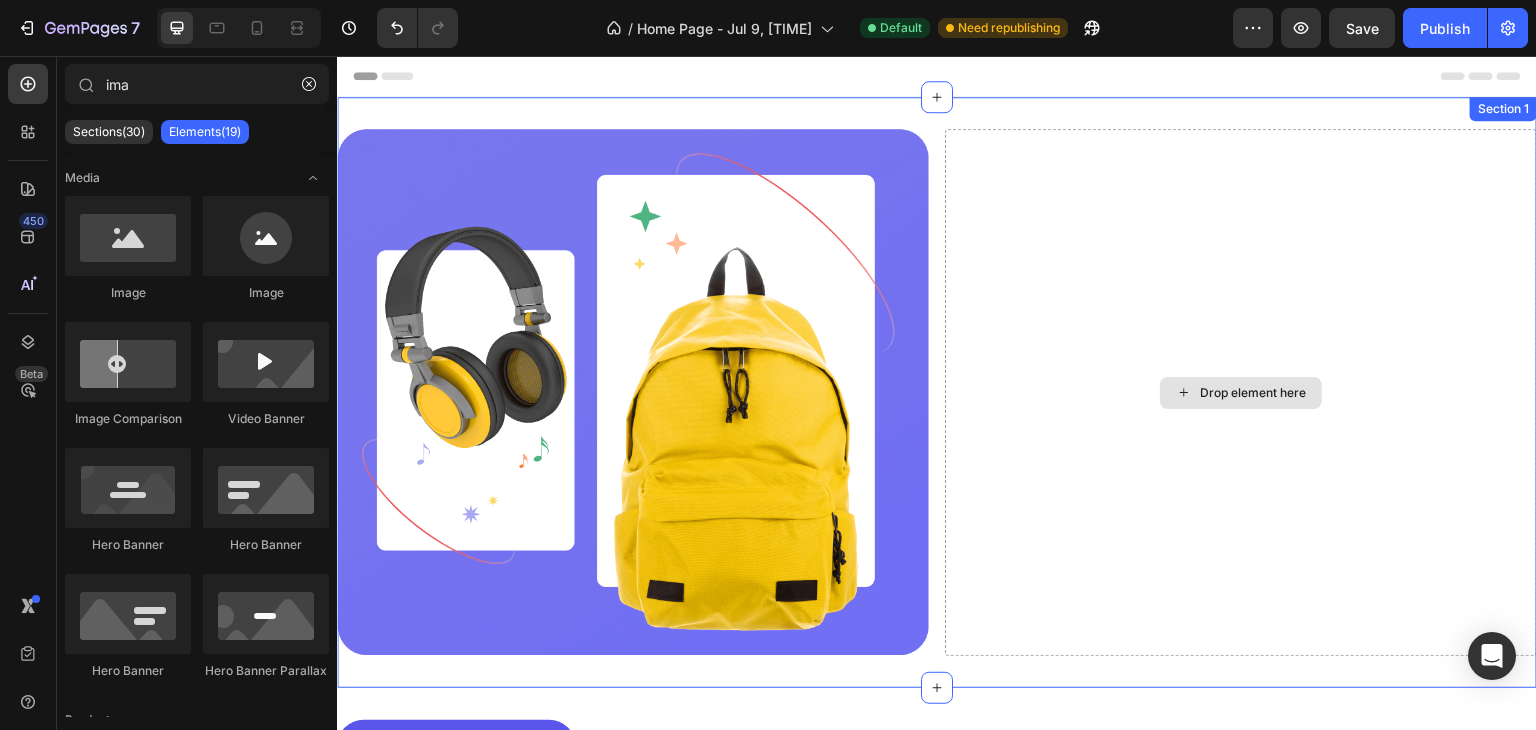 click on "Drop element here" at bounding box center [1241, 392] 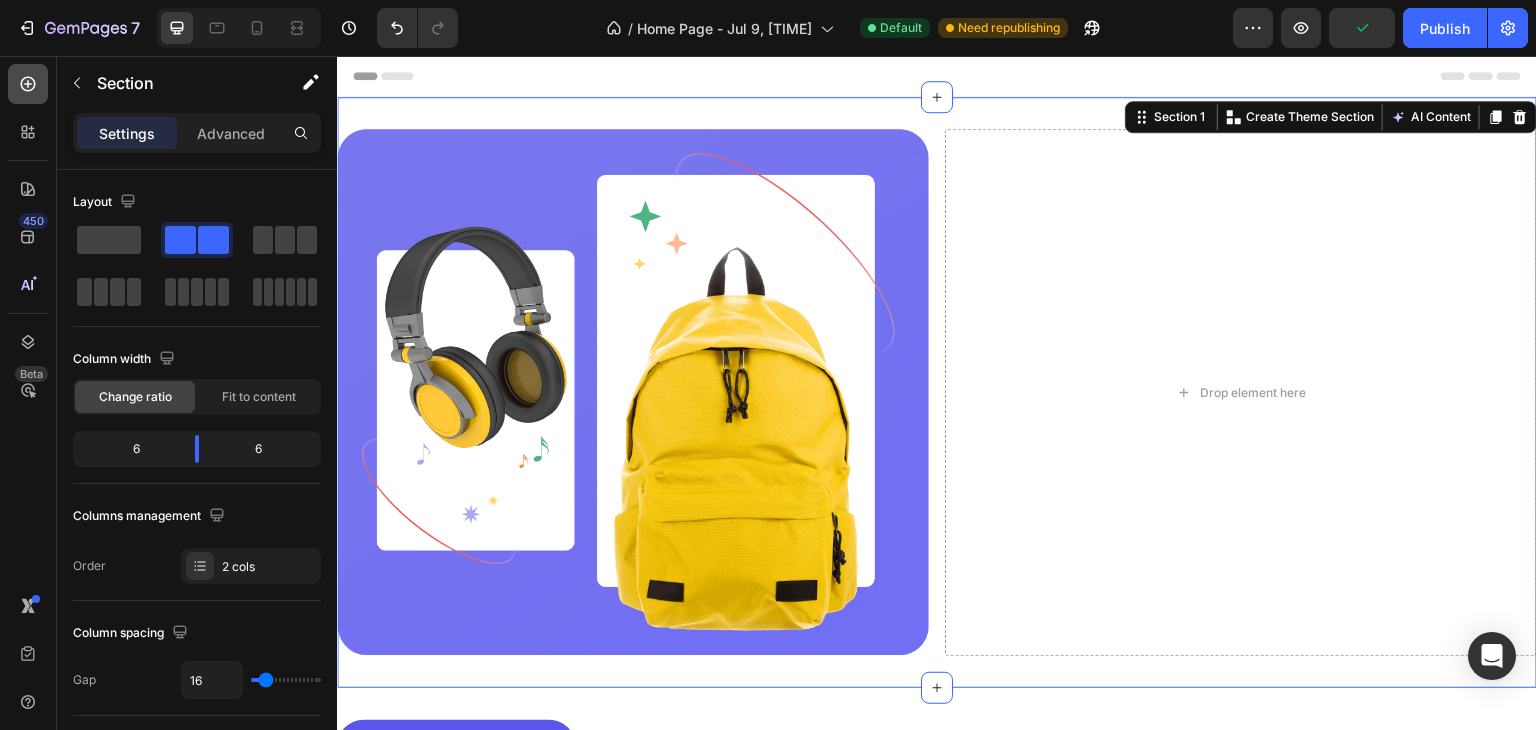 click 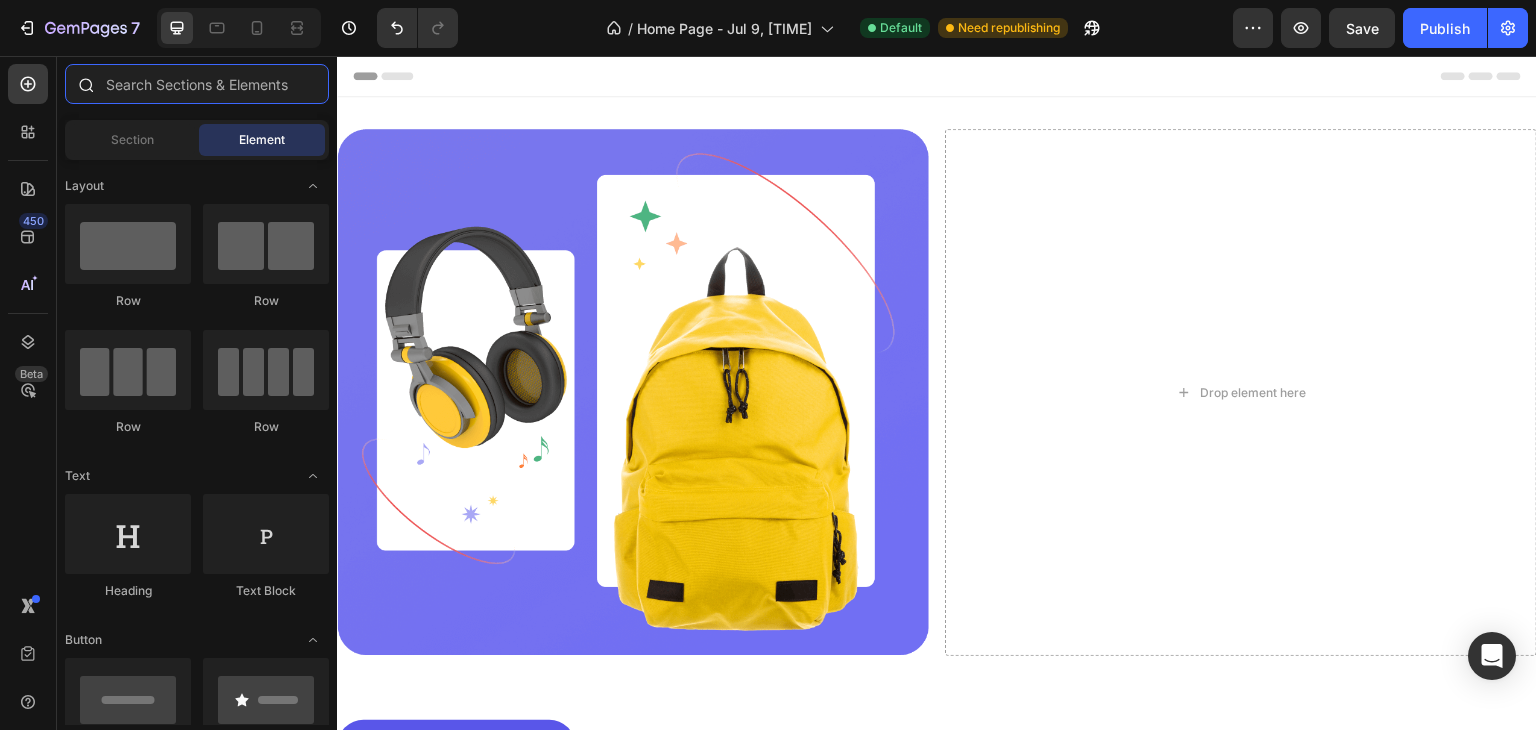 click at bounding box center (197, 84) 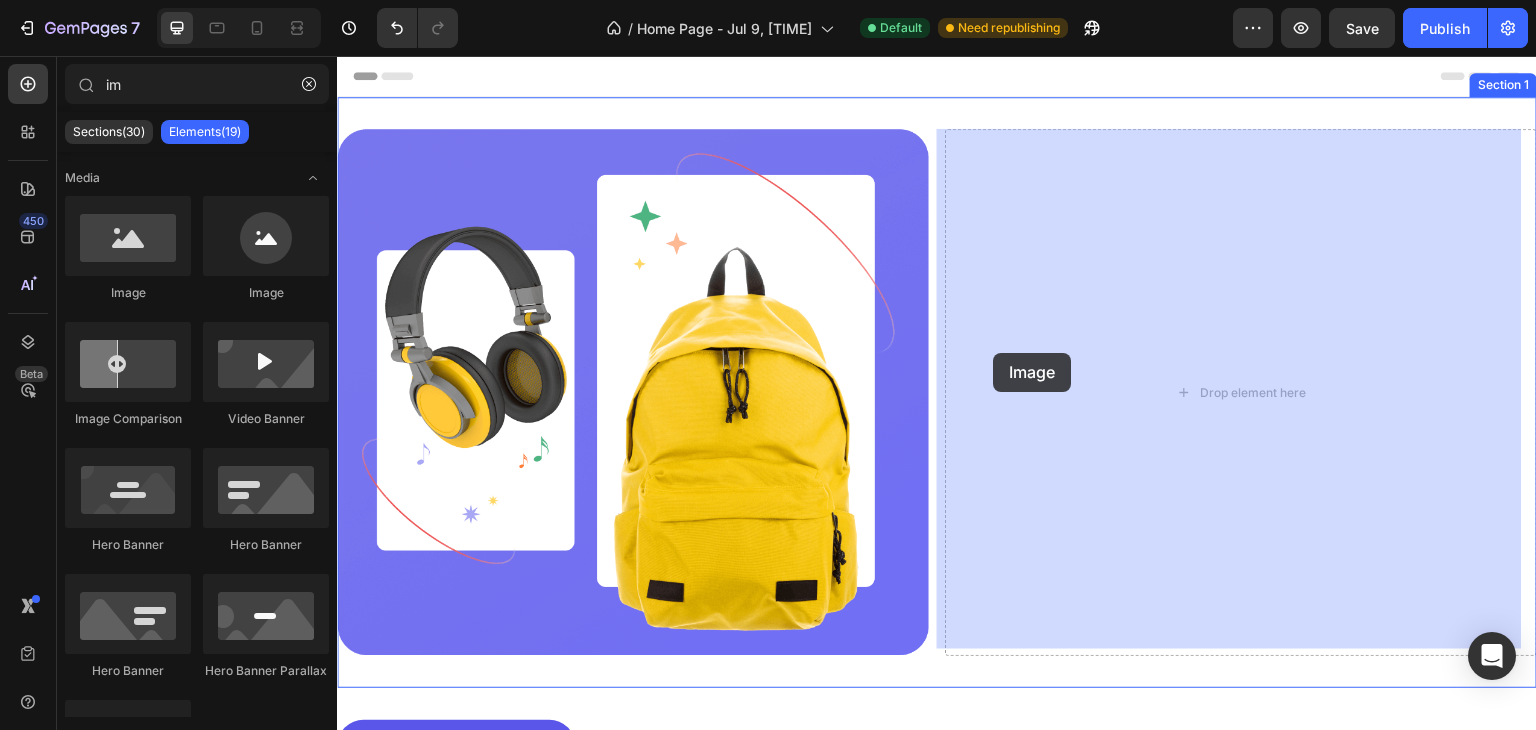 drag, startPoint x: 470, startPoint y: 284, endPoint x: 1038, endPoint y: 357, distance: 572.6718 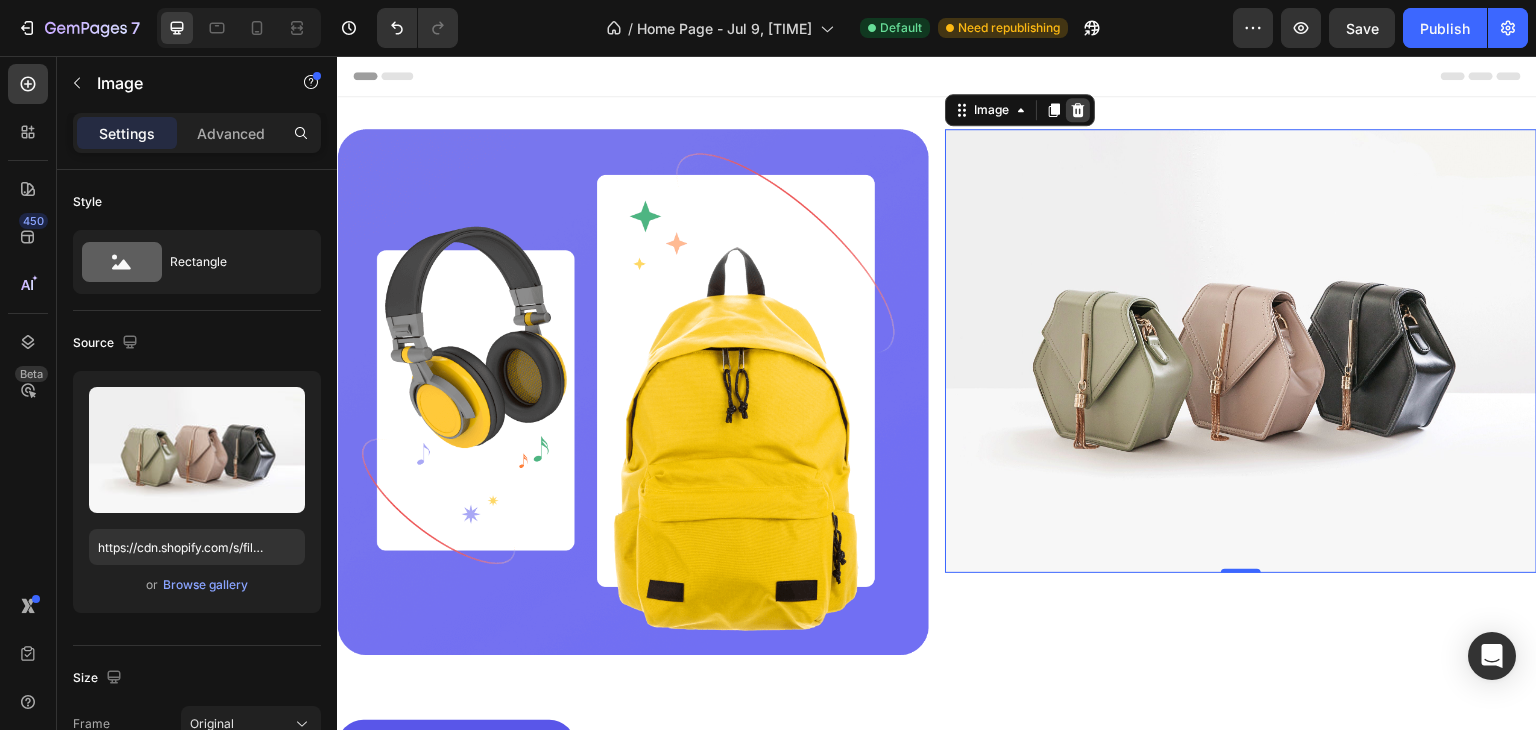 click 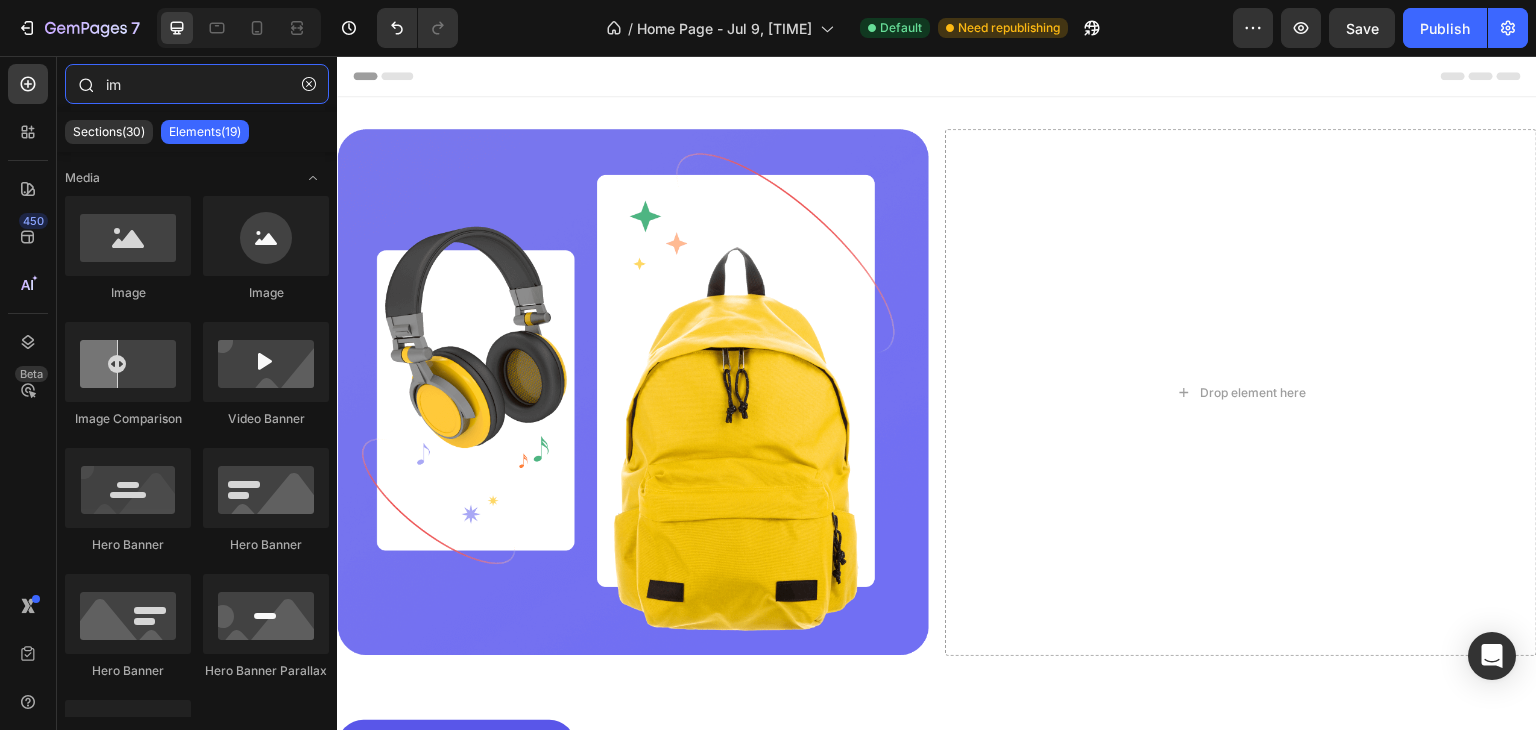 click on "im" at bounding box center [197, 84] 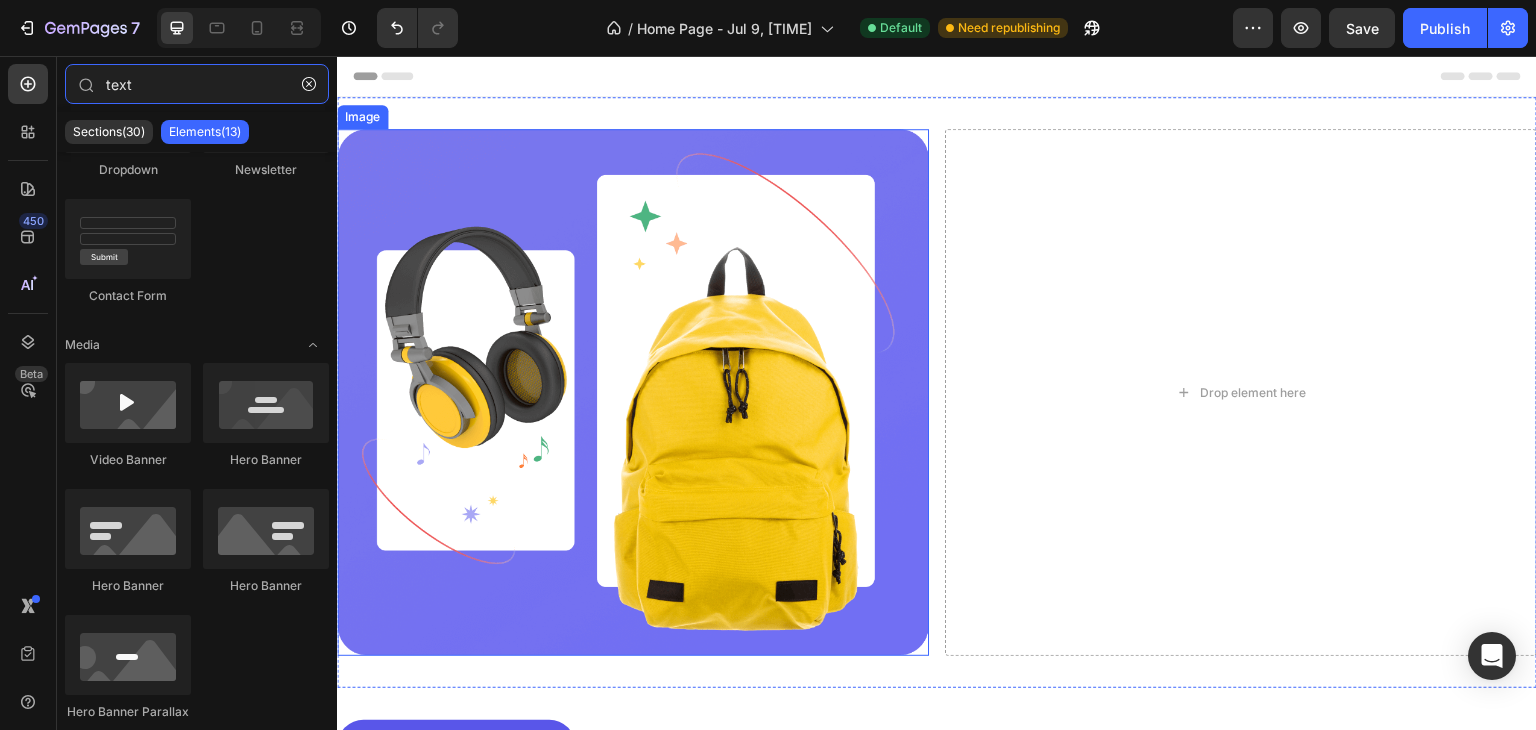 scroll, scrollTop: 0, scrollLeft: 0, axis: both 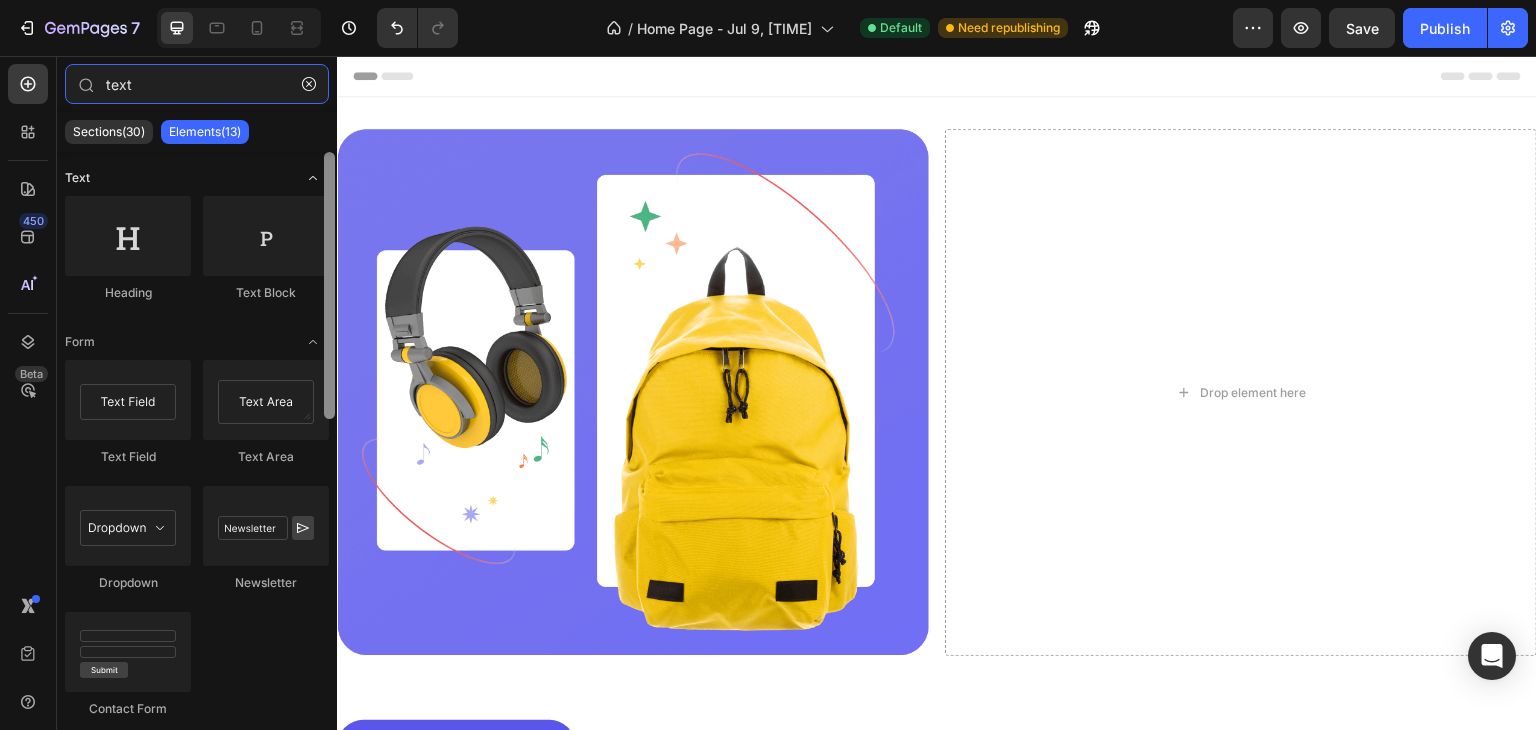 drag, startPoint x: 328, startPoint y: 336, endPoint x: 315, endPoint y: 176, distance: 160.52725 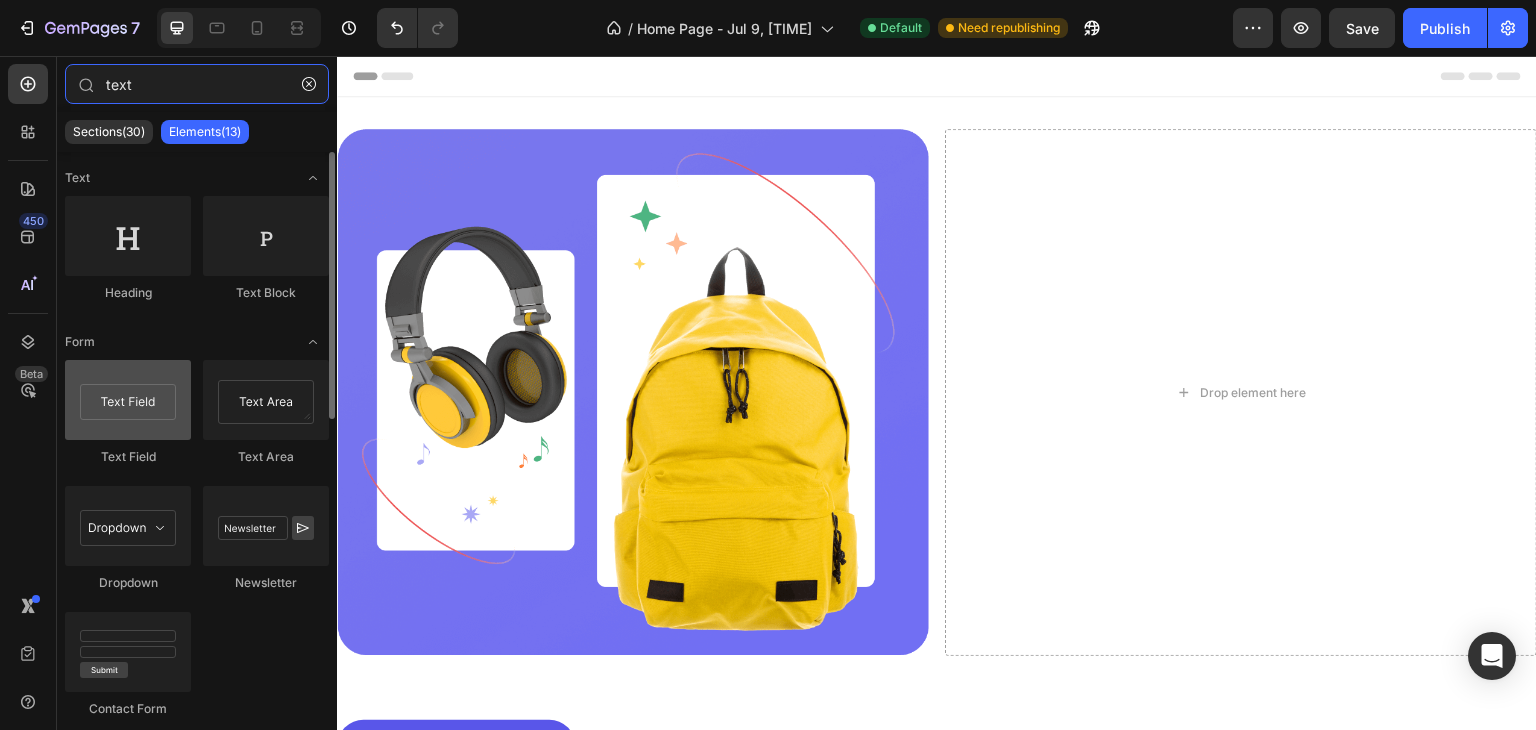 type on "text" 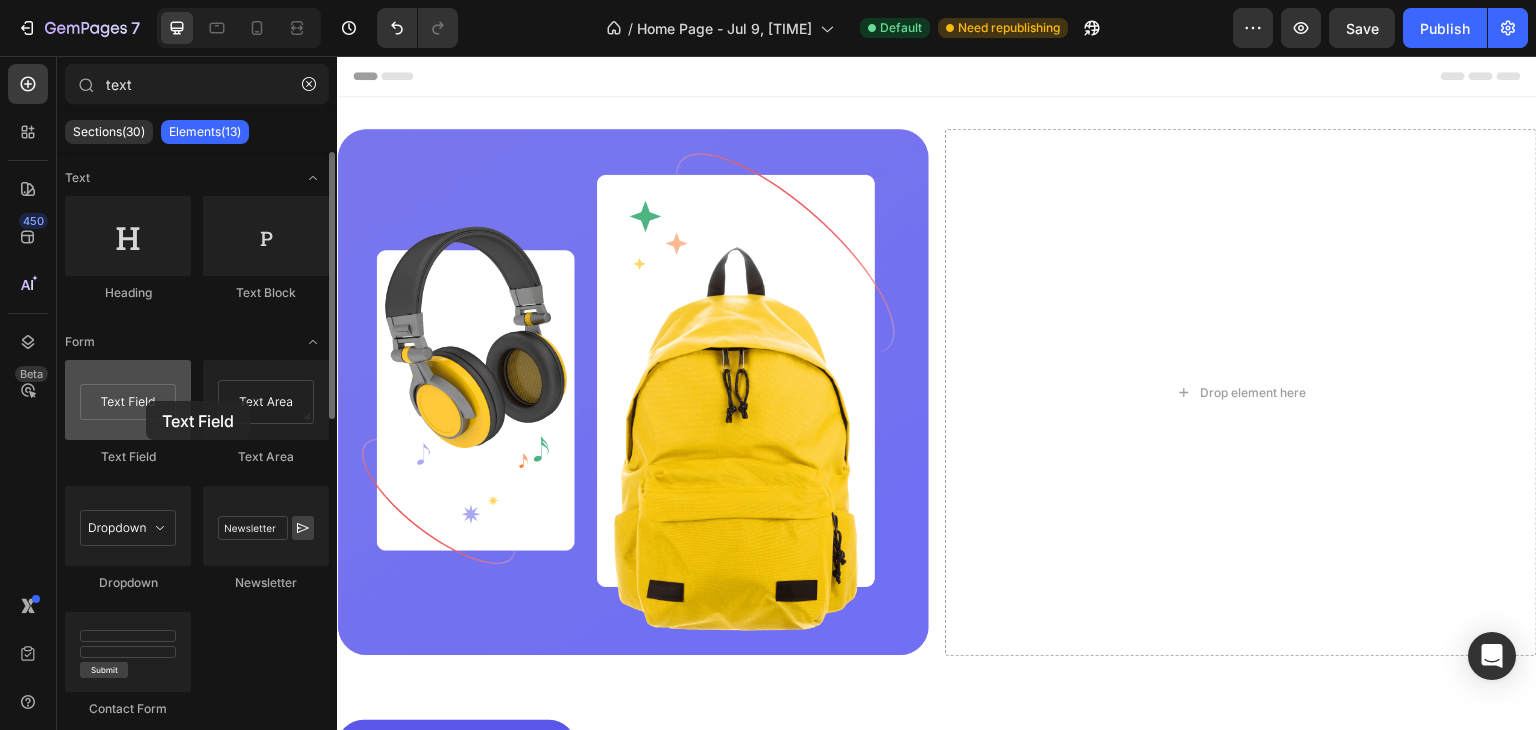 click at bounding box center [128, 400] 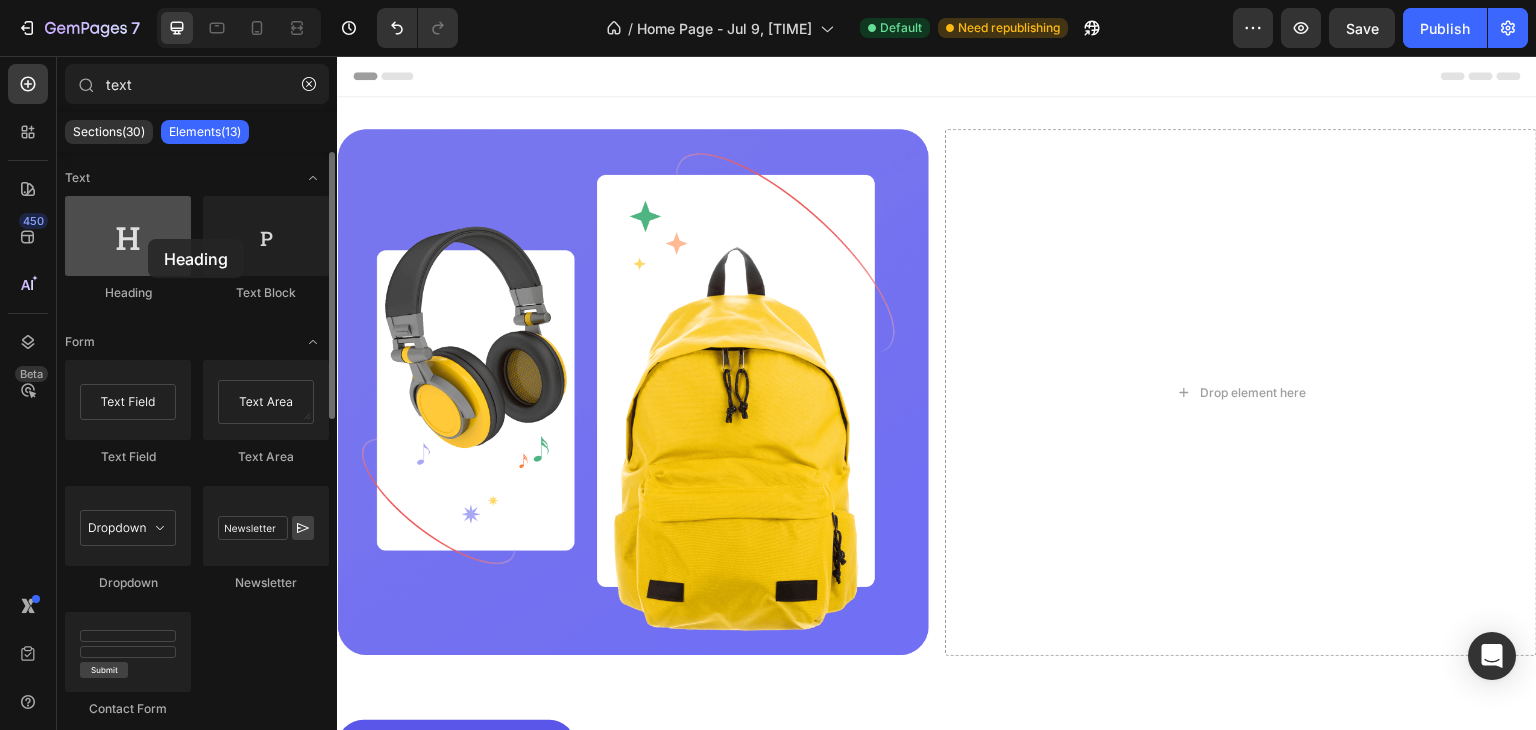 click at bounding box center [128, 236] 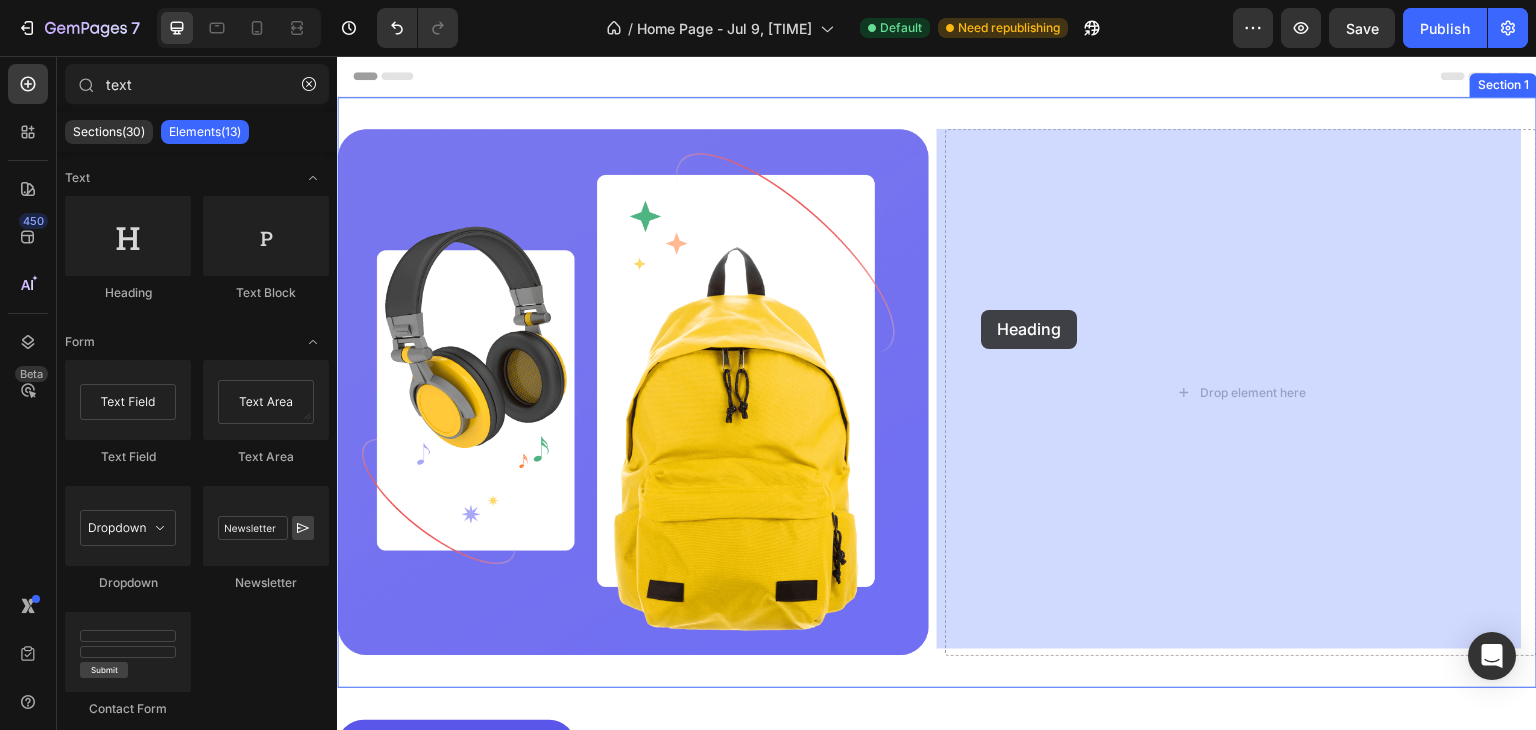 drag, startPoint x: 485, startPoint y: 295, endPoint x: 1041, endPoint y: 324, distance: 556.7558 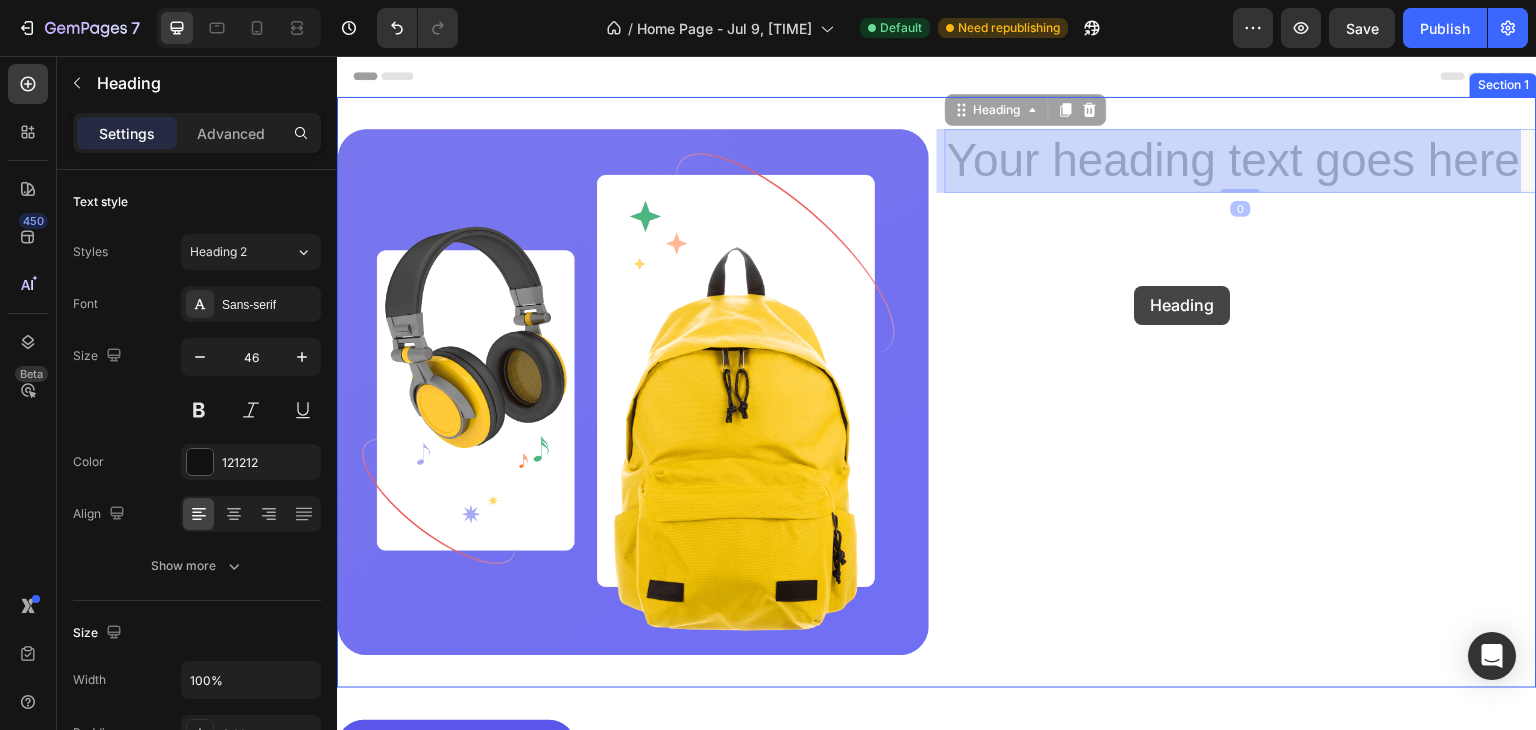 drag, startPoint x: 1147, startPoint y: 160, endPoint x: 1134, endPoint y: 295, distance: 135.62448 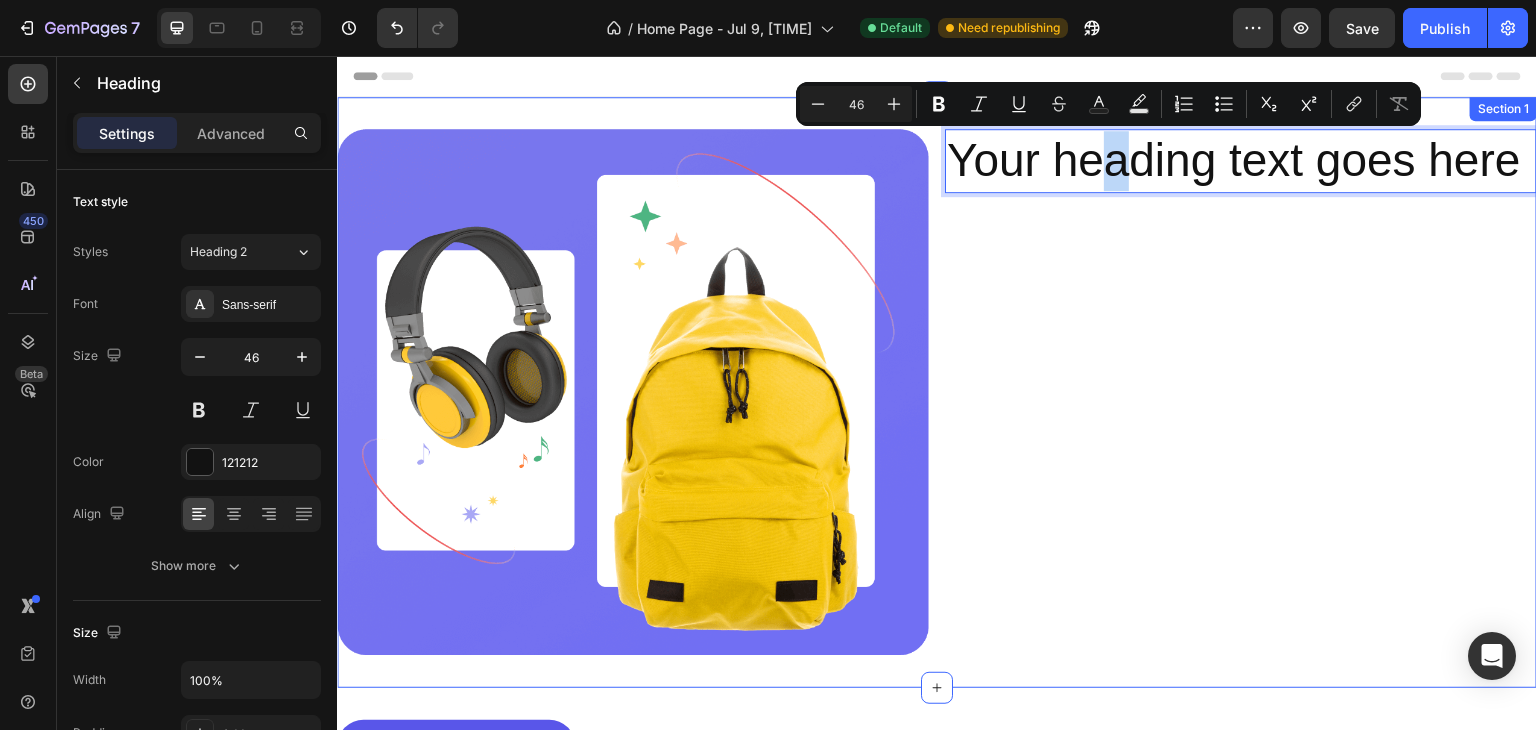 drag, startPoint x: 1091, startPoint y: 165, endPoint x: 1114, endPoint y: 309, distance: 145.82524 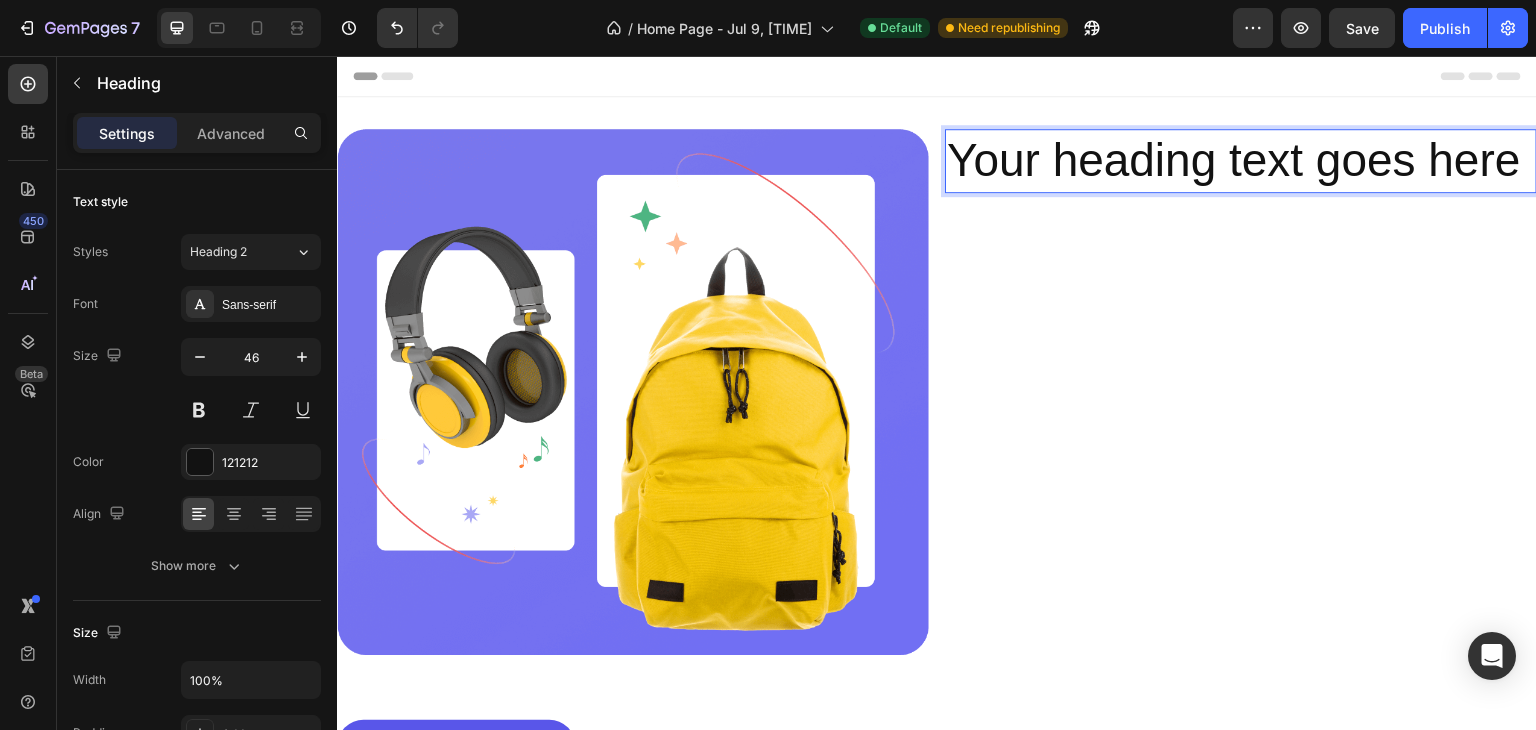 click on "Your heading text goes here" at bounding box center (1241, 161) 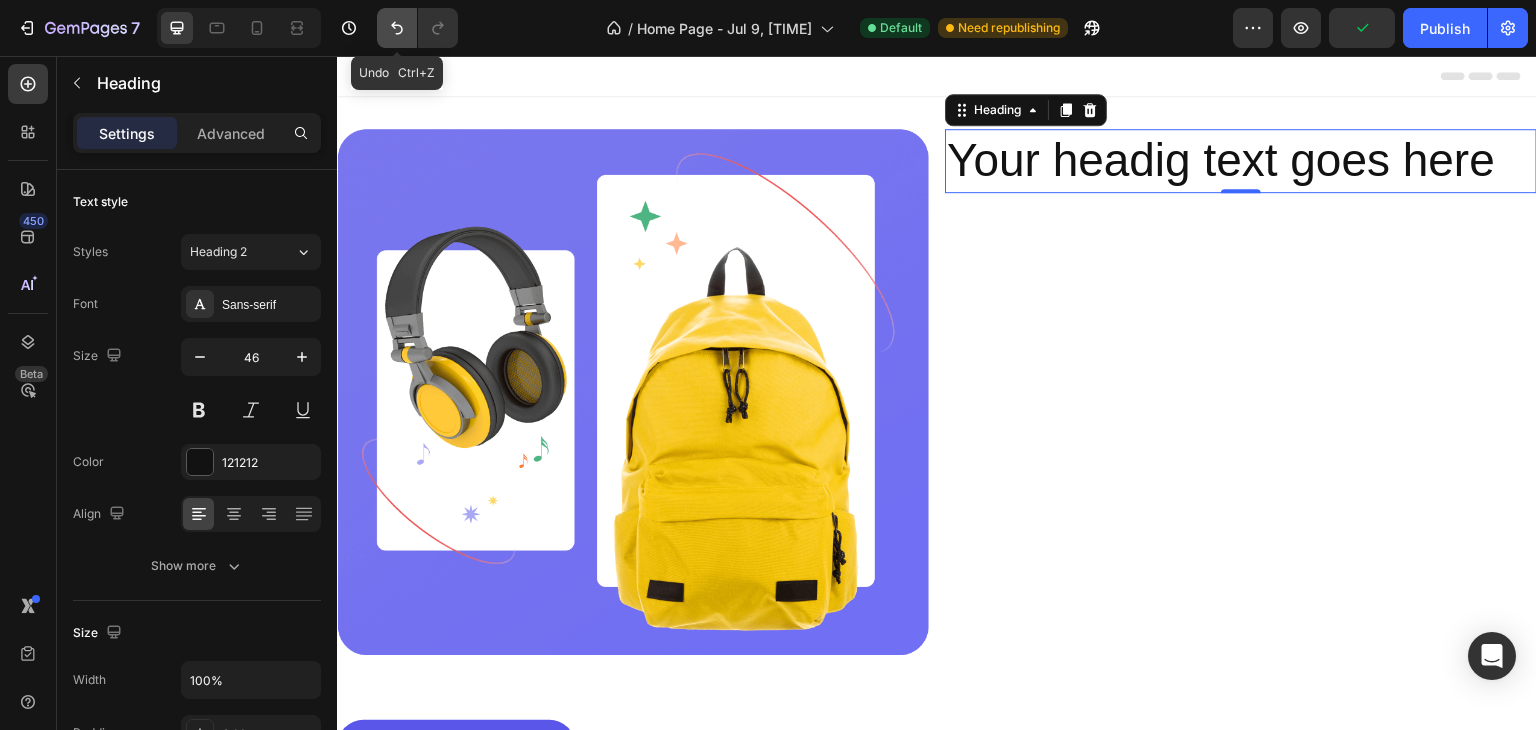 click 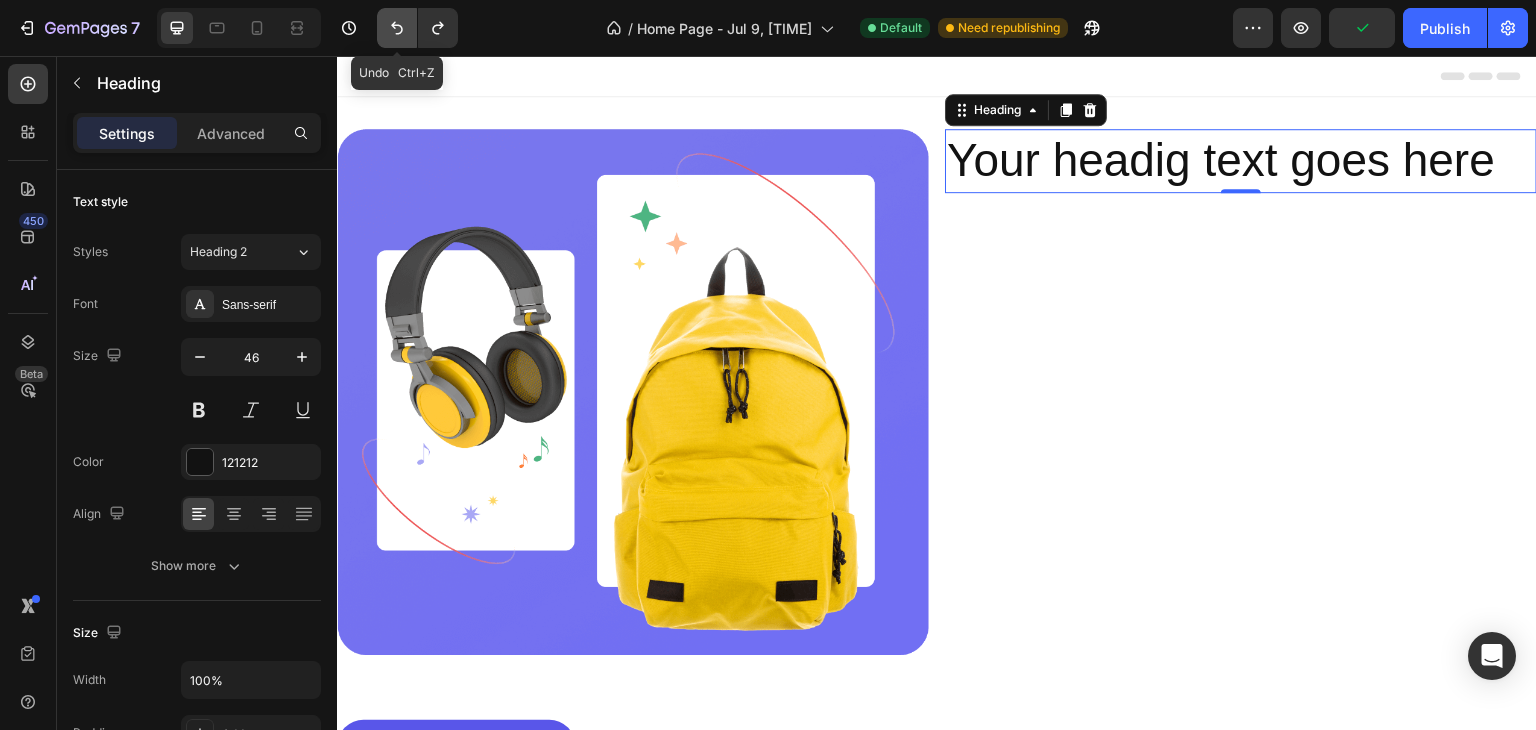 click 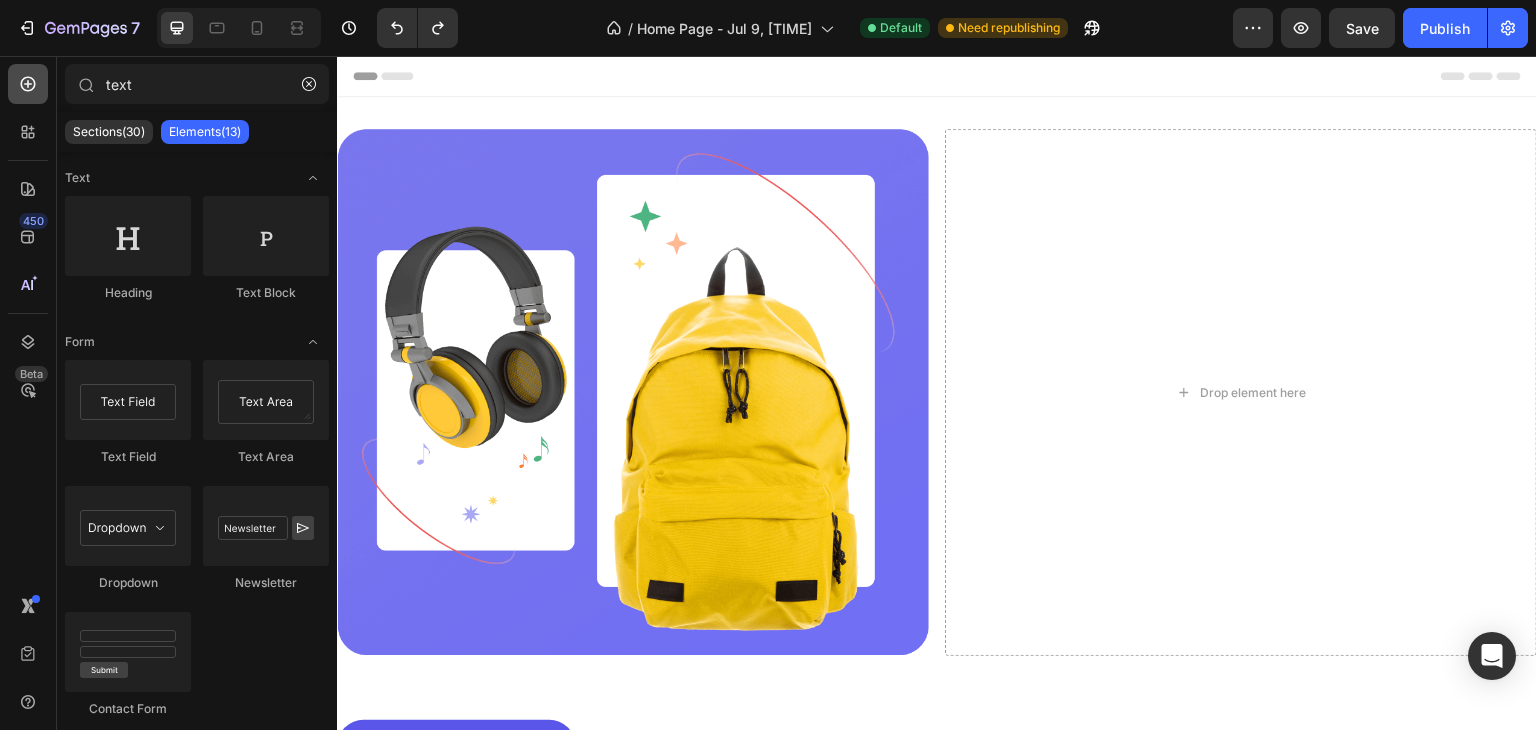 click 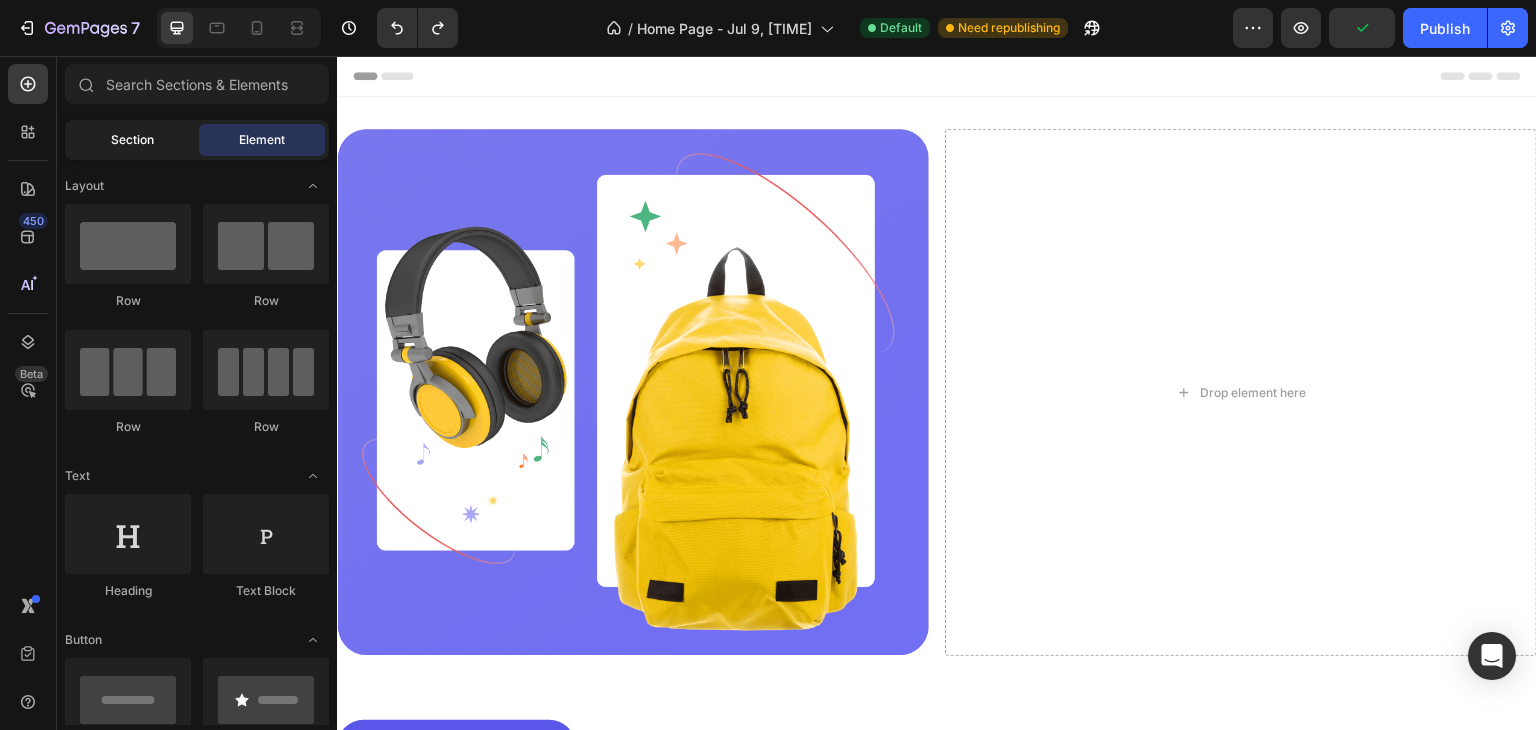 click on "Section" 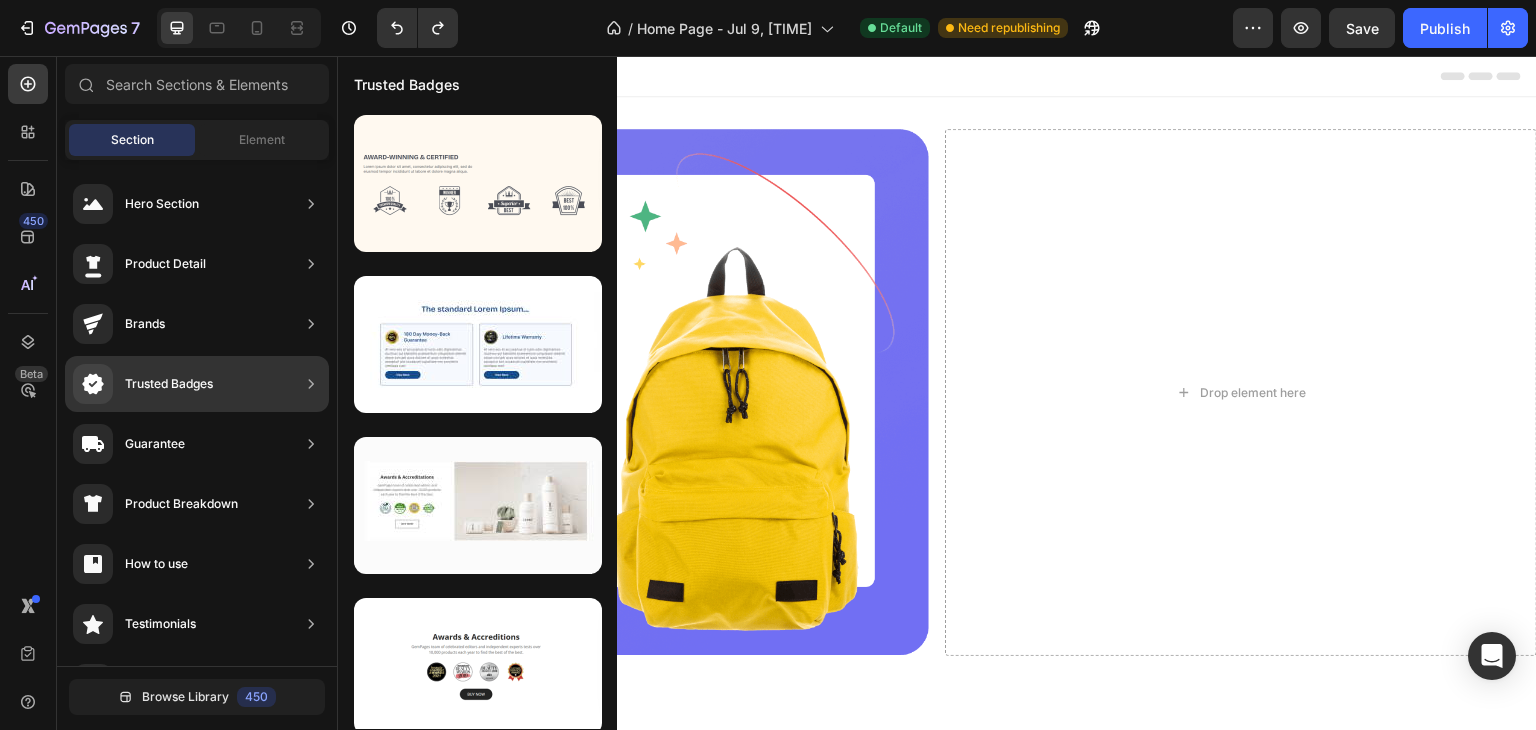 click on "Trusted Badges" at bounding box center [169, 384] 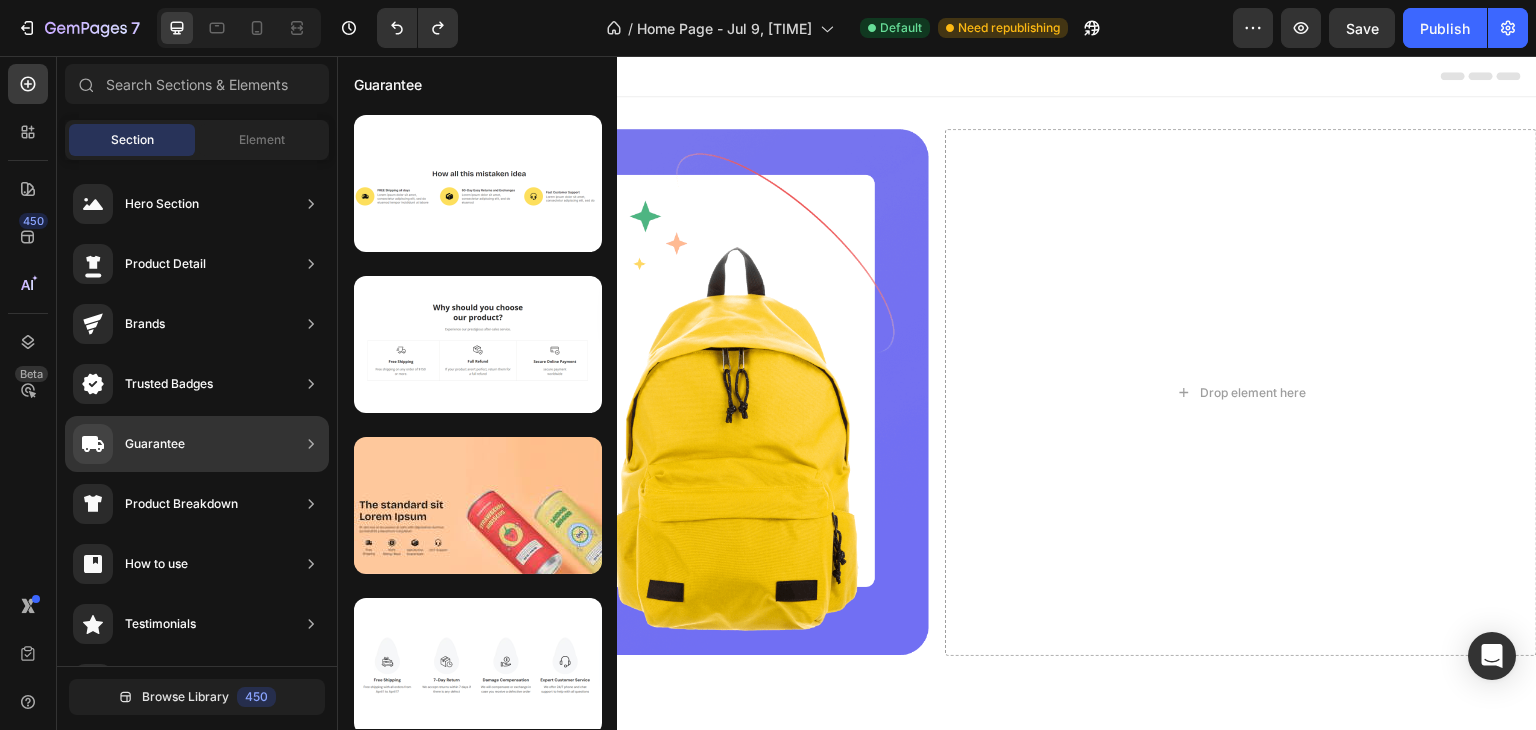 click on "Guarantee" 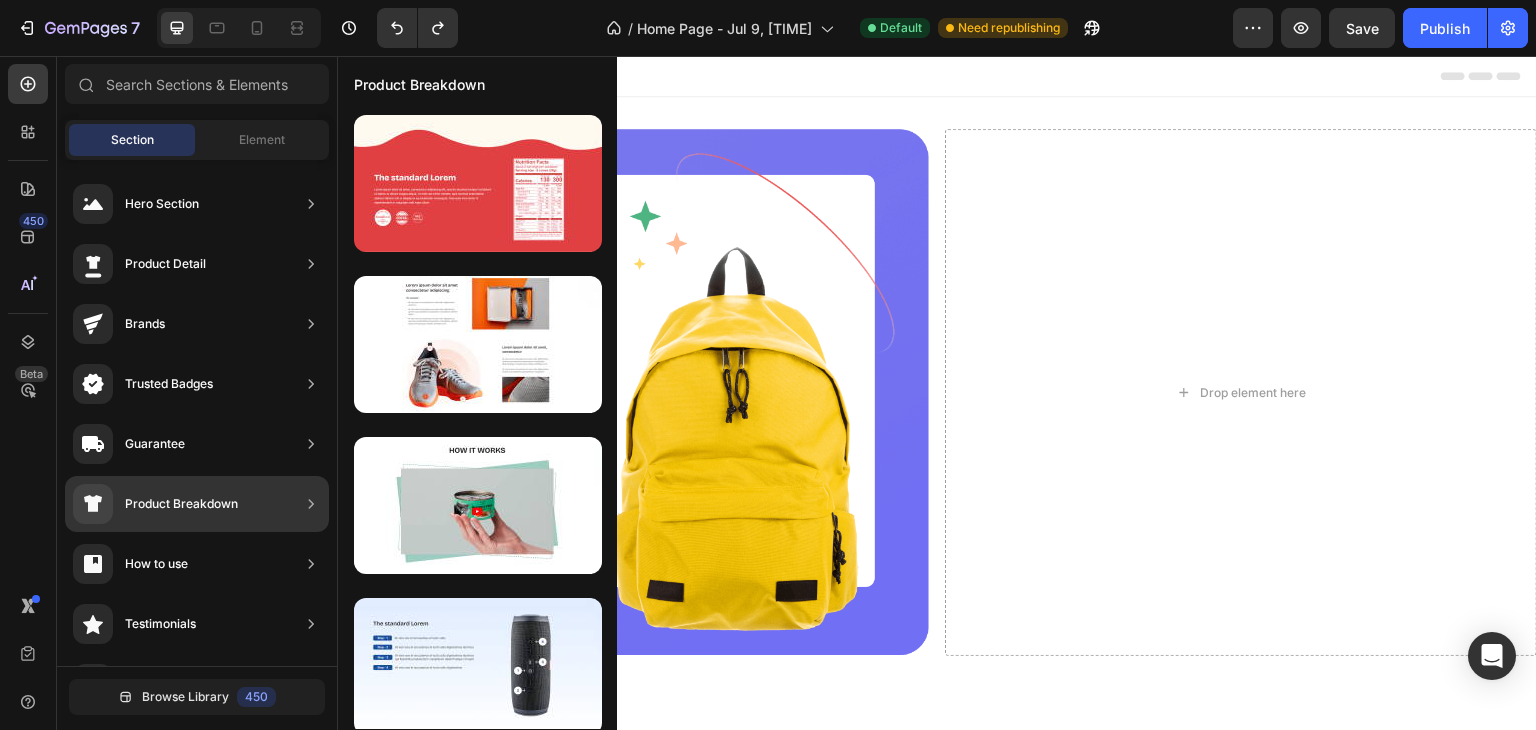 click on "Product Breakdown" at bounding box center [181, 504] 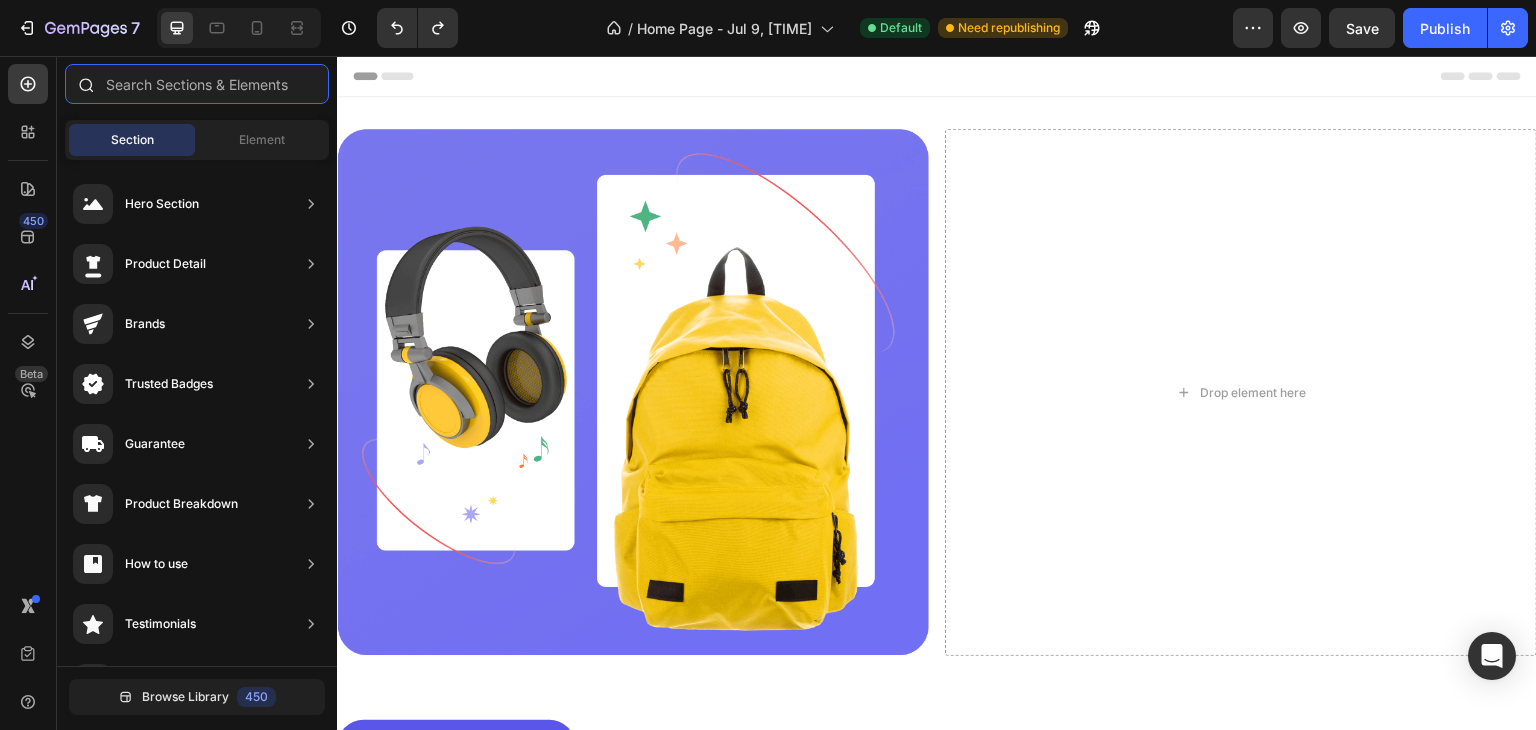 click at bounding box center [197, 84] 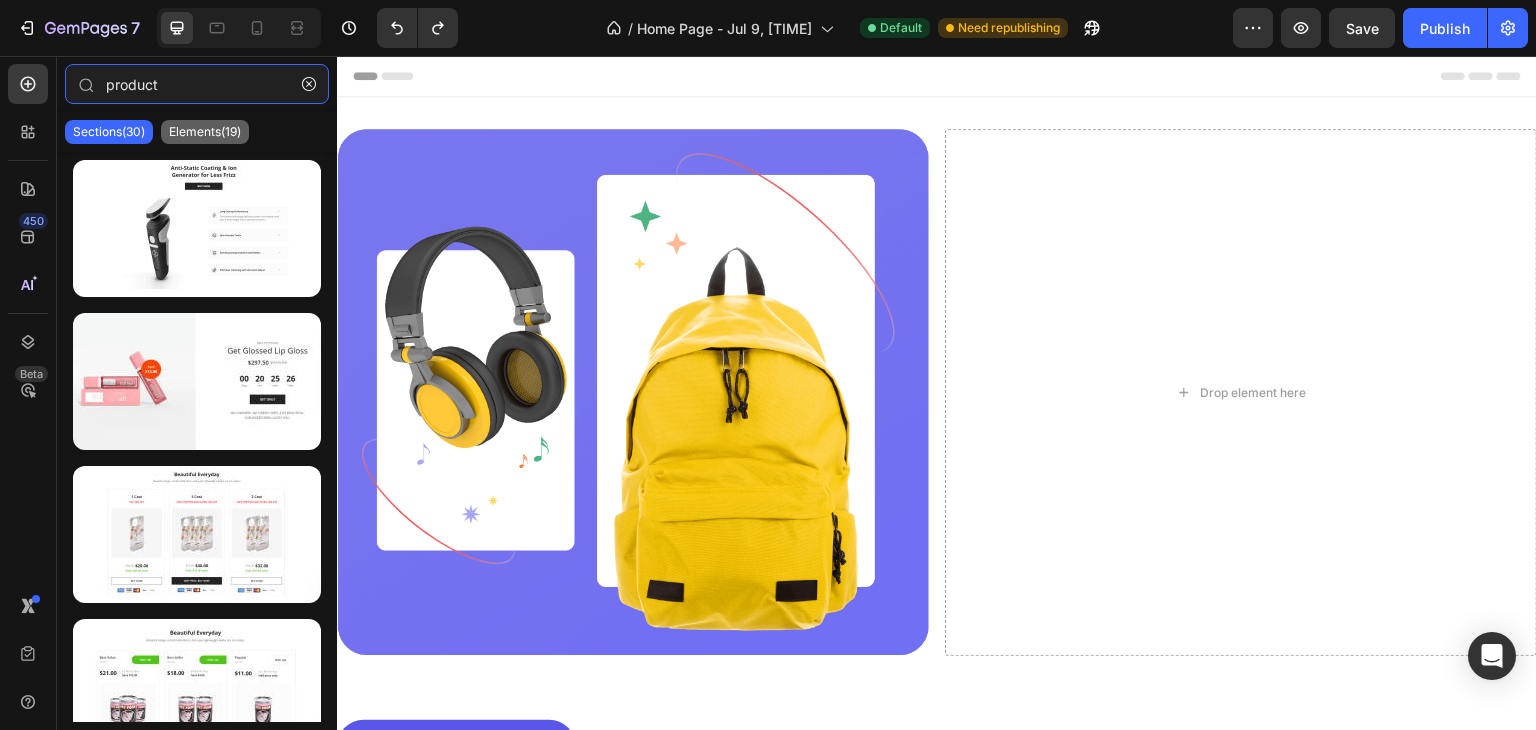 type on "product" 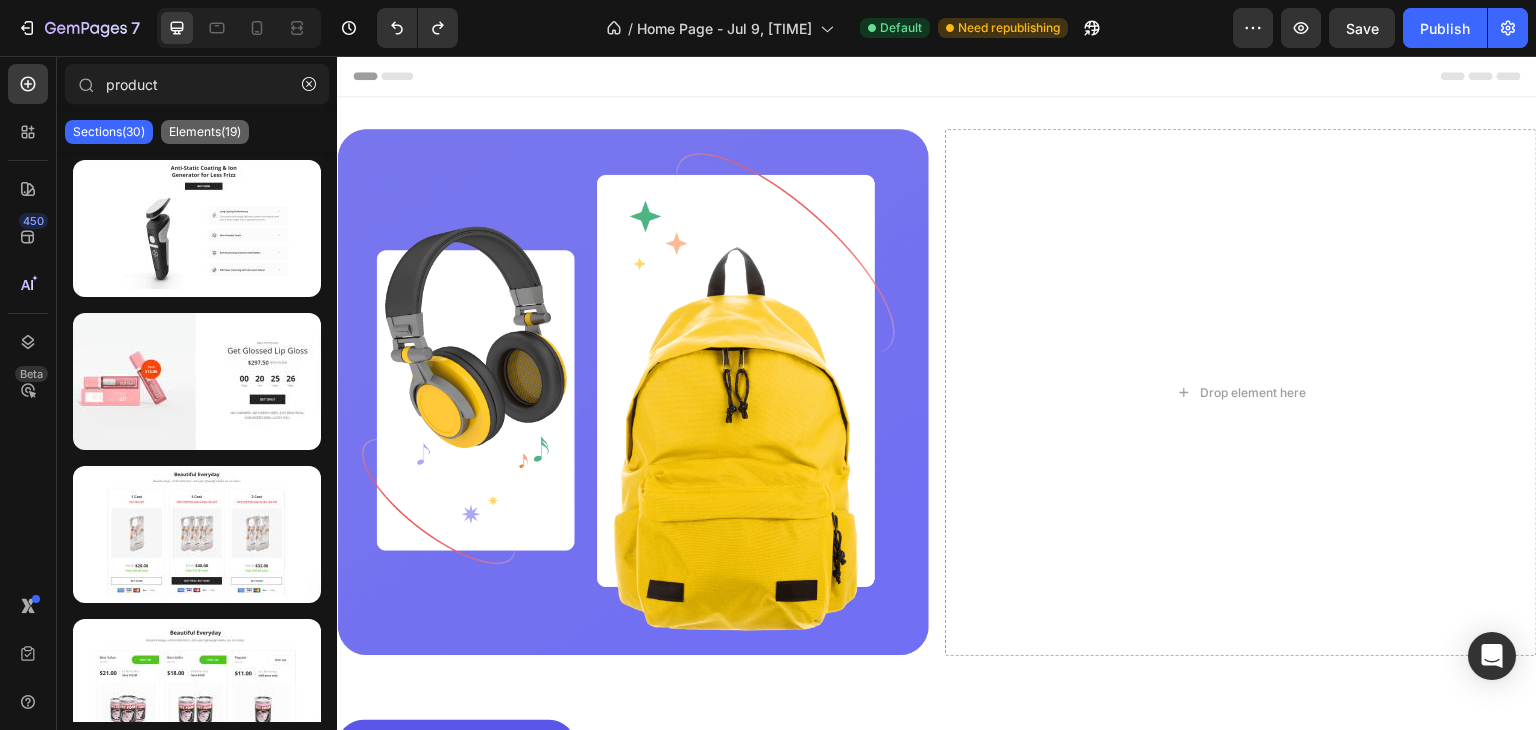 click on "Elements(19)" at bounding box center [205, 132] 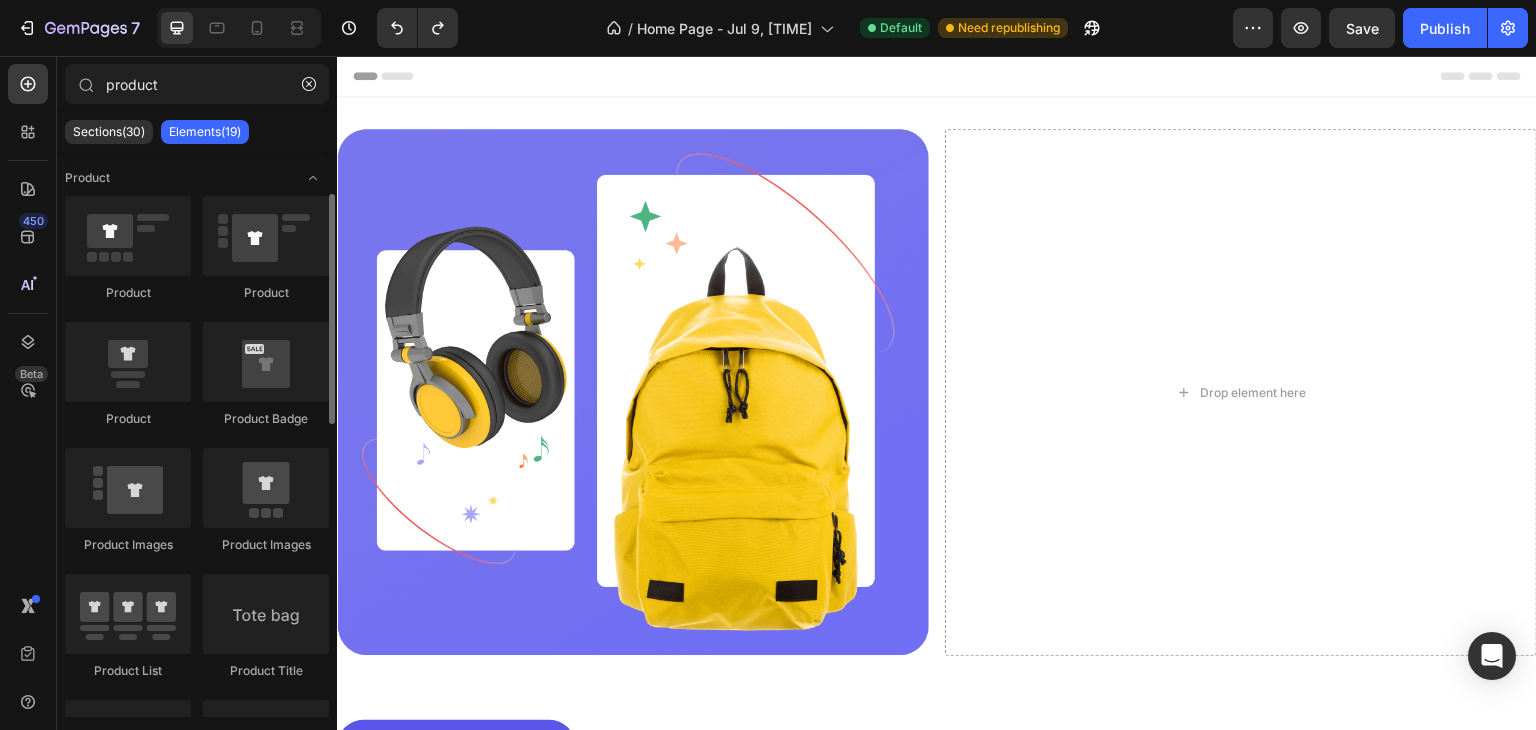 scroll, scrollTop: 30, scrollLeft: 0, axis: vertical 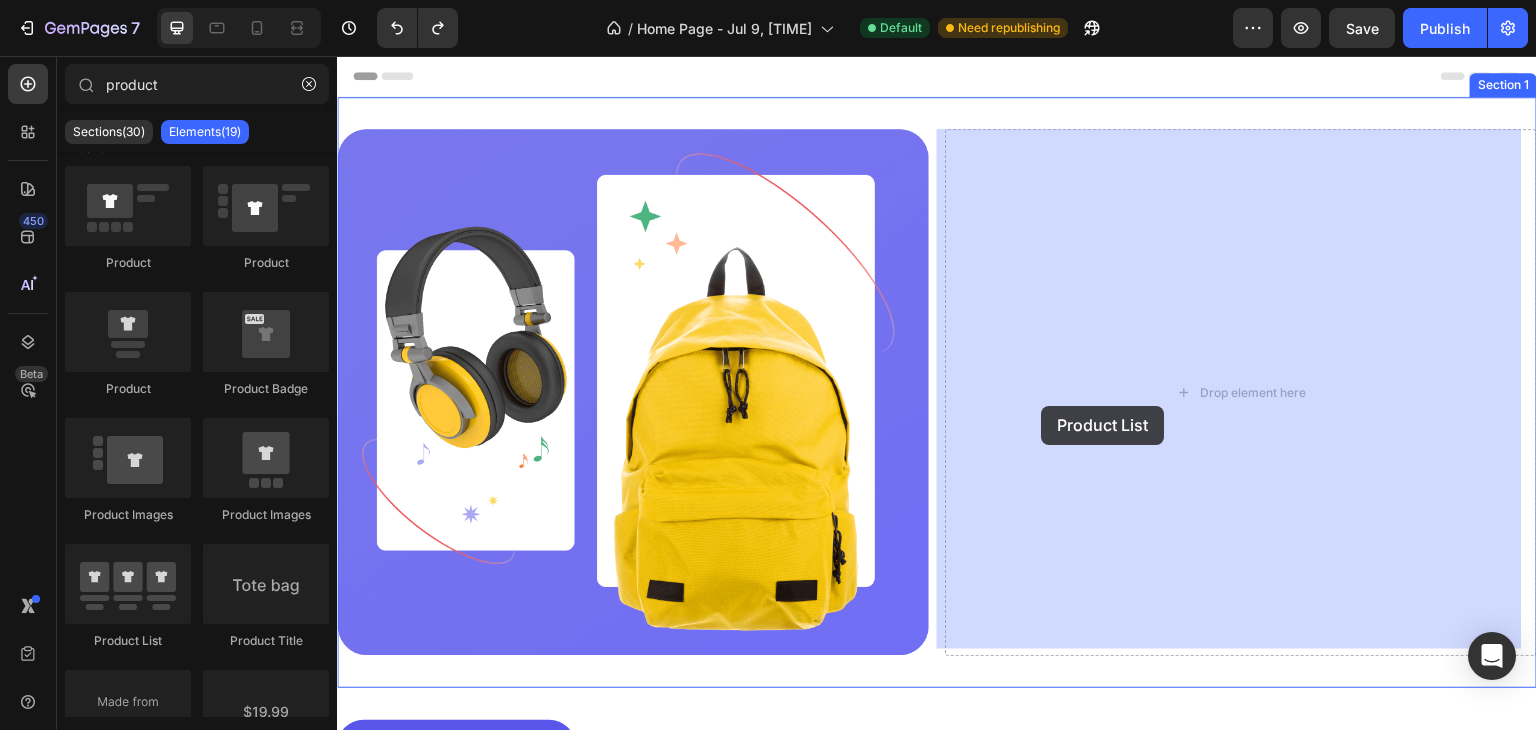 drag, startPoint x: 474, startPoint y: 660, endPoint x: 1050, endPoint y: 406, distance: 629.5173 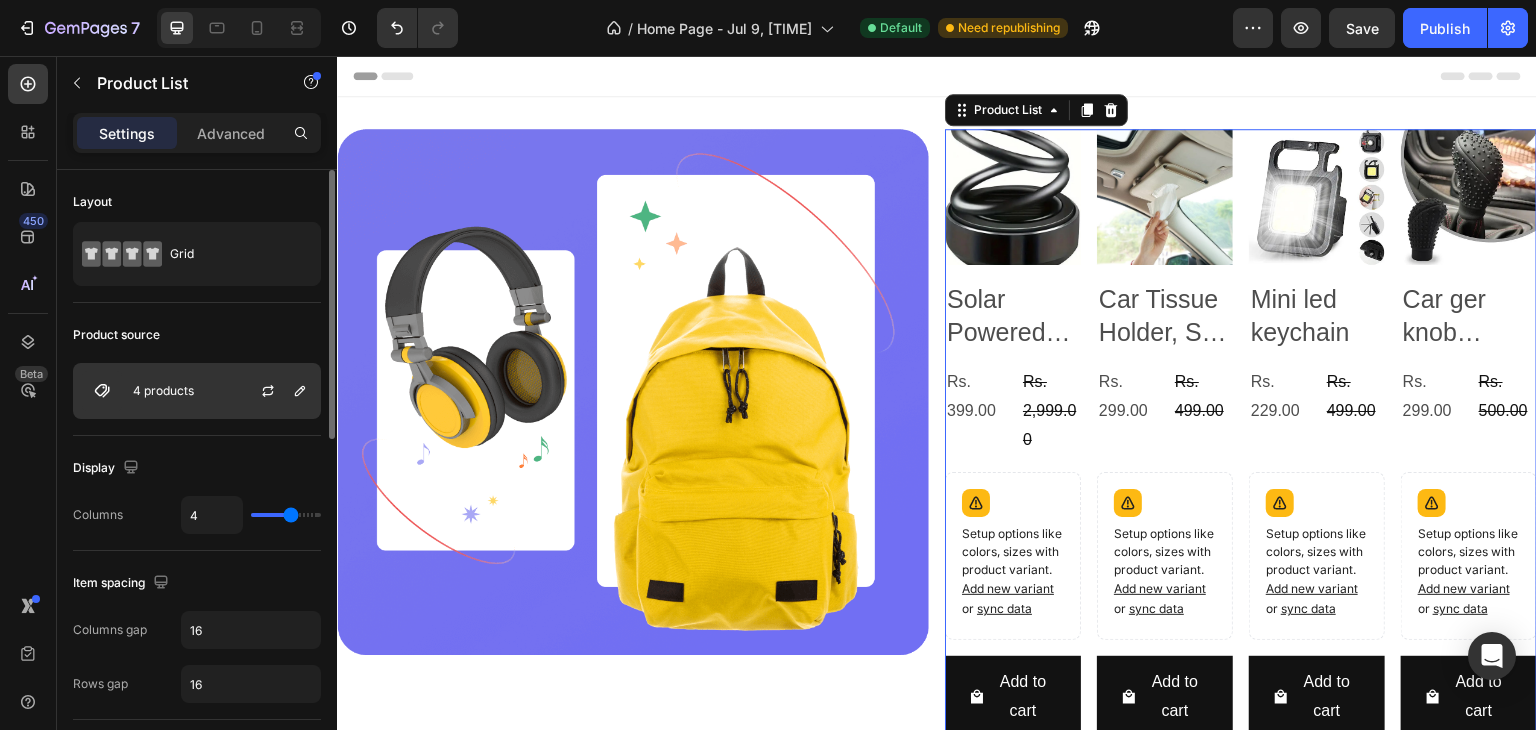click on "4 products" at bounding box center (197, 391) 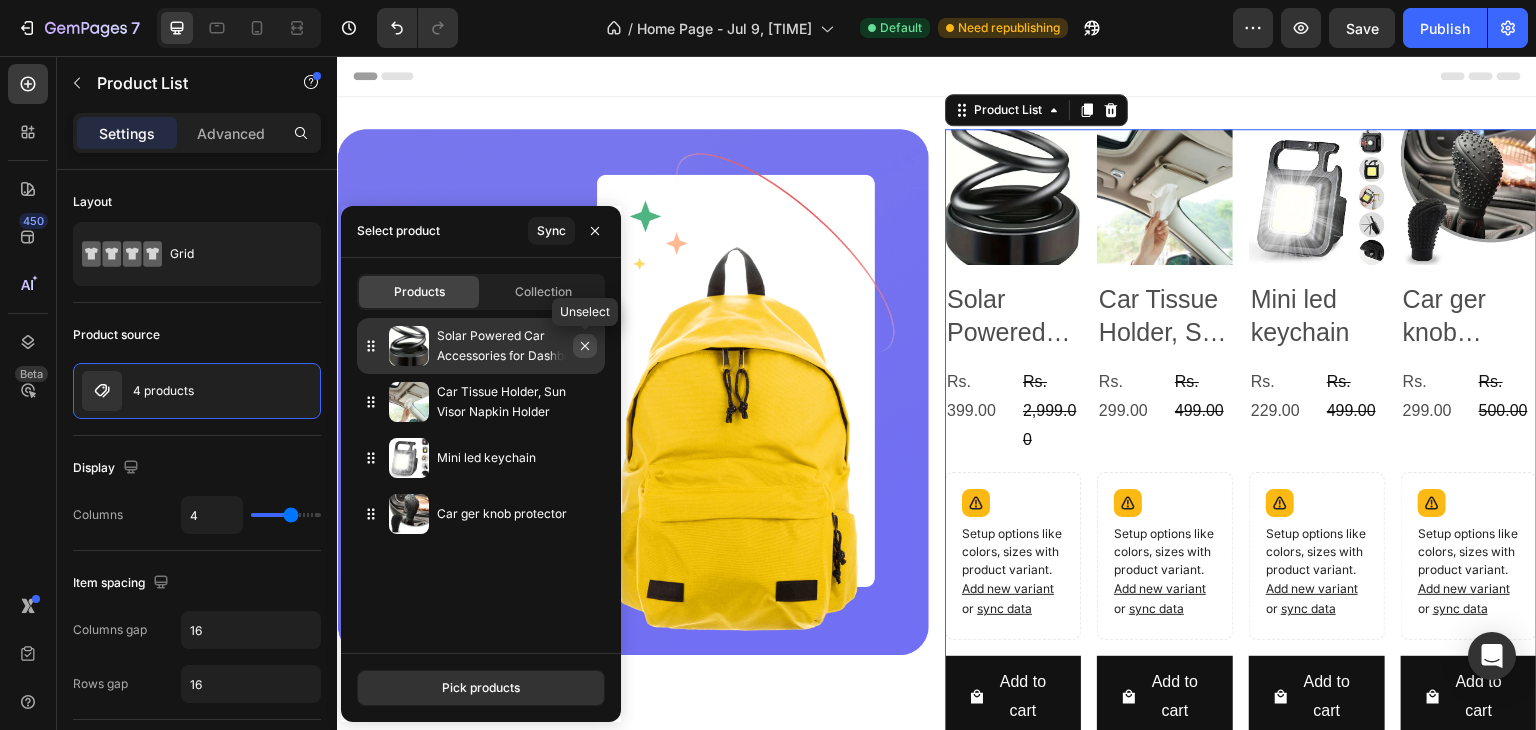 click 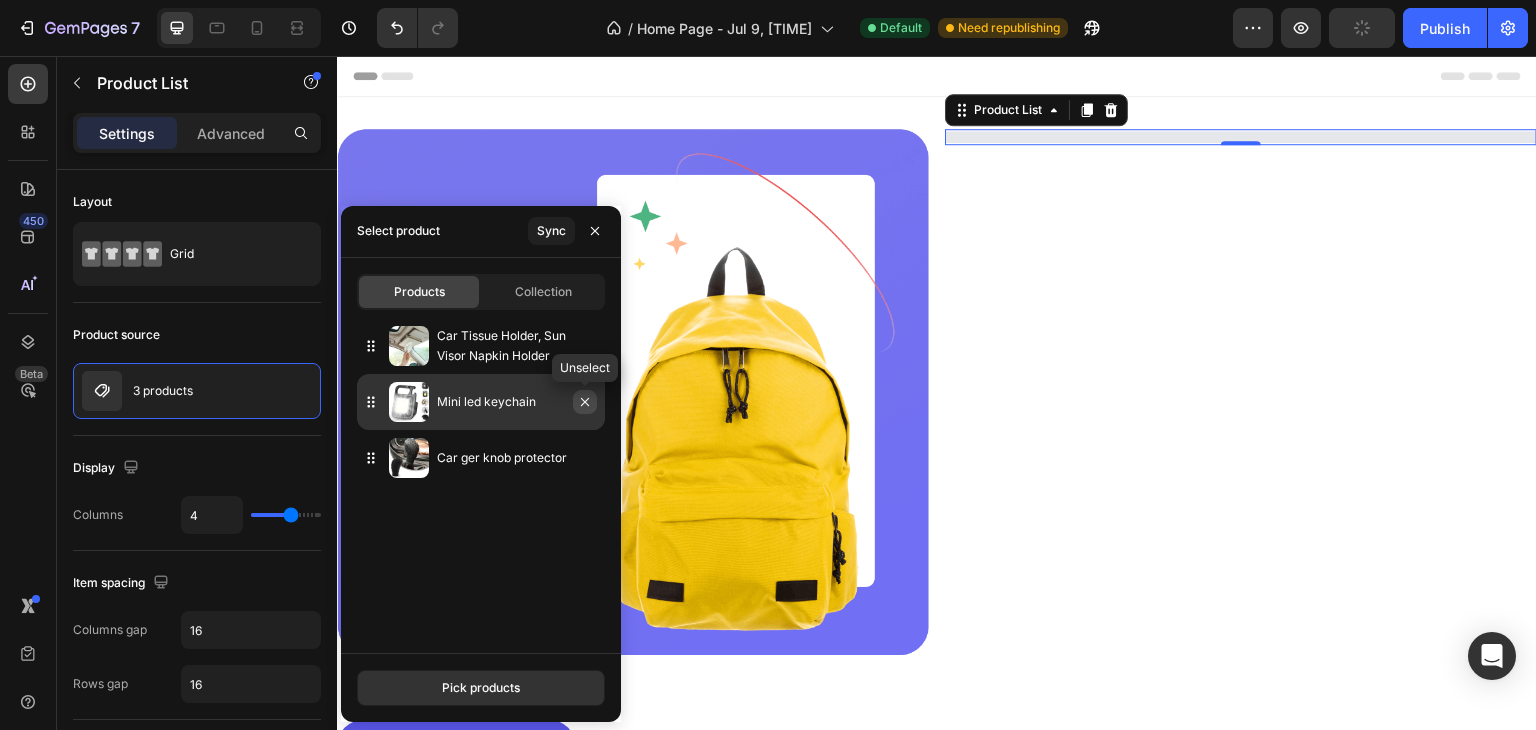 click 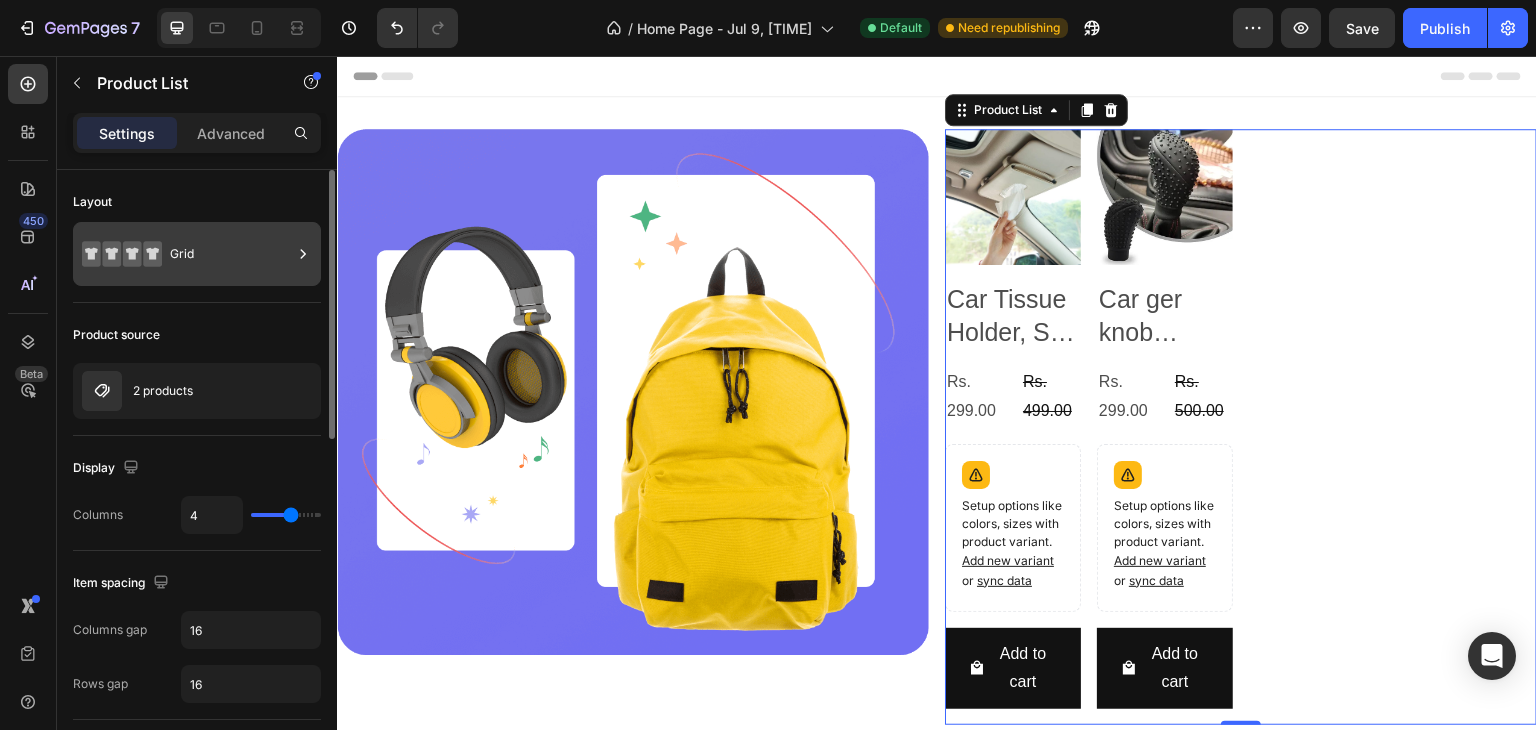 click on "Grid" at bounding box center (231, 254) 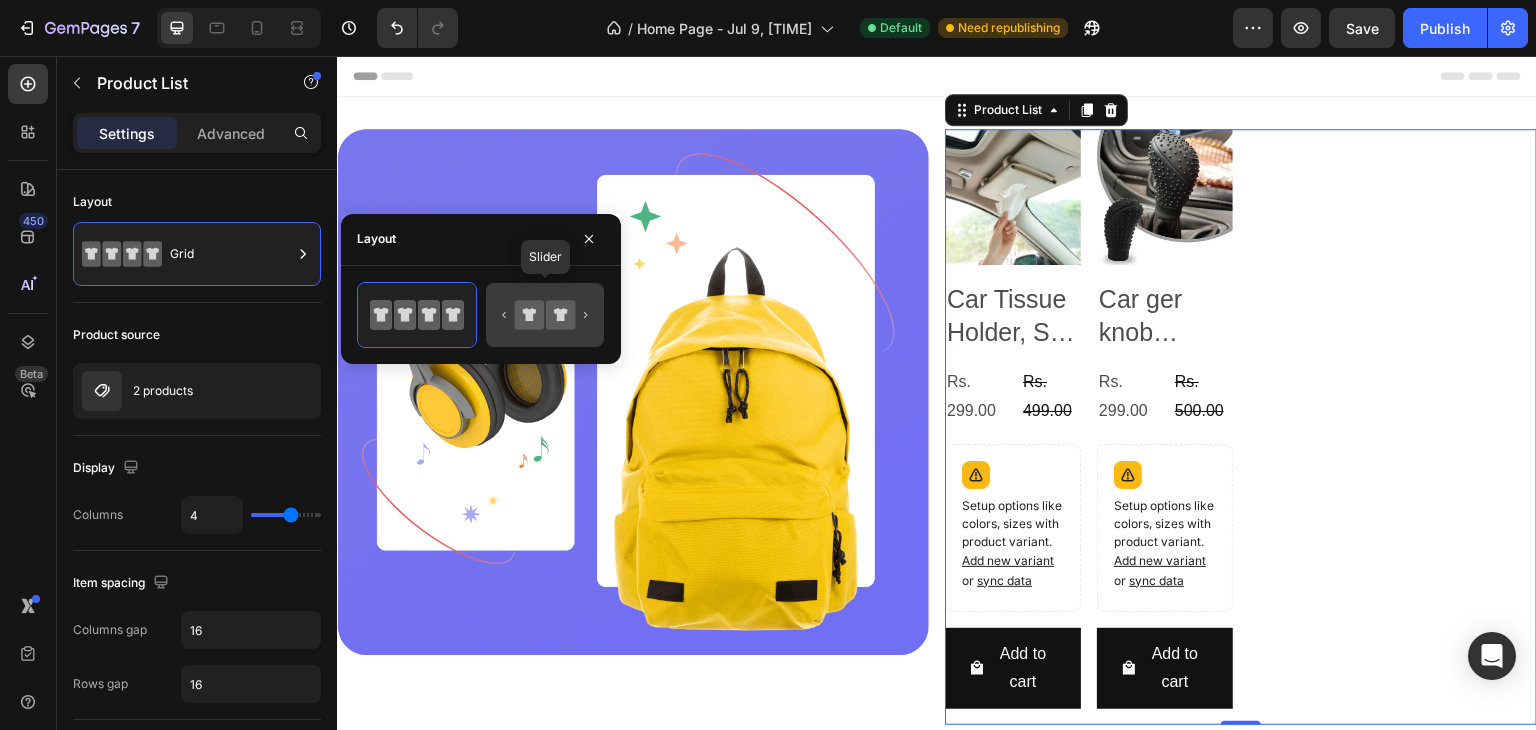click 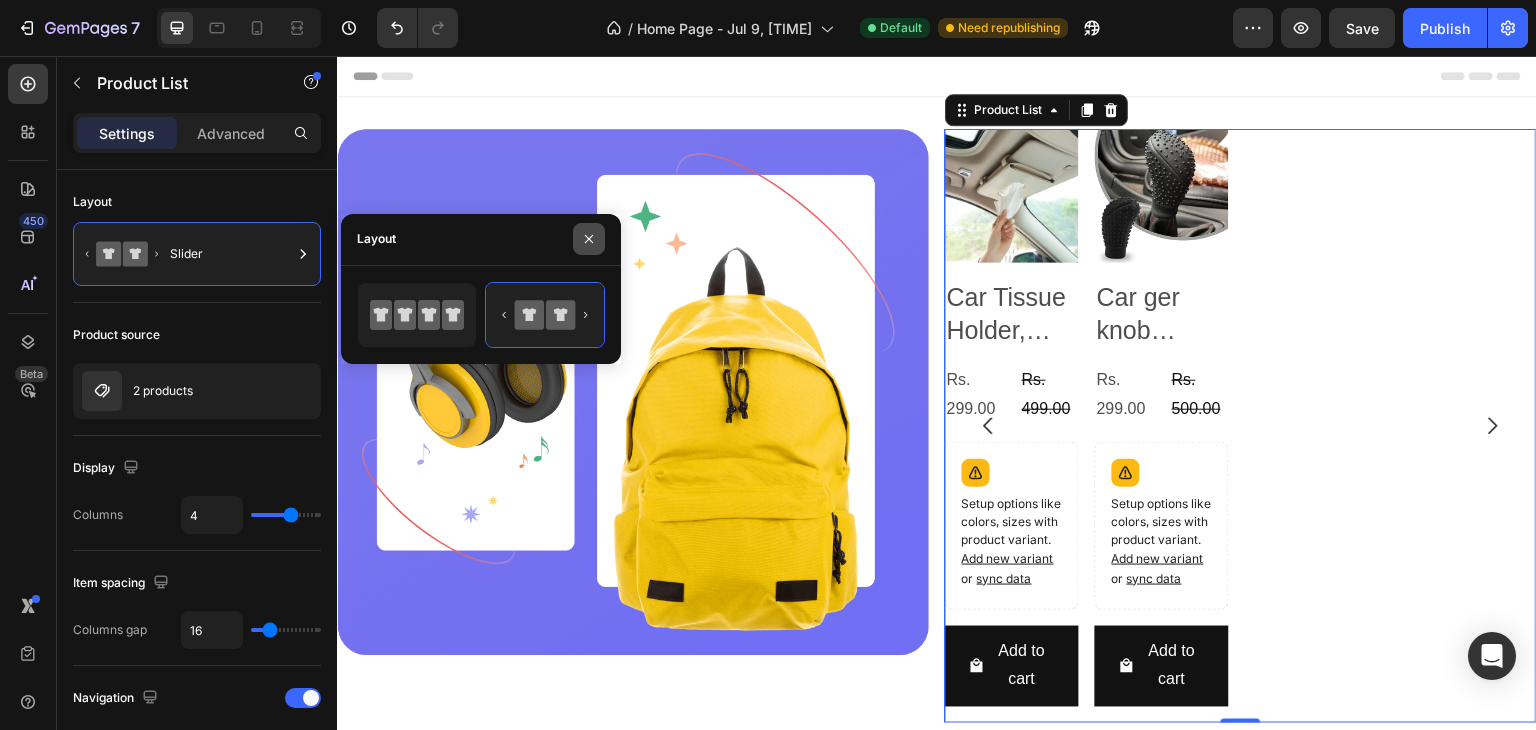 click 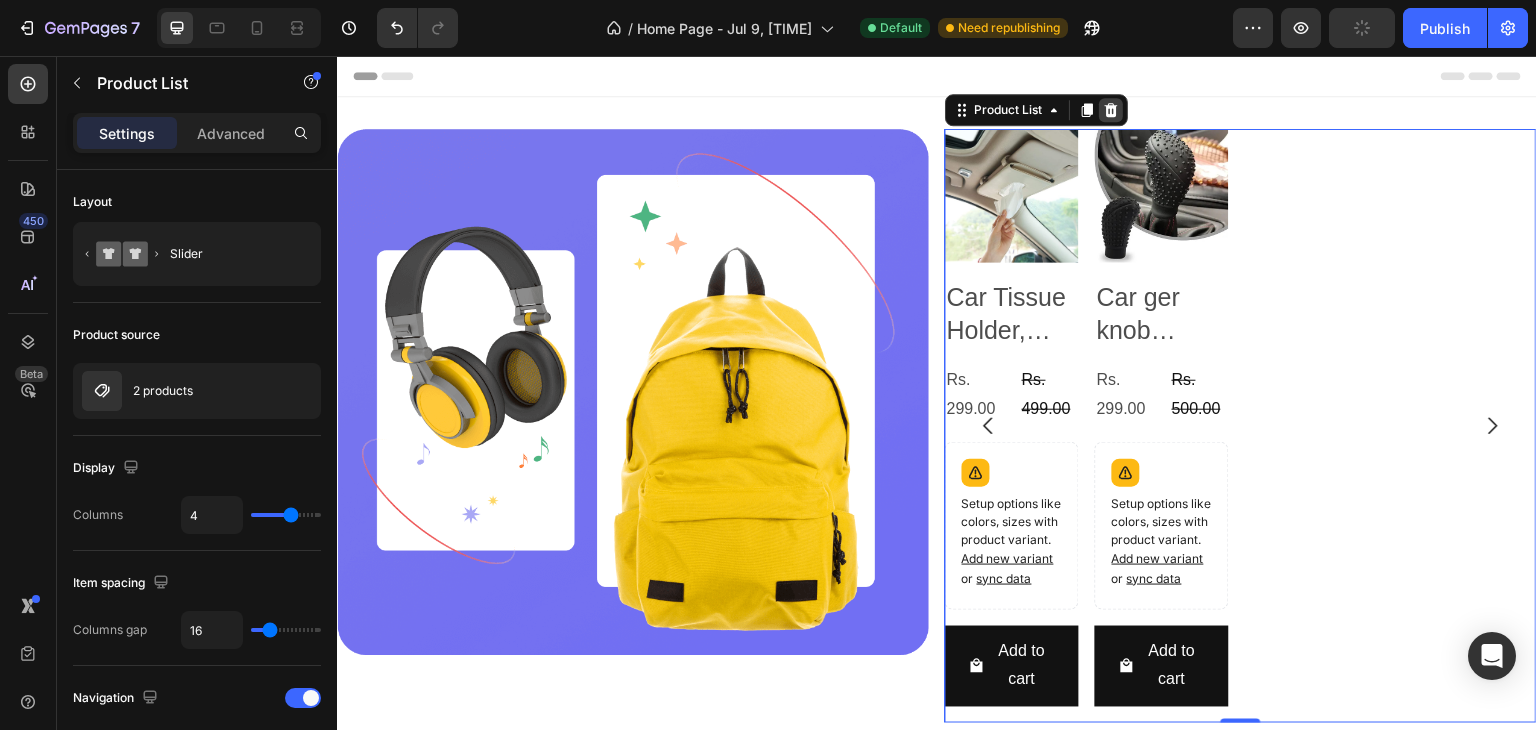 click 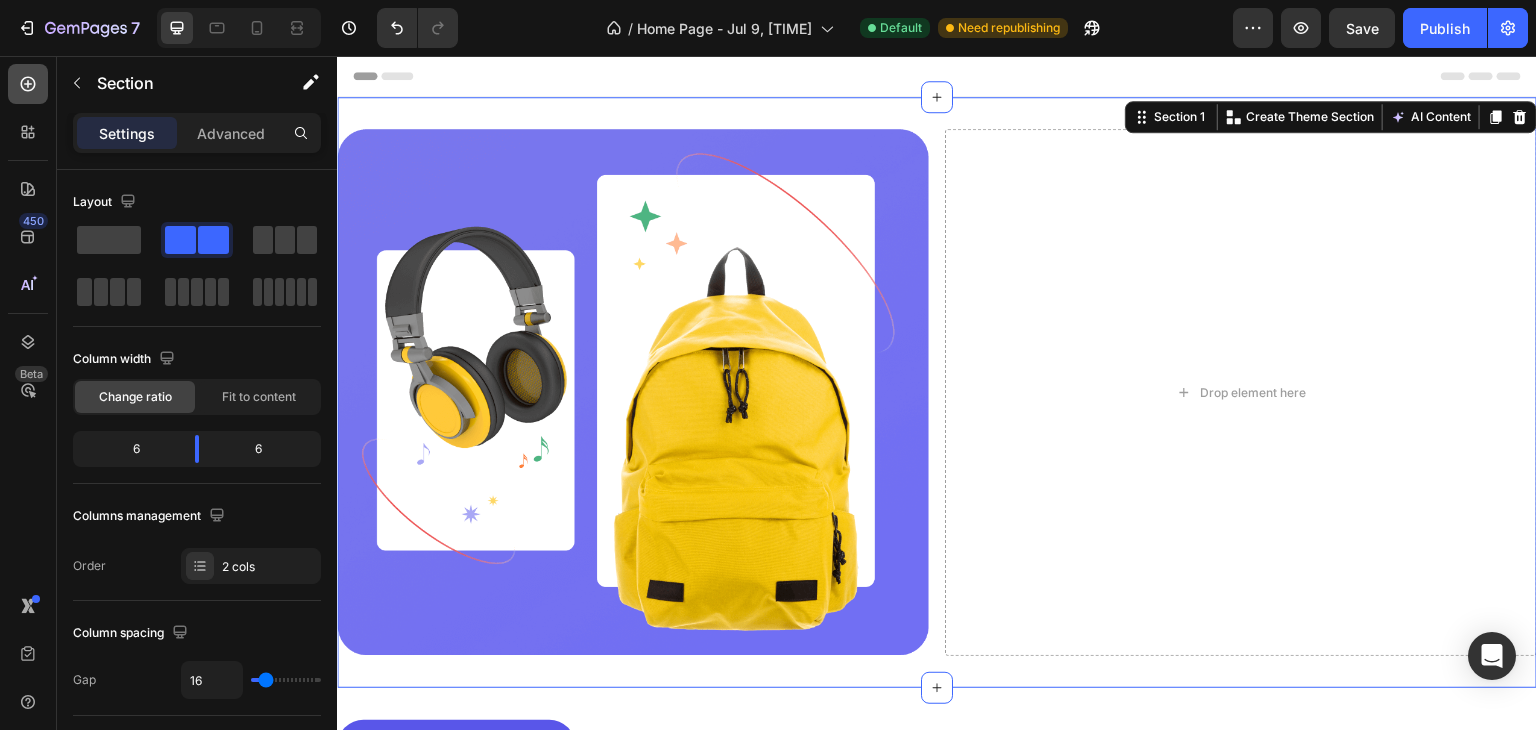click 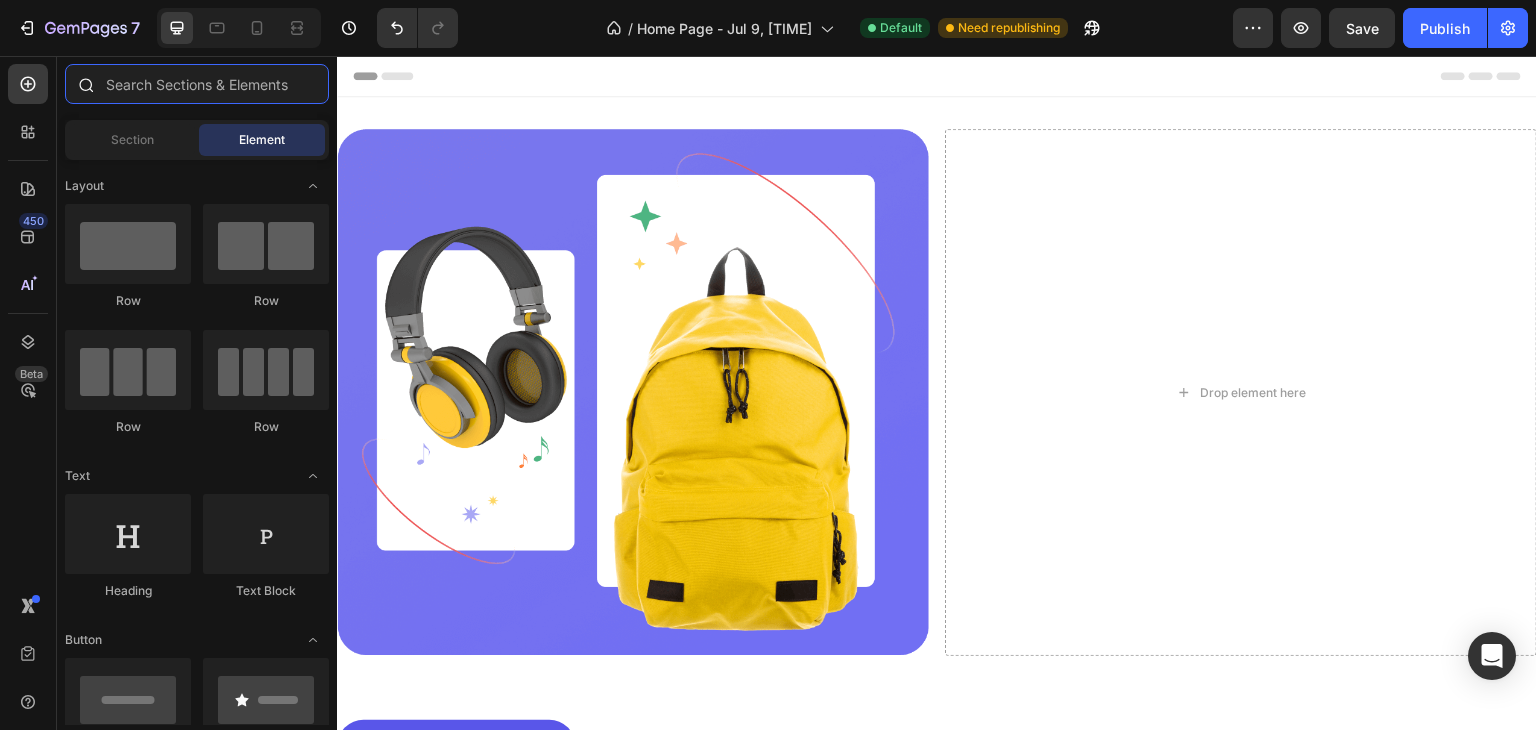 click at bounding box center (197, 84) 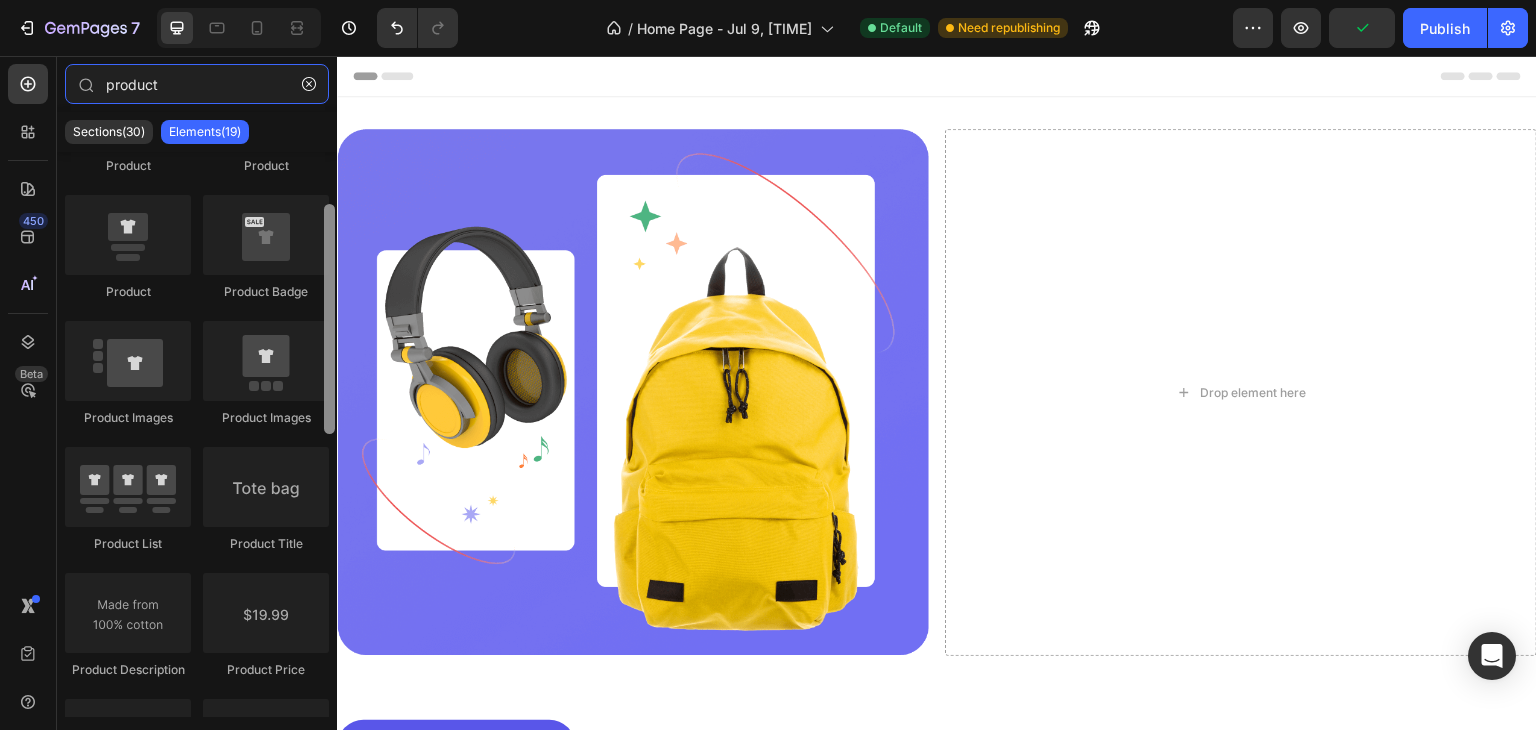 drag, startPoint x: 329, startPoint y: 301, endPoint x: 328, endPoint y: 352, distance: 51.009804 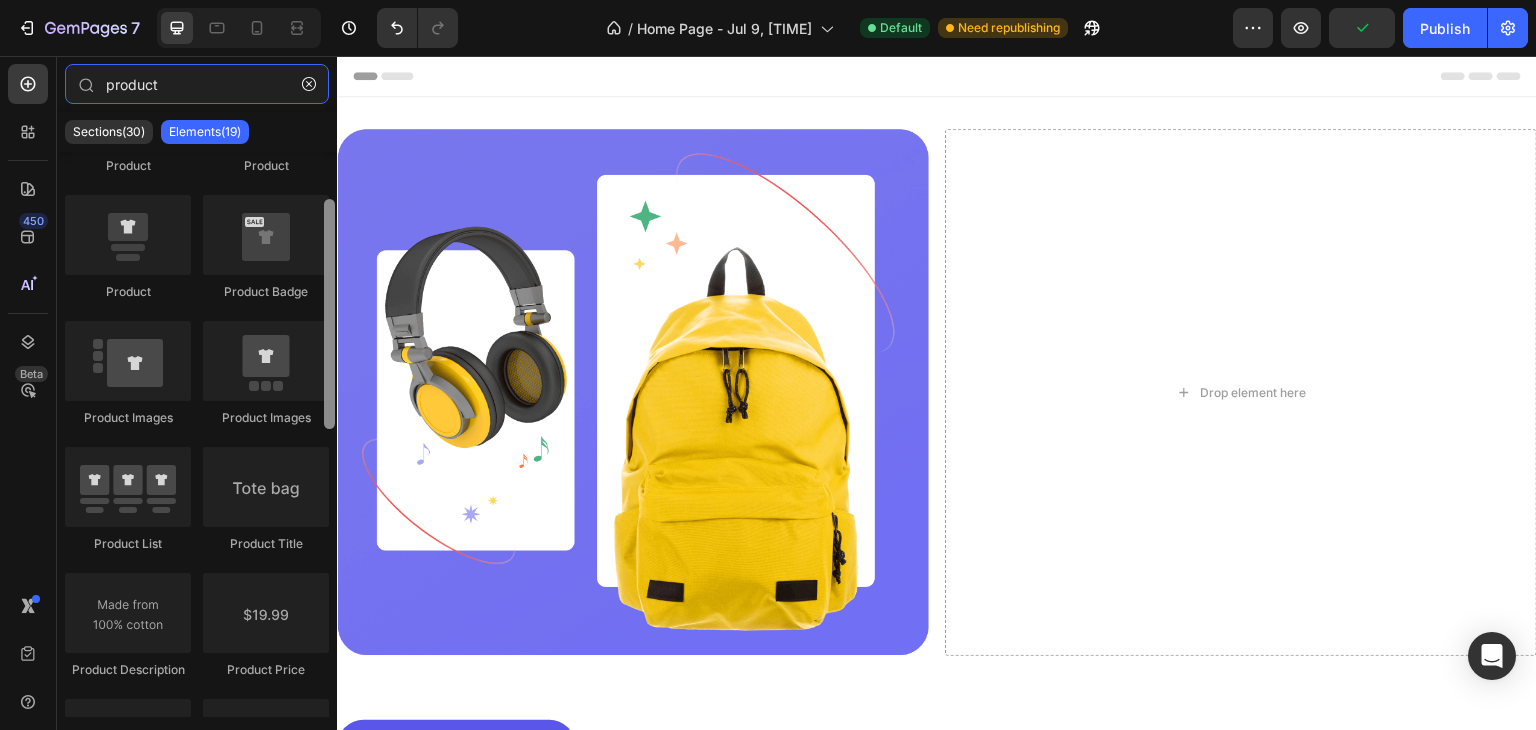 scroll, scrollTop: 124, scrollLeft: 0, axis: vertical 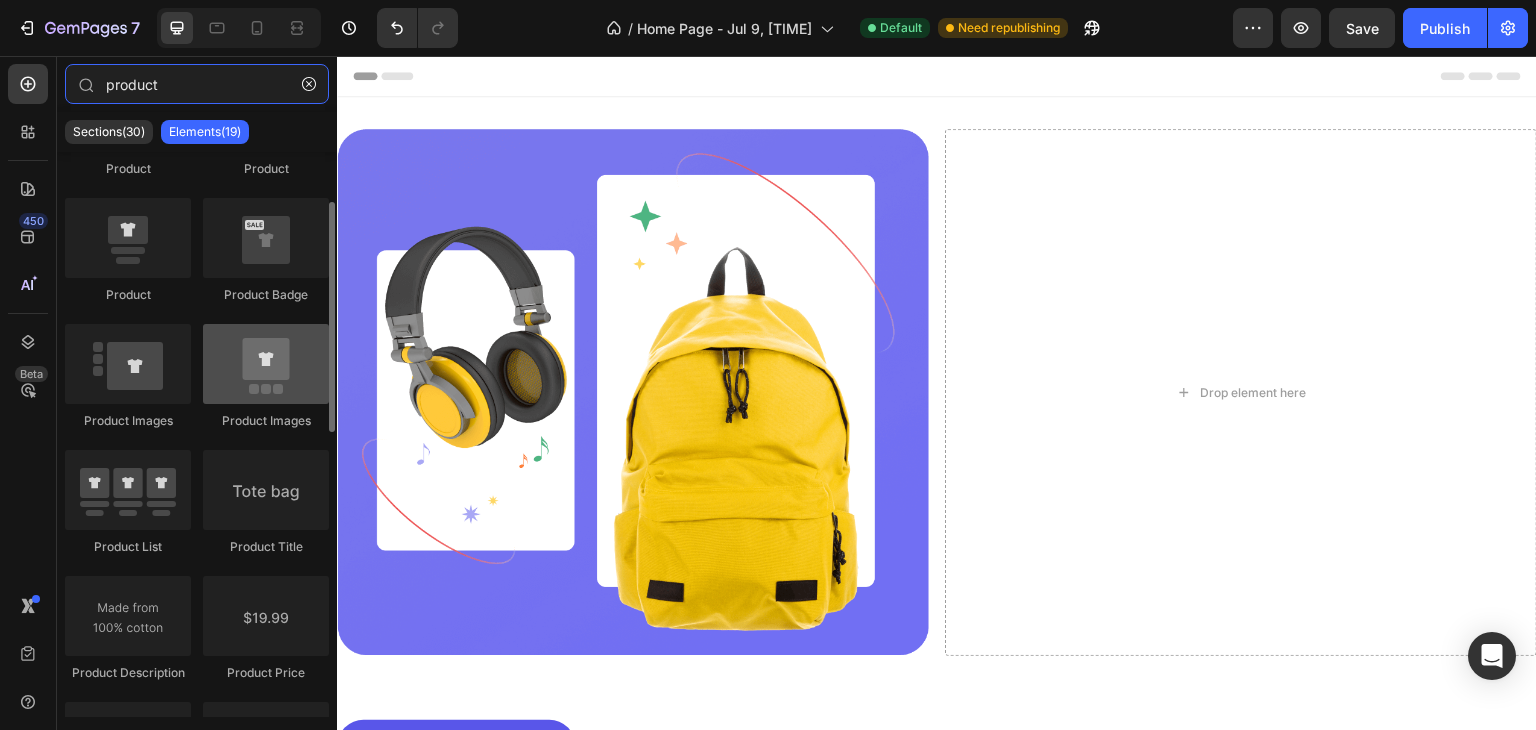 type on "product" 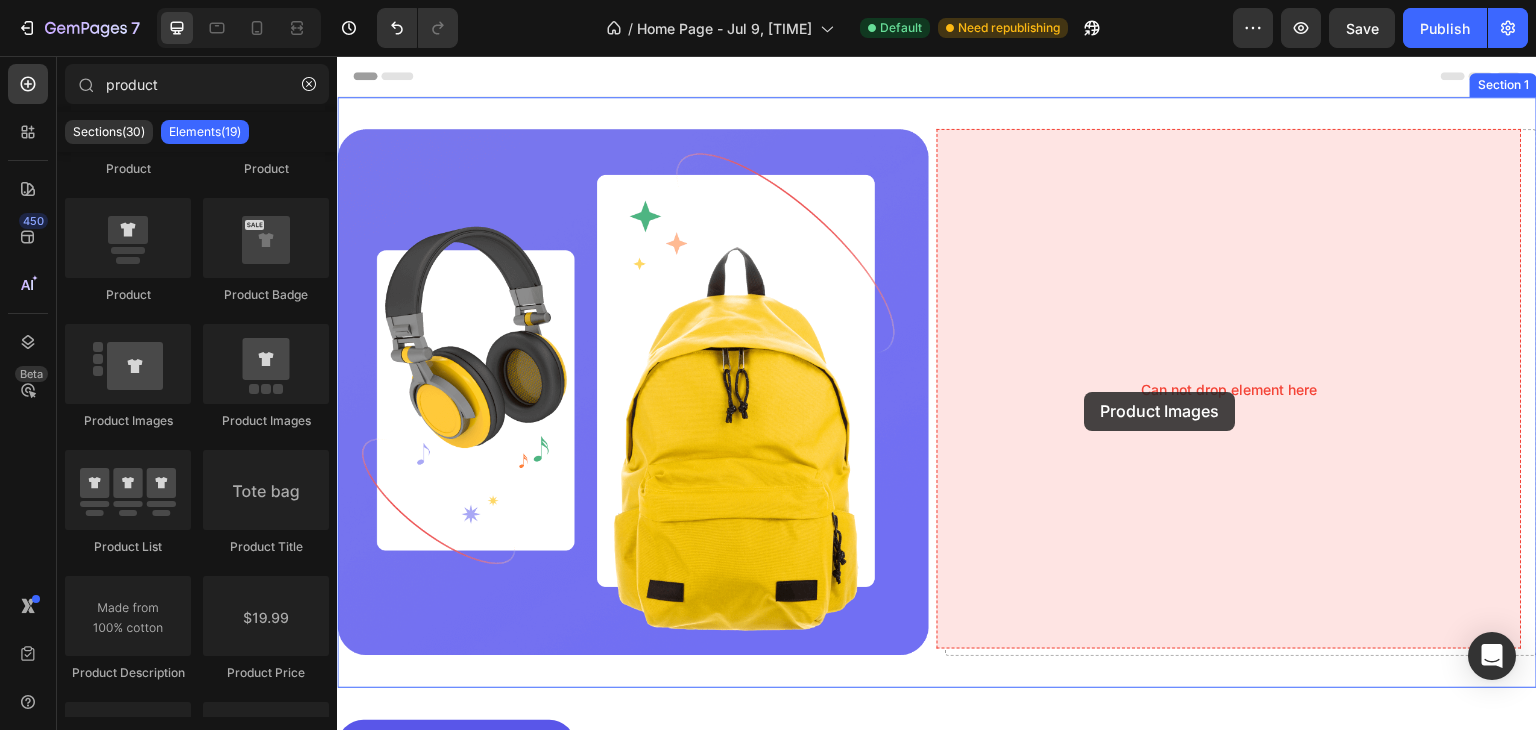 drag, startPoint x: 571, startPoint y: 419, endPoint x: 1085, endPoint y: 391, distance: 514.7621 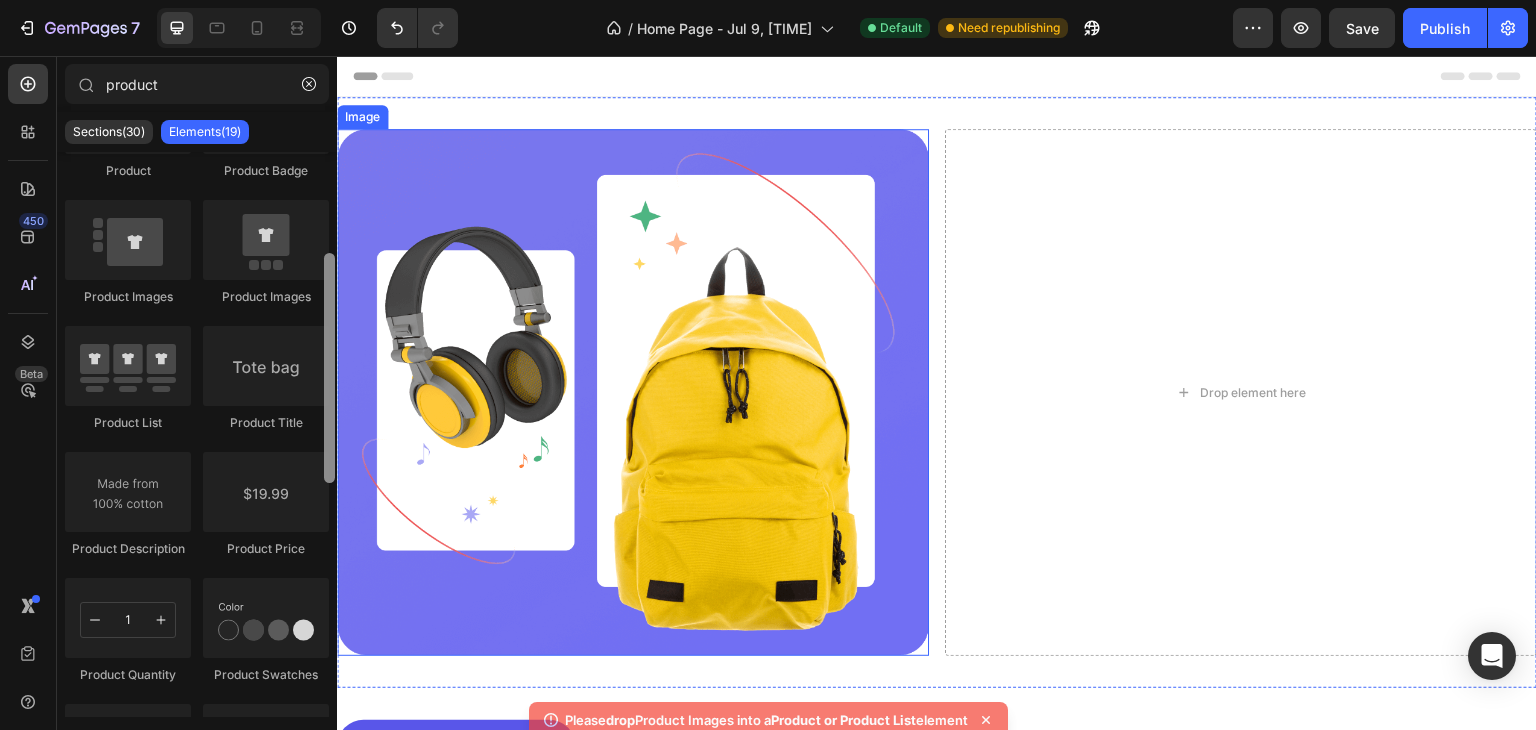 scroll, scrollTop: 0, scrollLeft: 0, axis: both 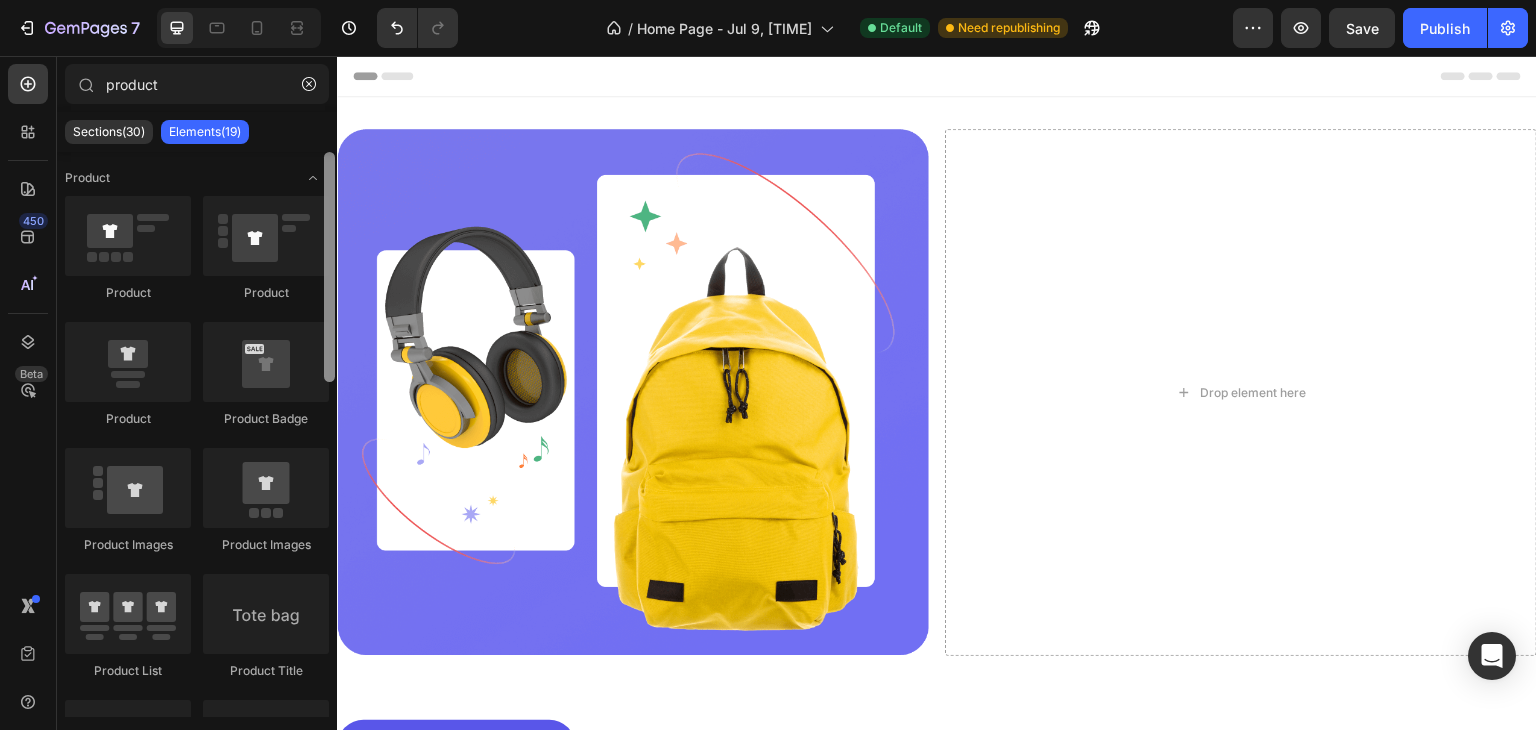 drag, startPoint x: 332, startPoint y: 374, endPoint x: 330, endPoint y: 296, distance: 78.025635 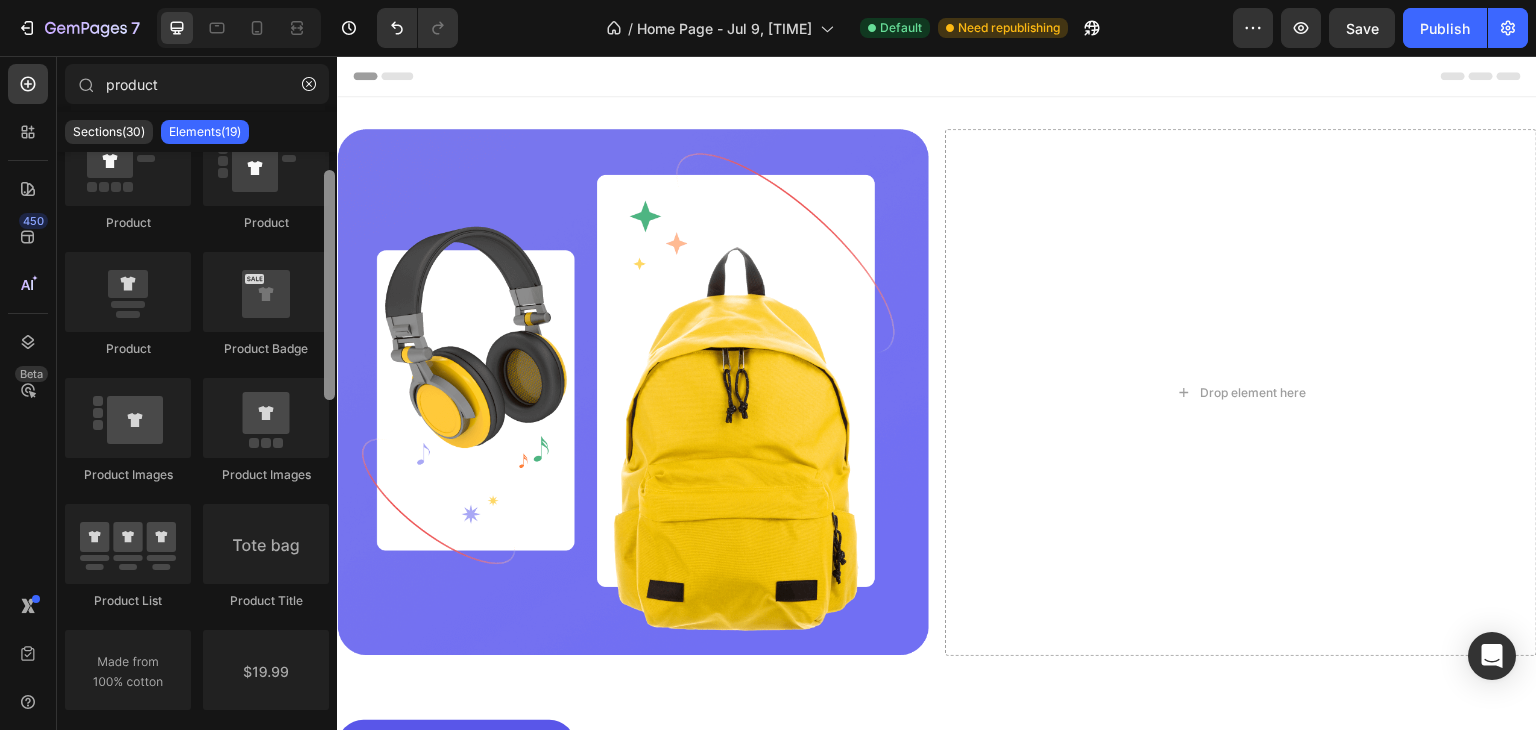 scroll, scrollTop: 0, scrollLeft: 0, axis: both 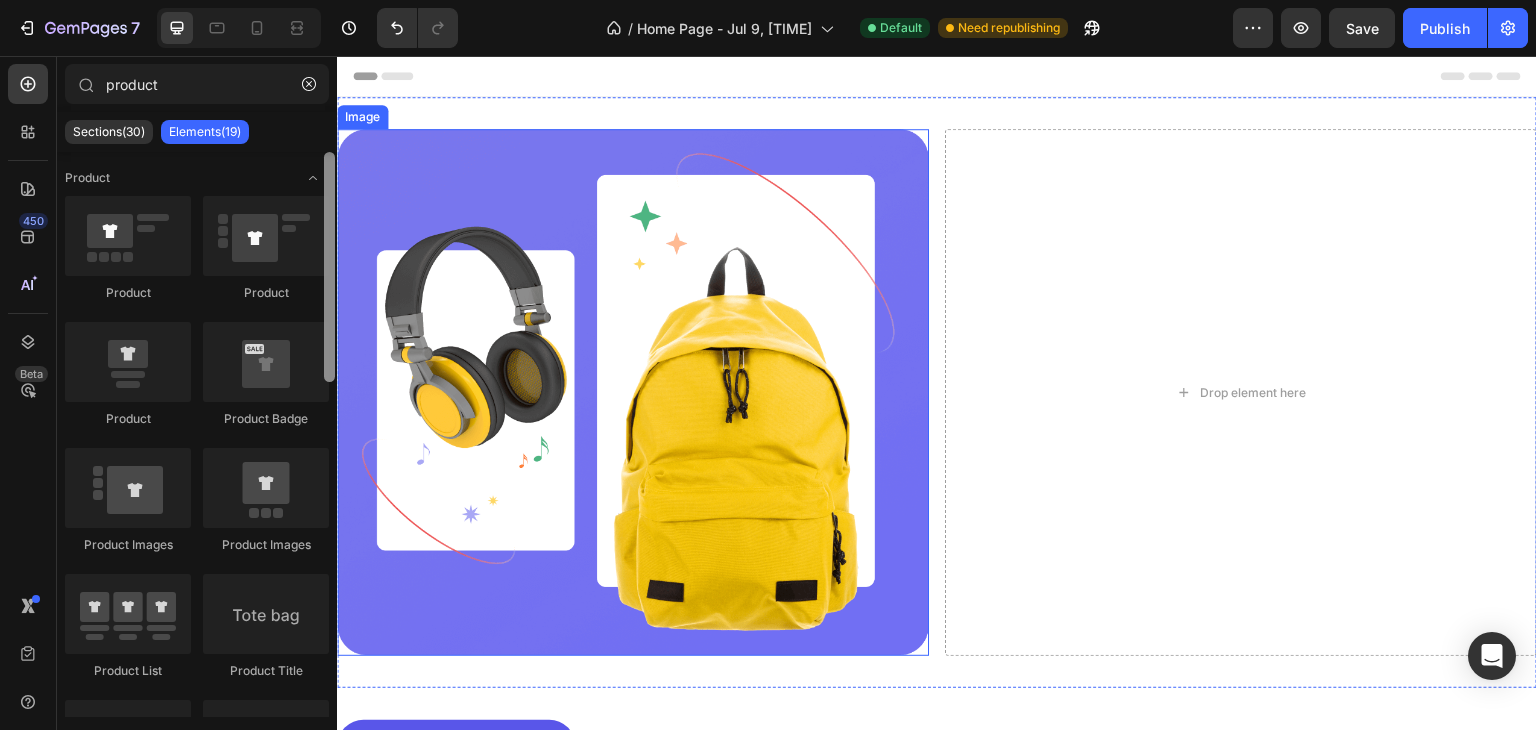 drag, startPoint x: 667, startPoint y: 352, endPoint x: 337, endPoint y: 202, distance: 362.4914 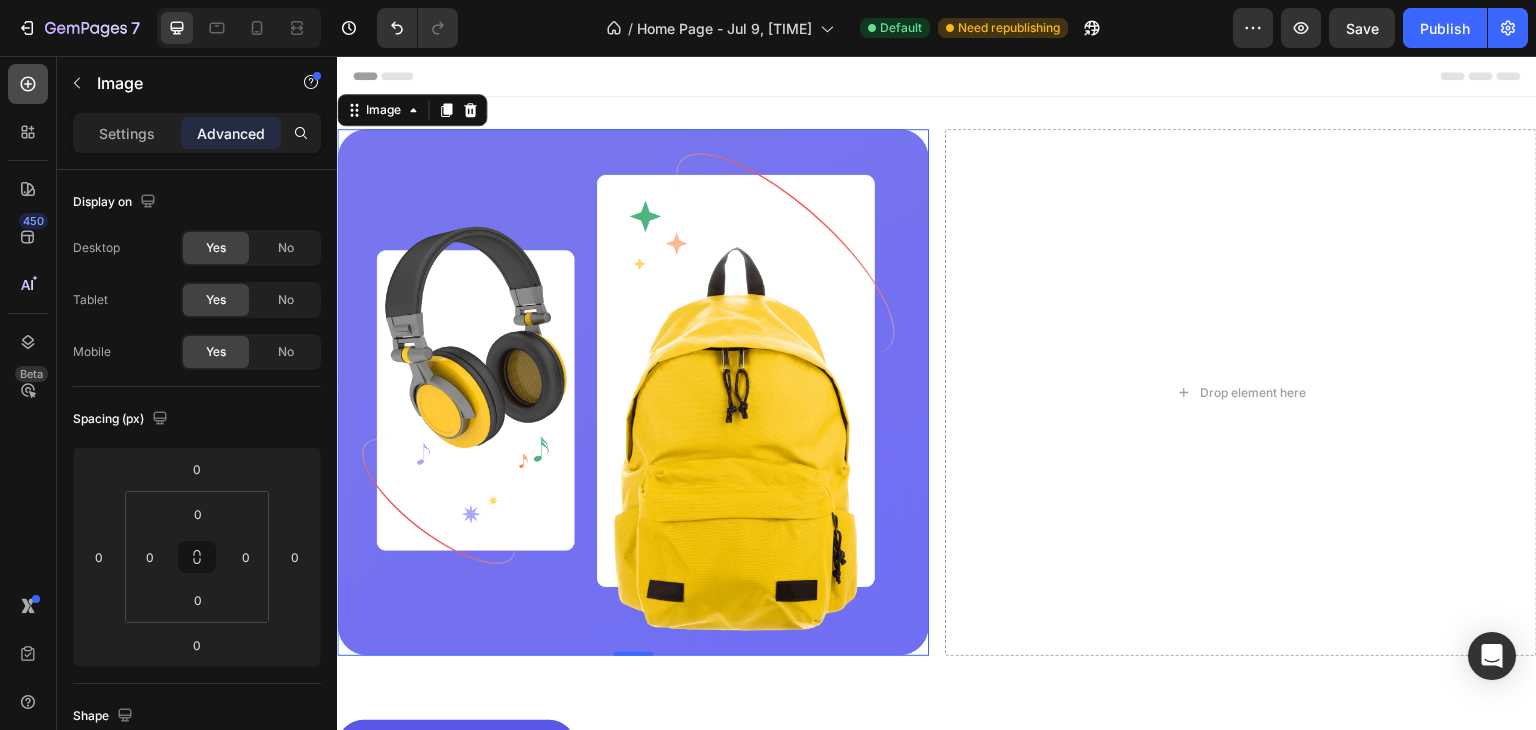 click 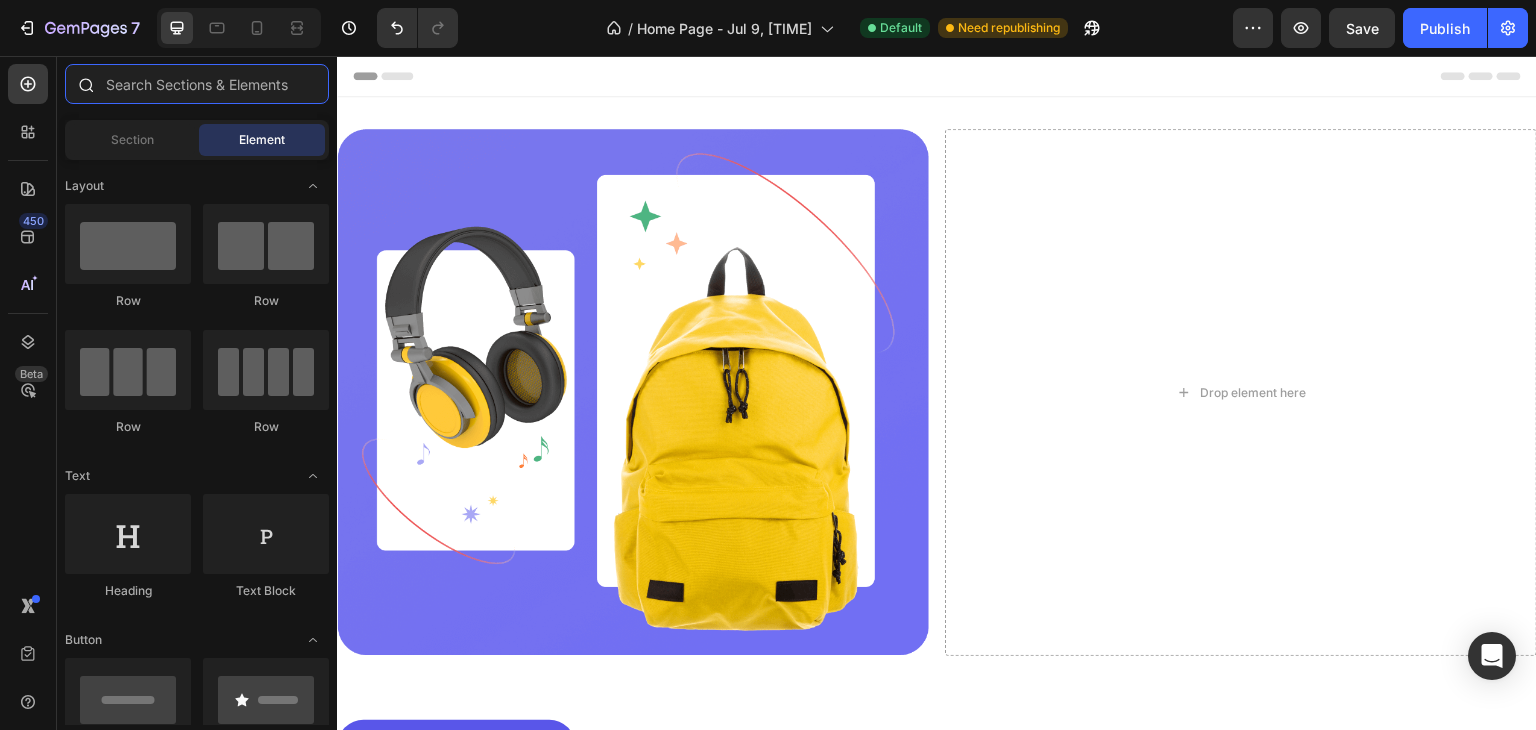 click at bounding box center (197, 84) 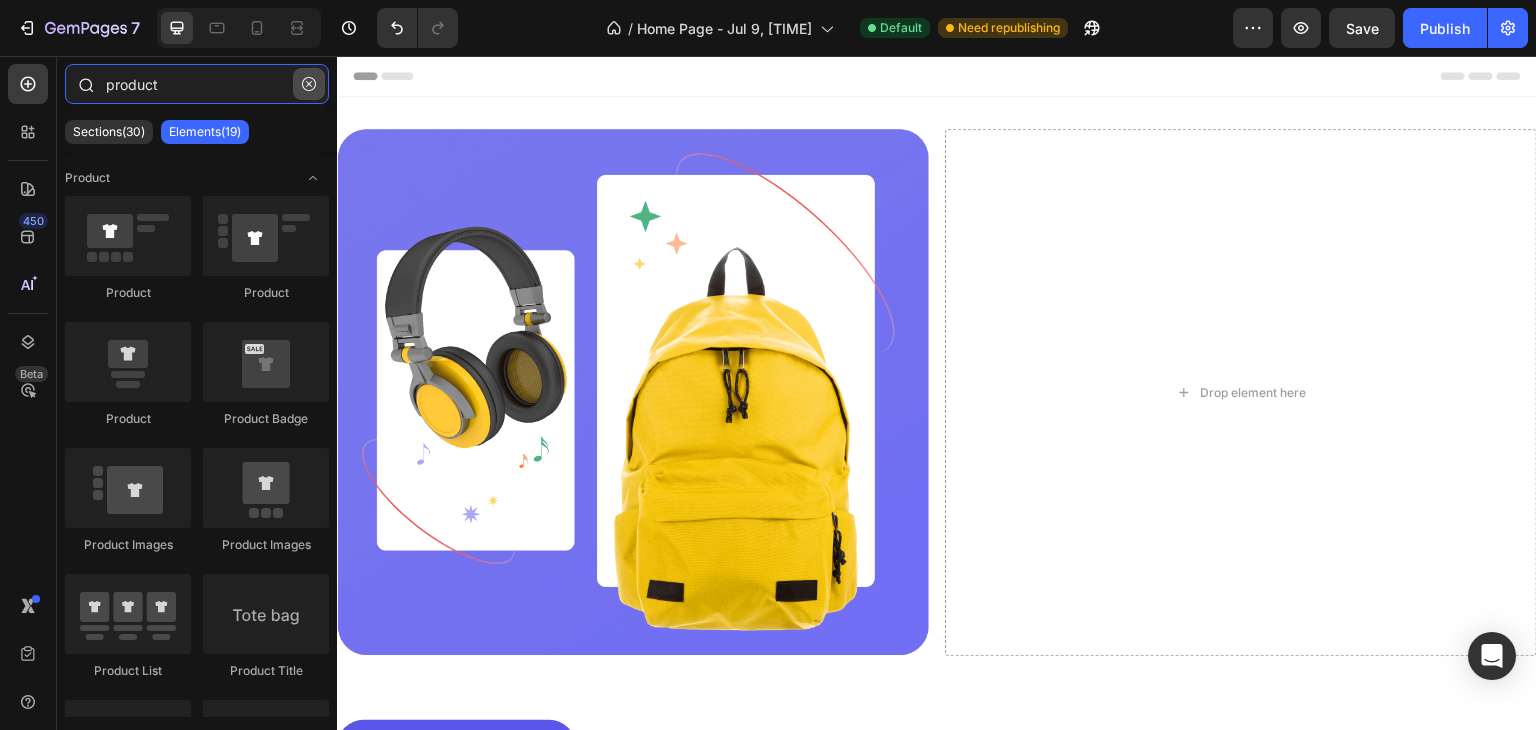 type on "product" 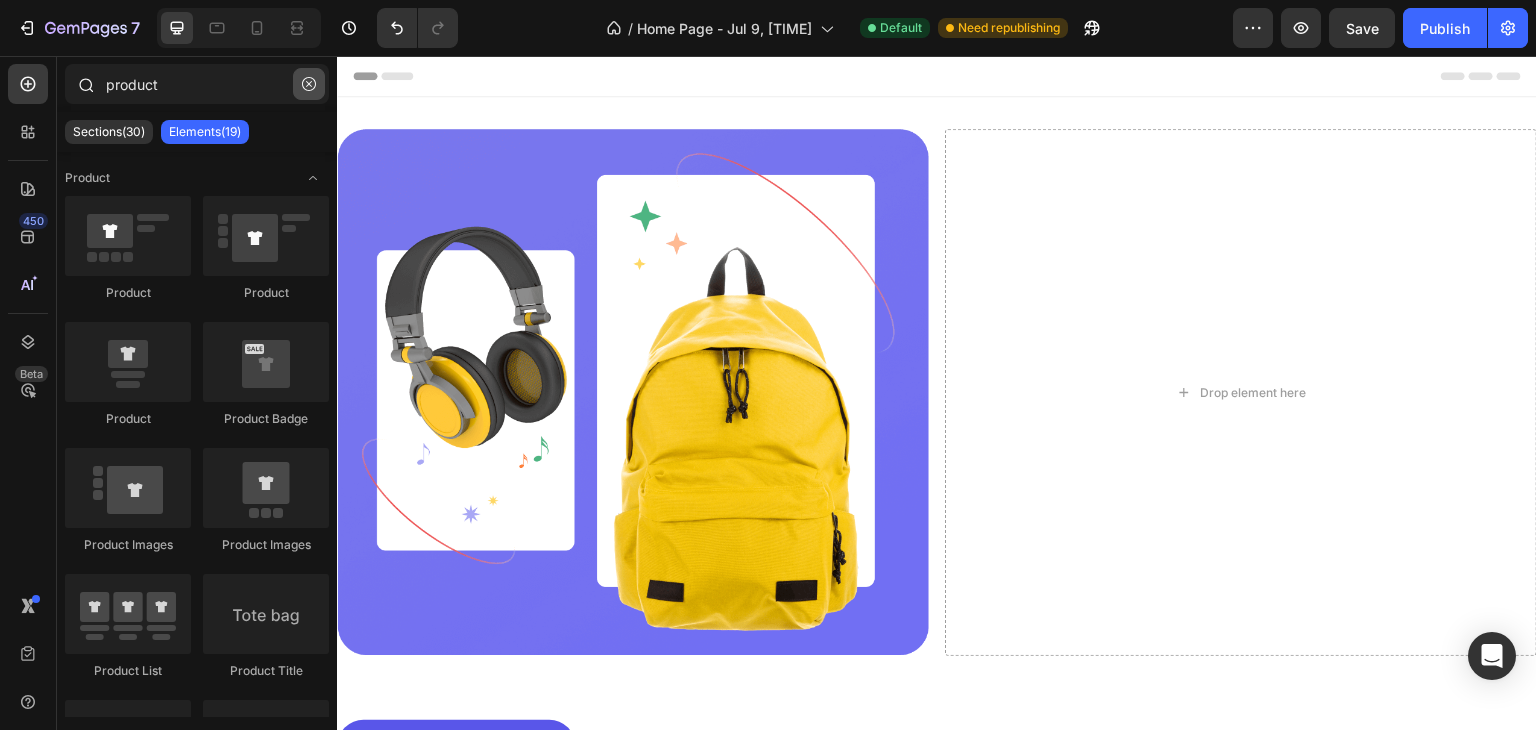 click 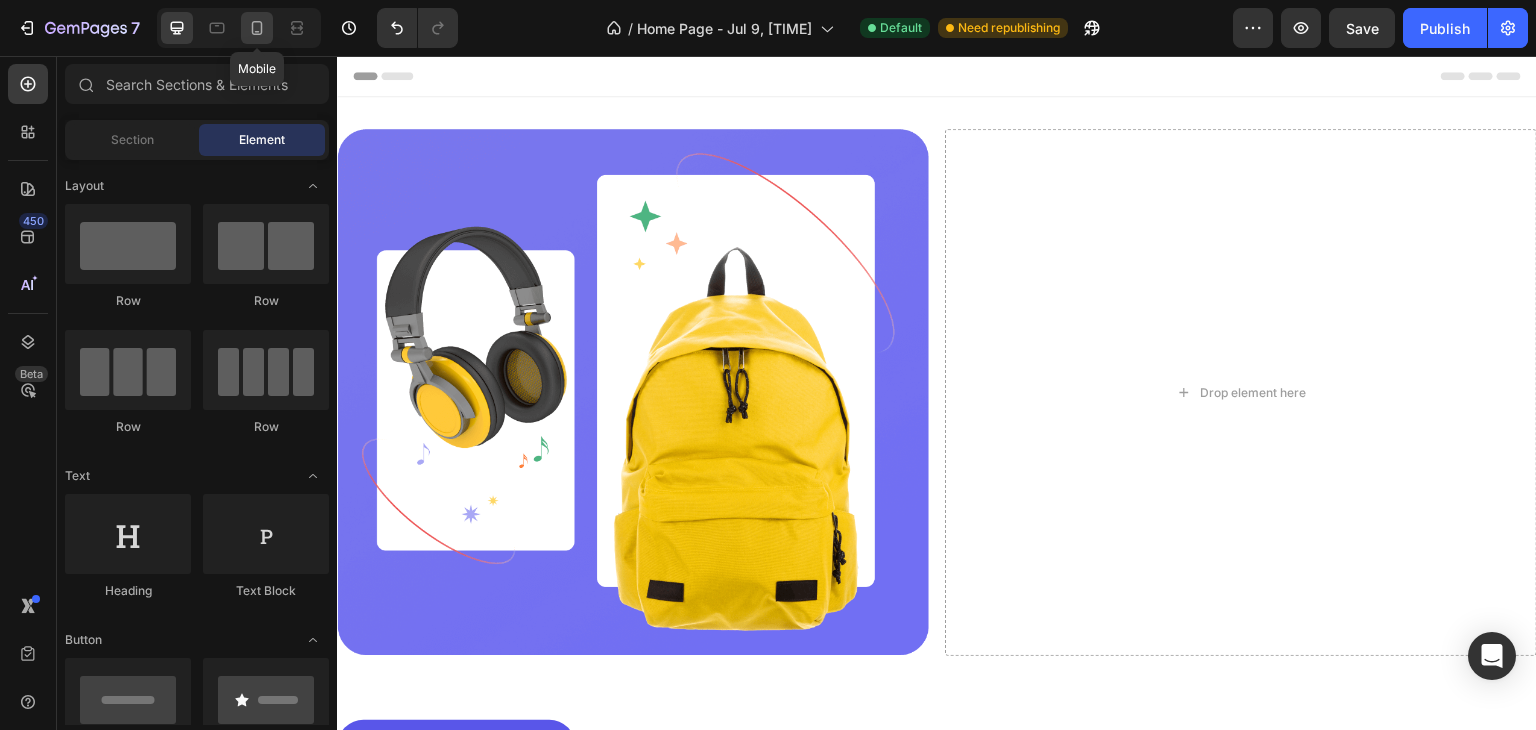 click 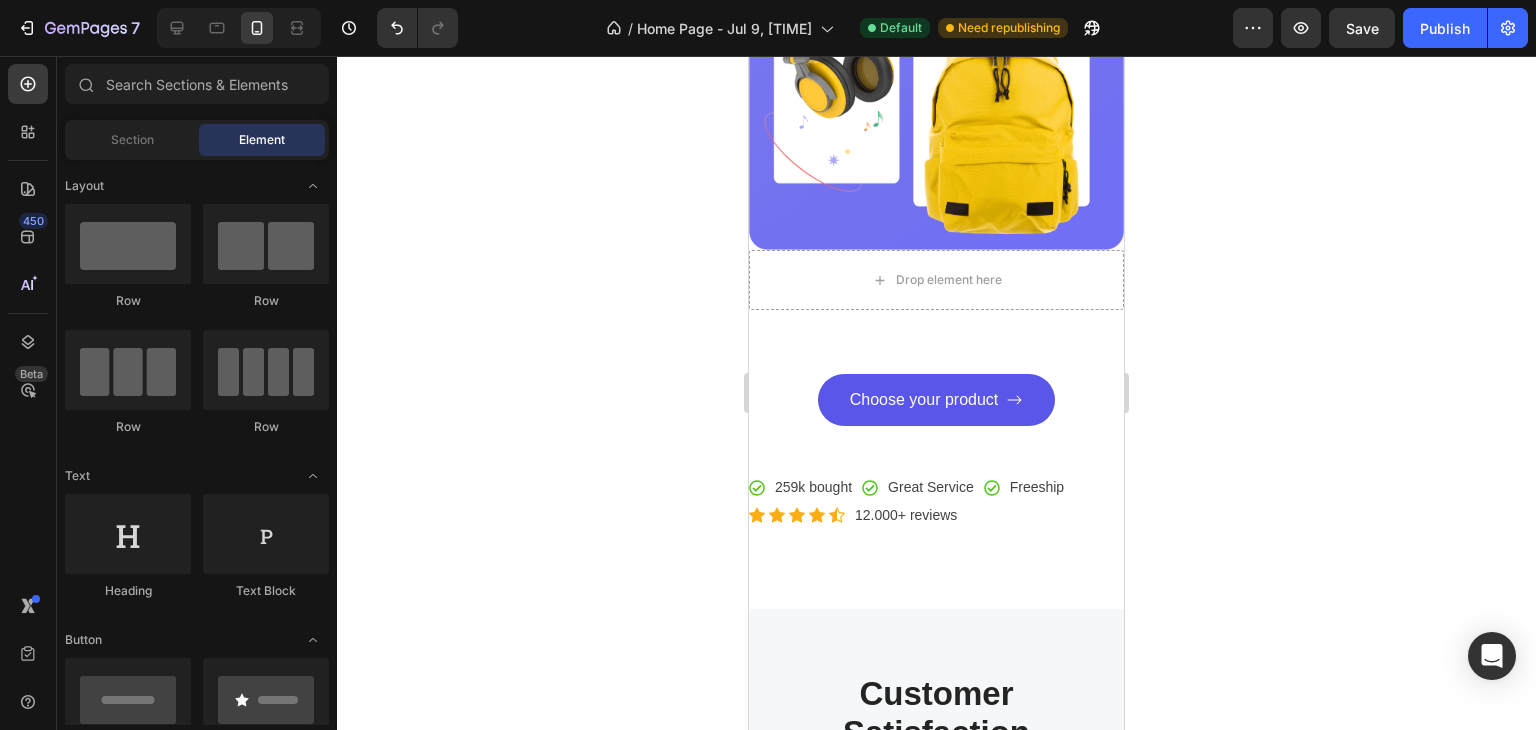 scroll, scrollTop: 188, scrollLeft: 0, axis: vertical 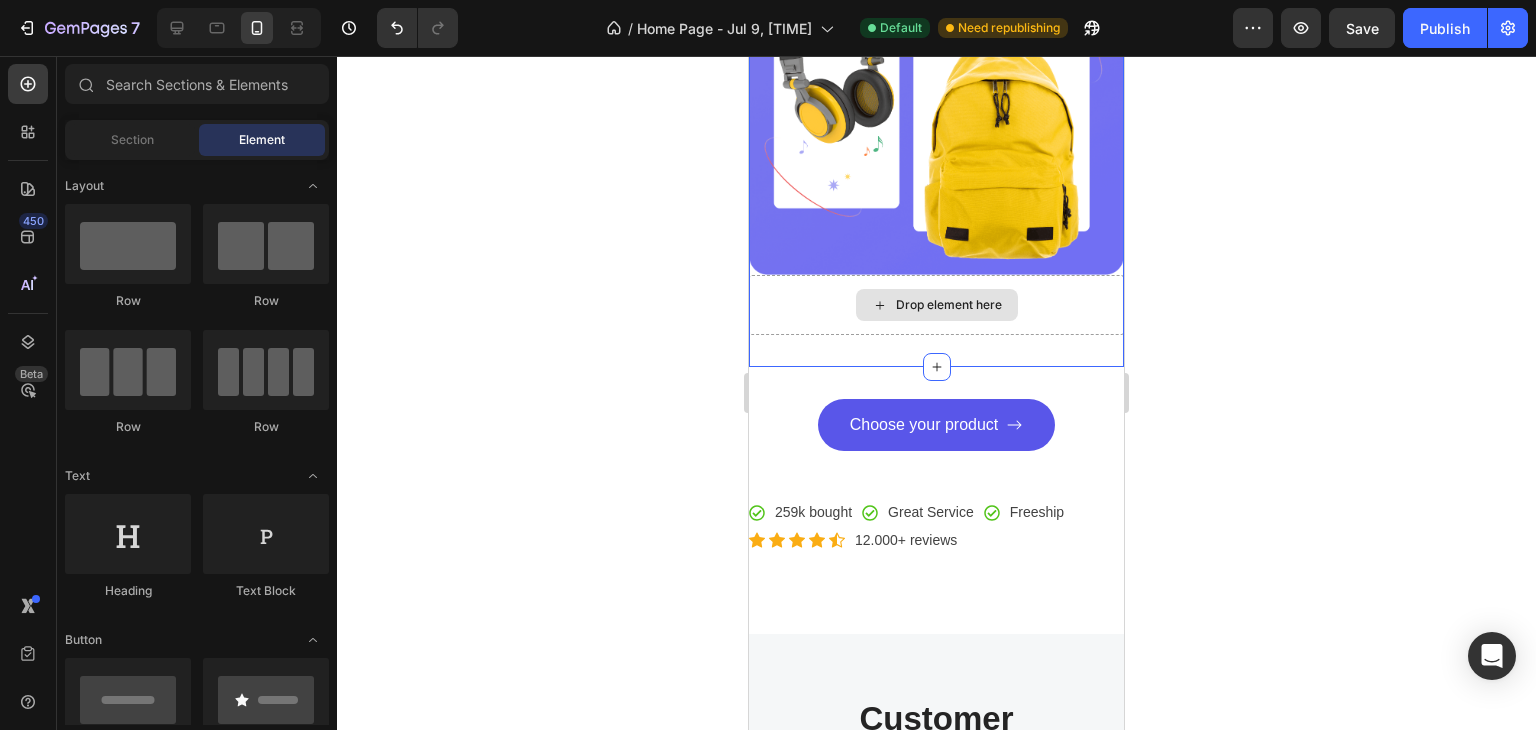 click on "Drop element here" at bounding box center [936, 305] 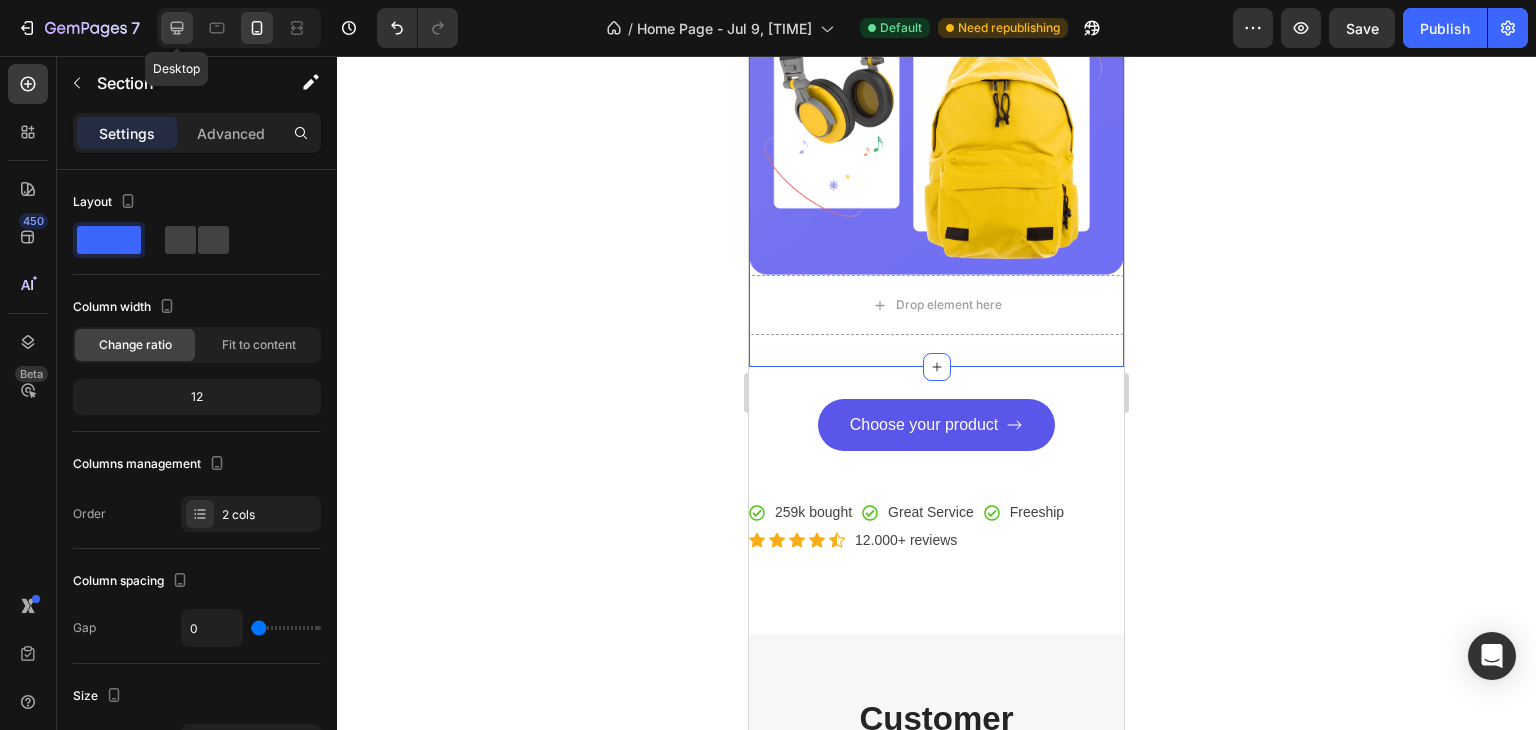 click 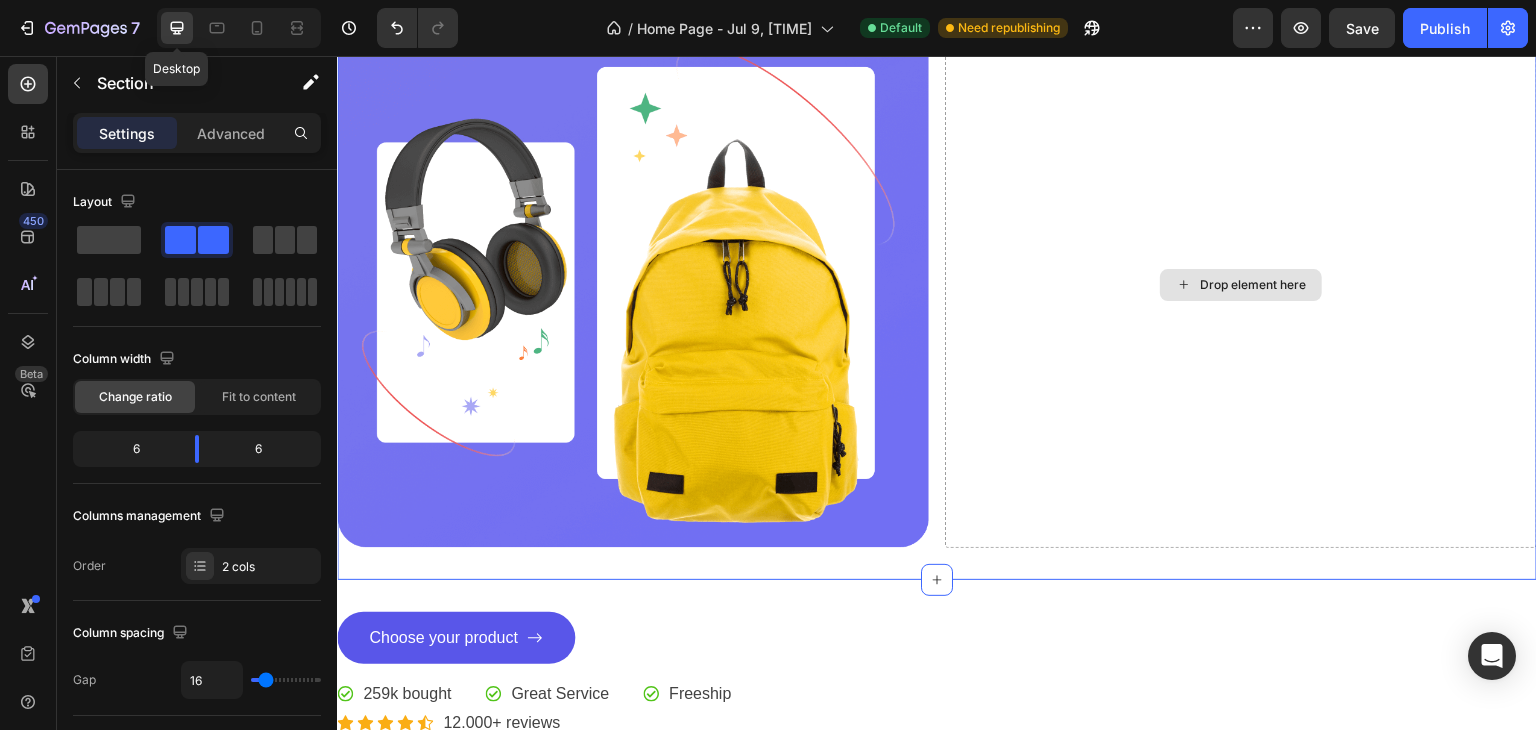 scroll, scrollTop: 0, scrollLeft: 0, axis: both 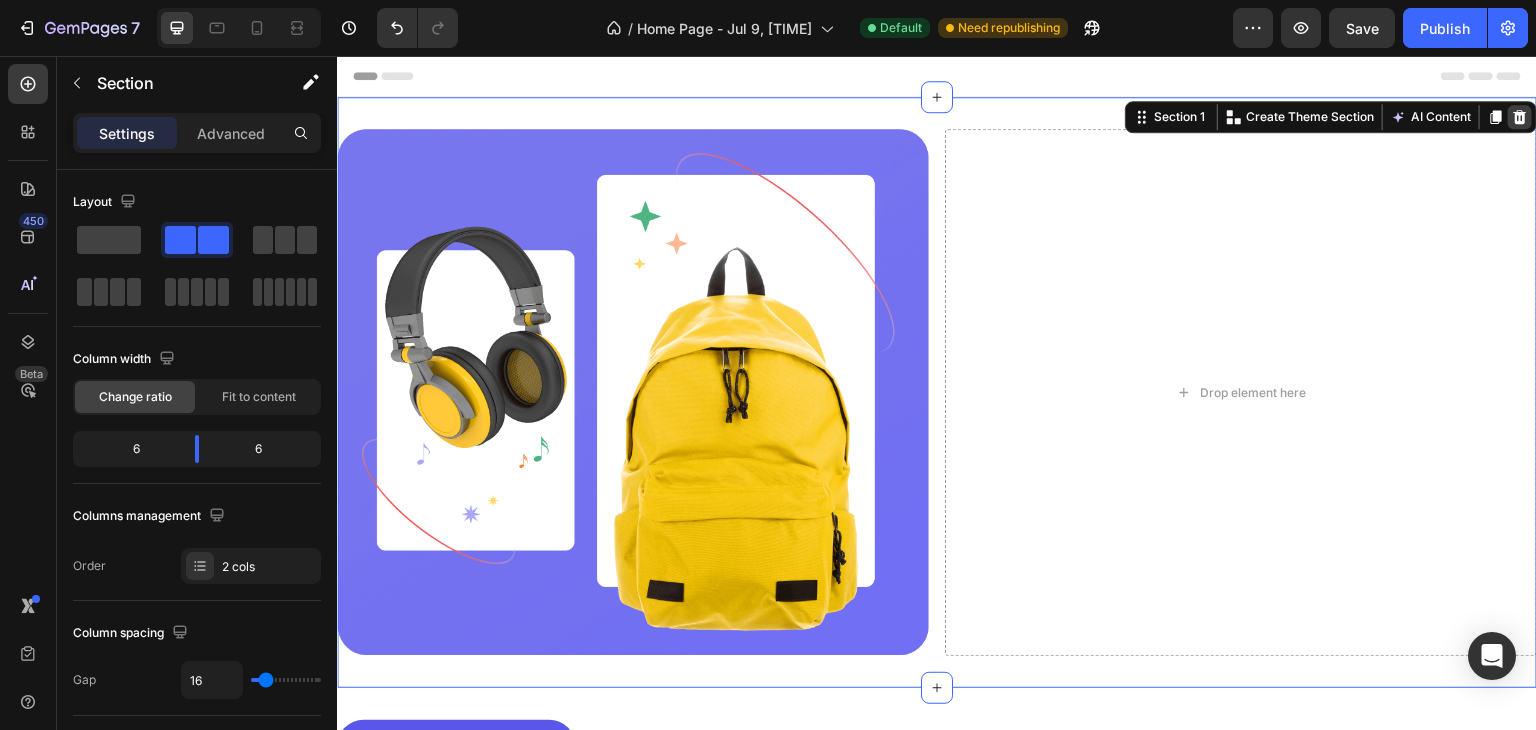 click 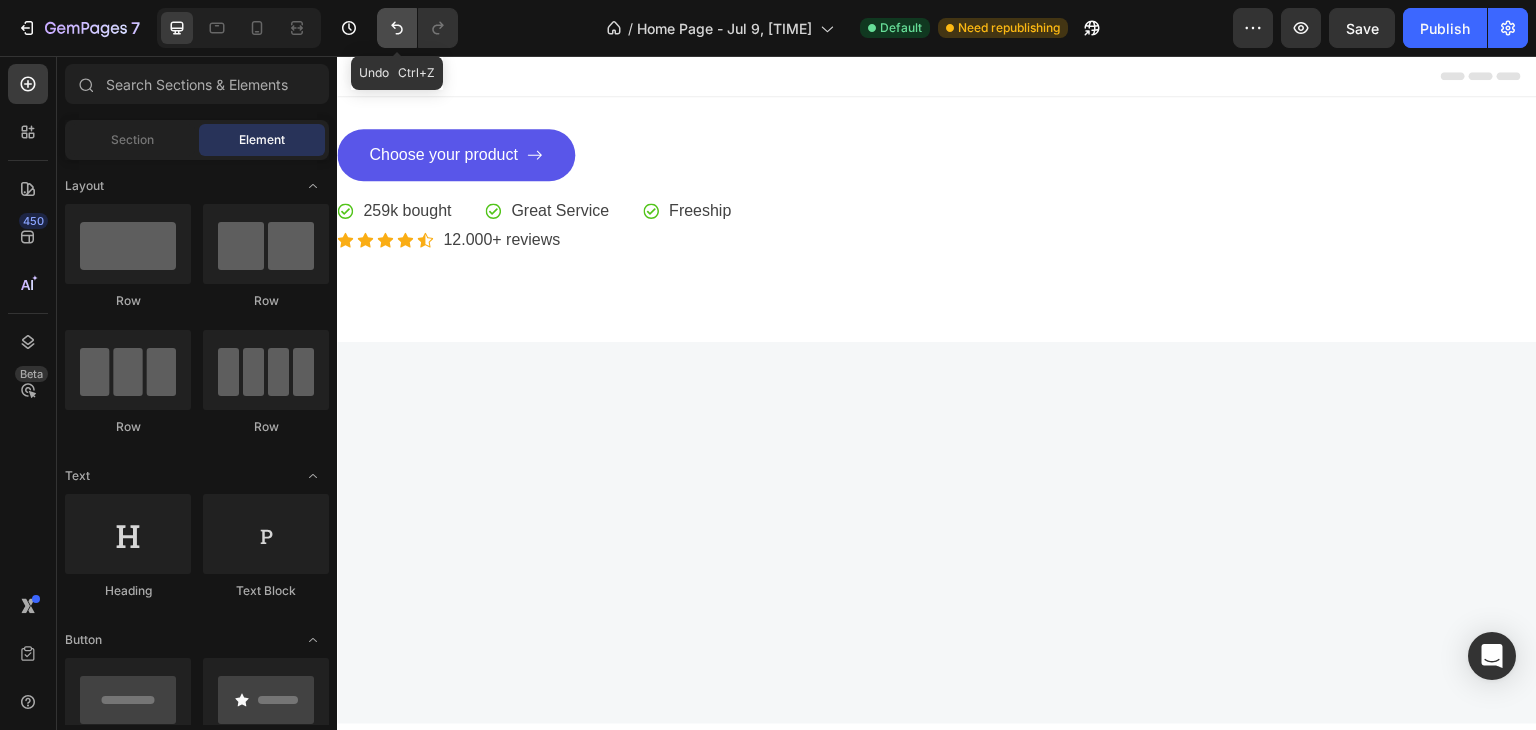 click 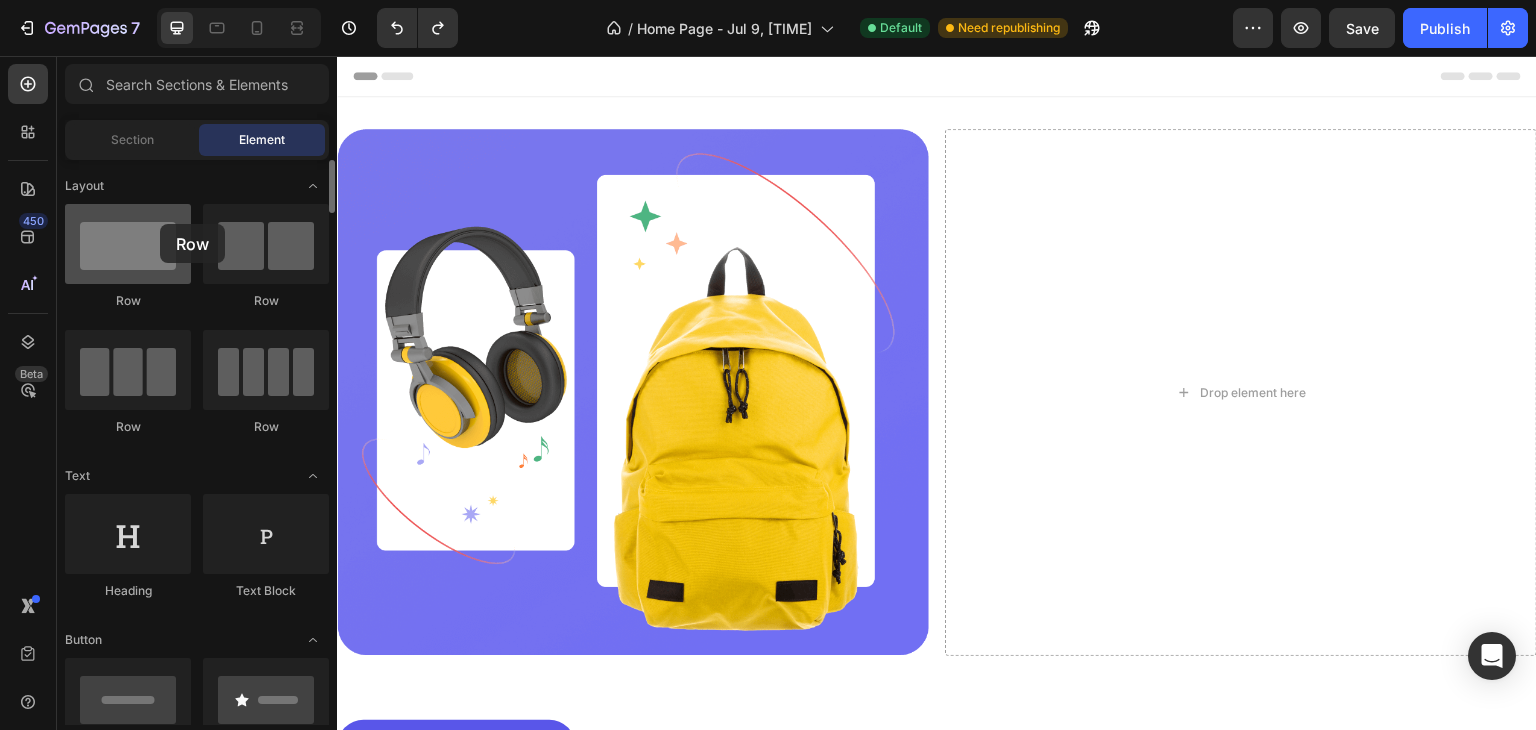 click at bounding box center (128, 244) 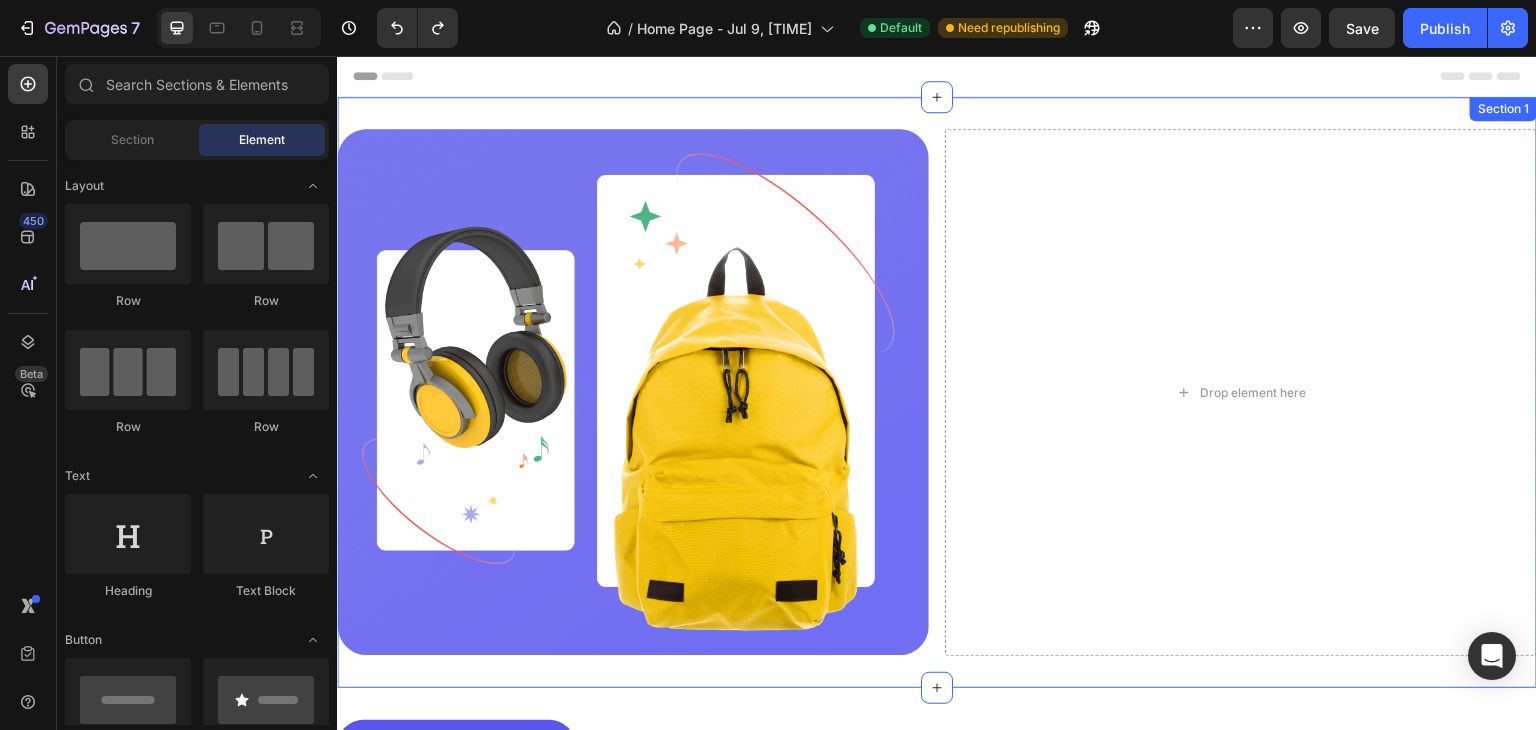 click on "Image
Drop element here Section 1" at bounding box center [937, 392] 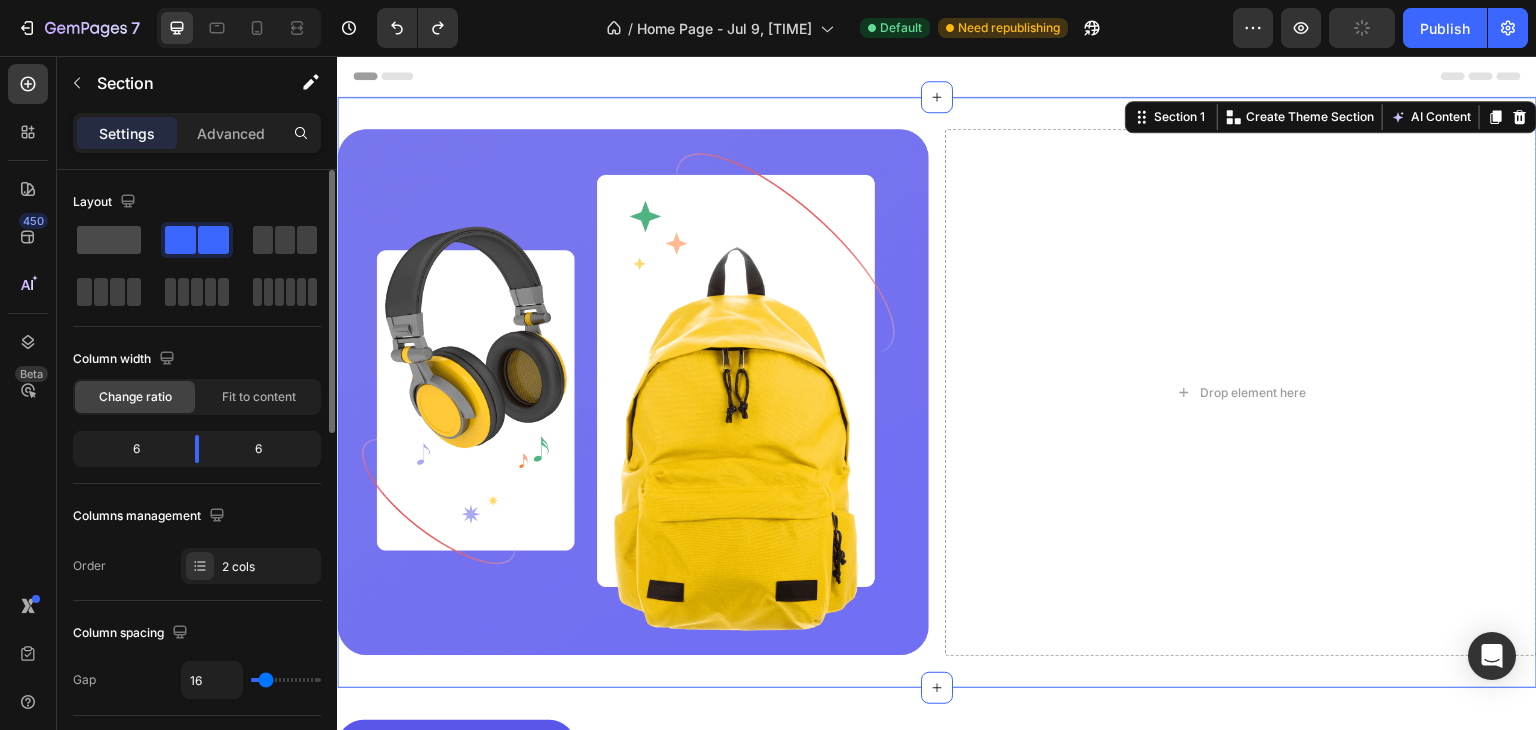 click 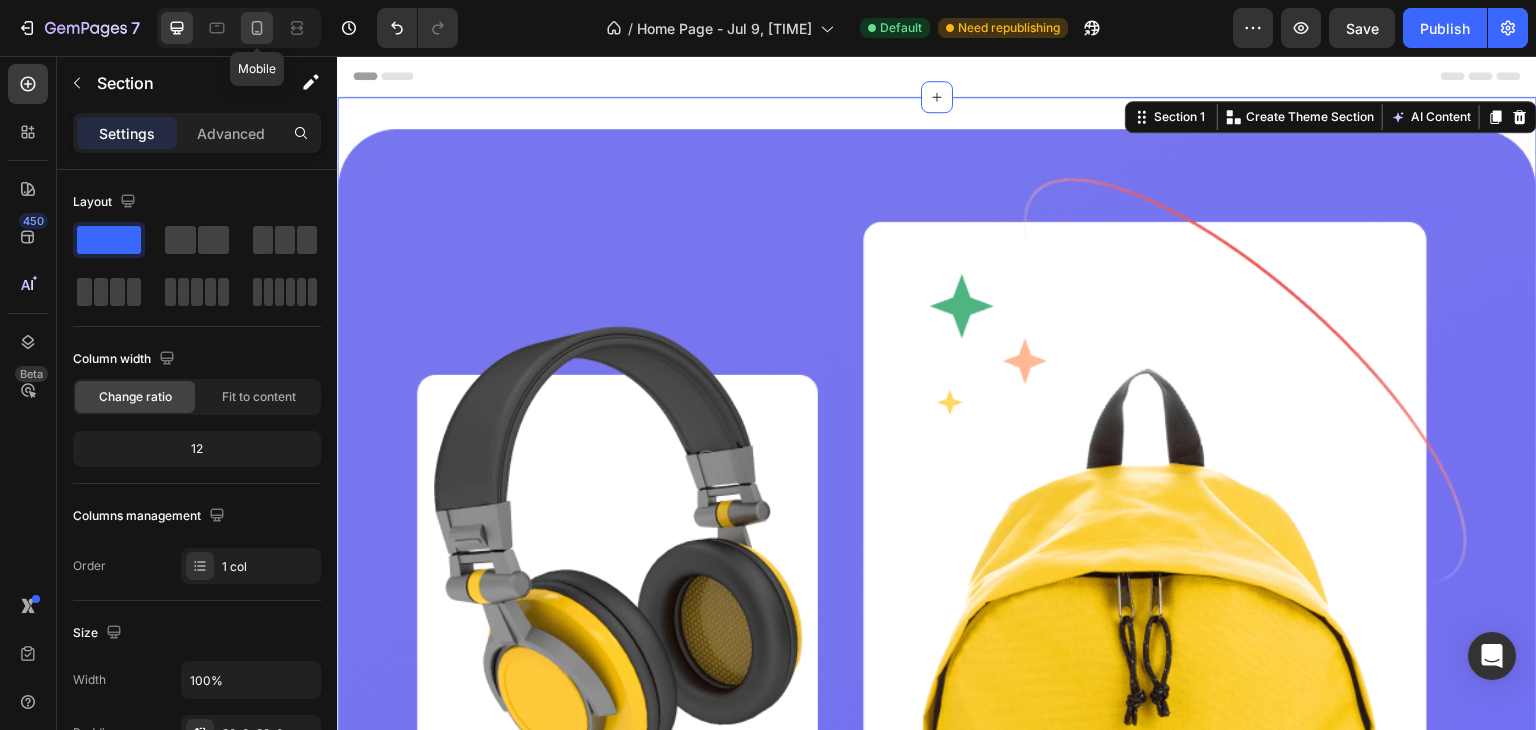 click 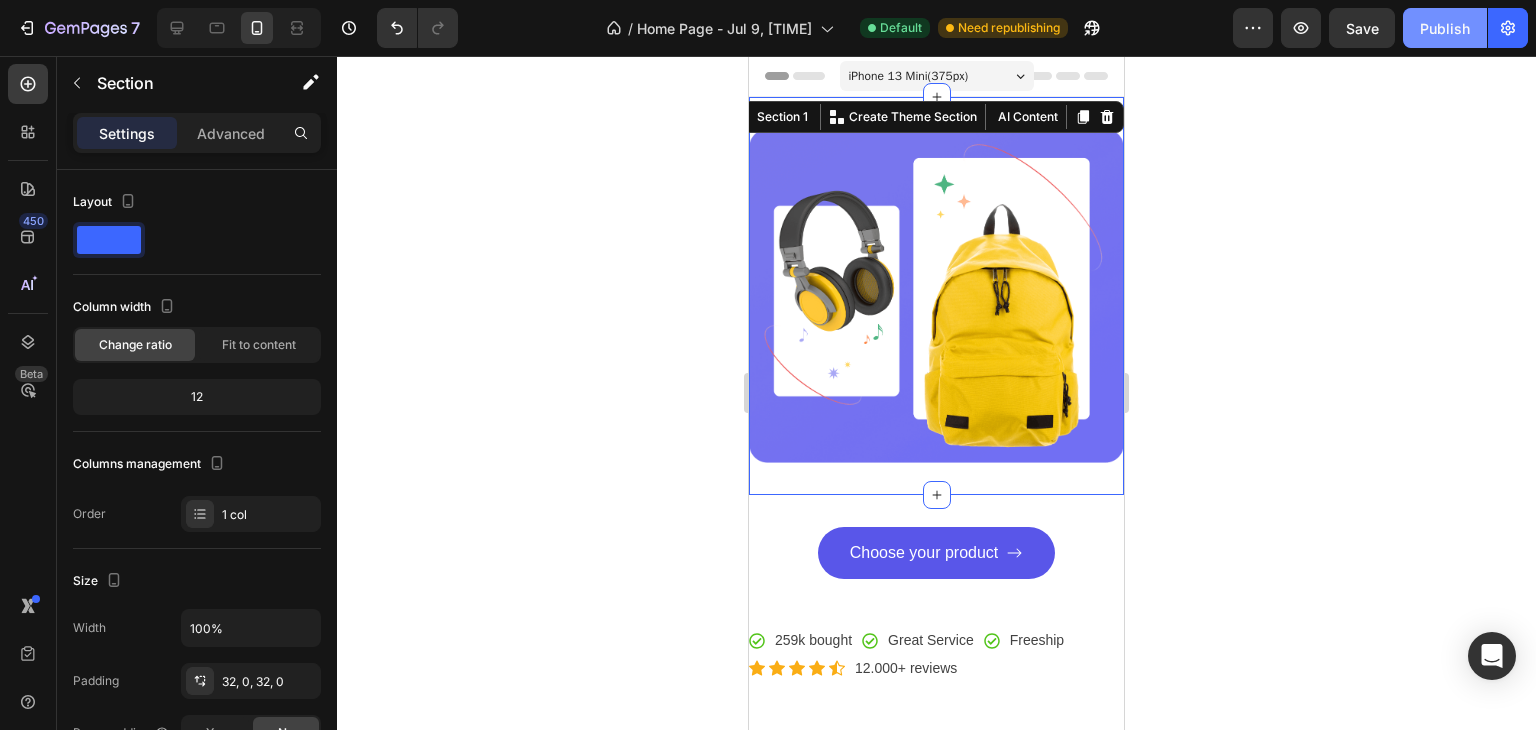 click on "Publish" at bounding box center (1445, 28) 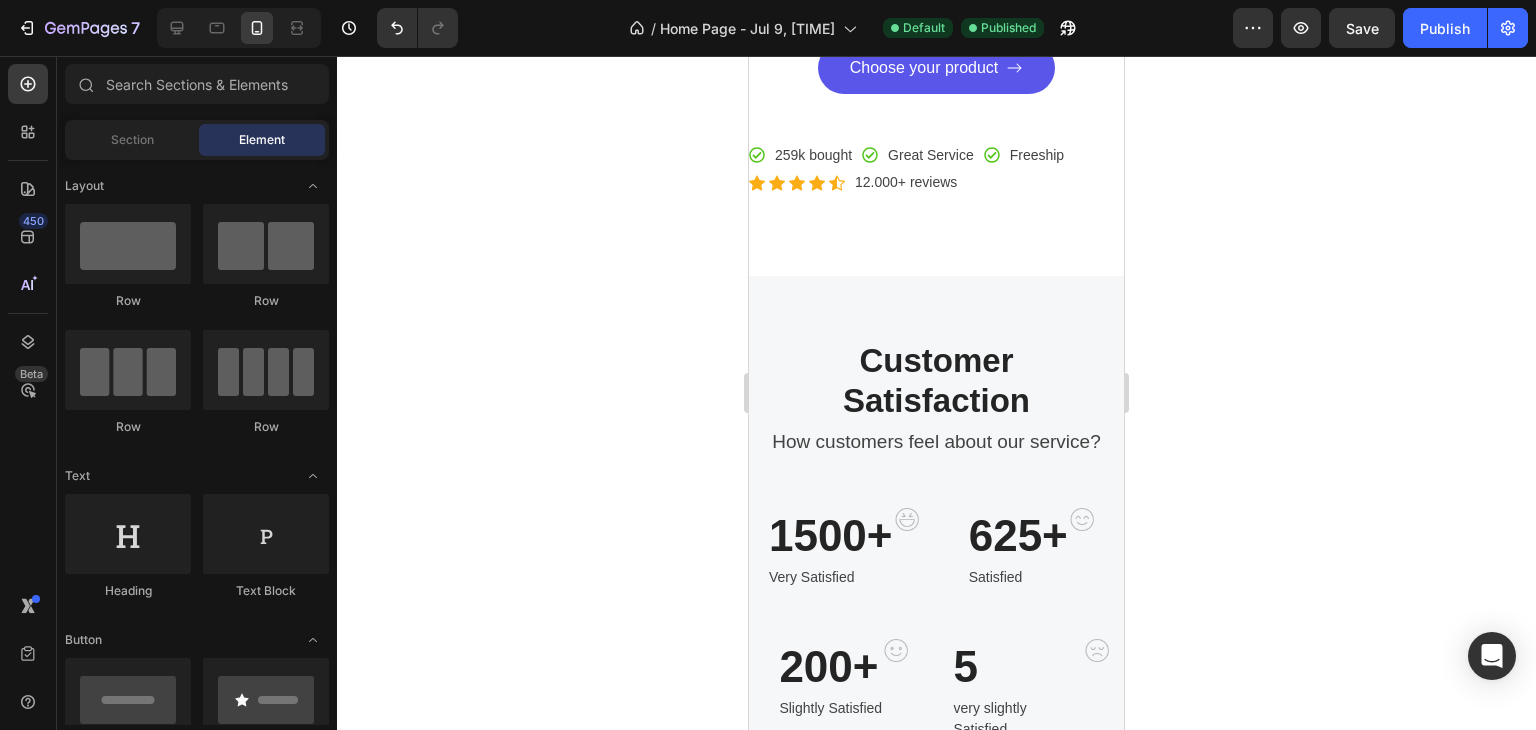 scroll, scrollTop: 479, scrollLeft: 0, axis: vertical 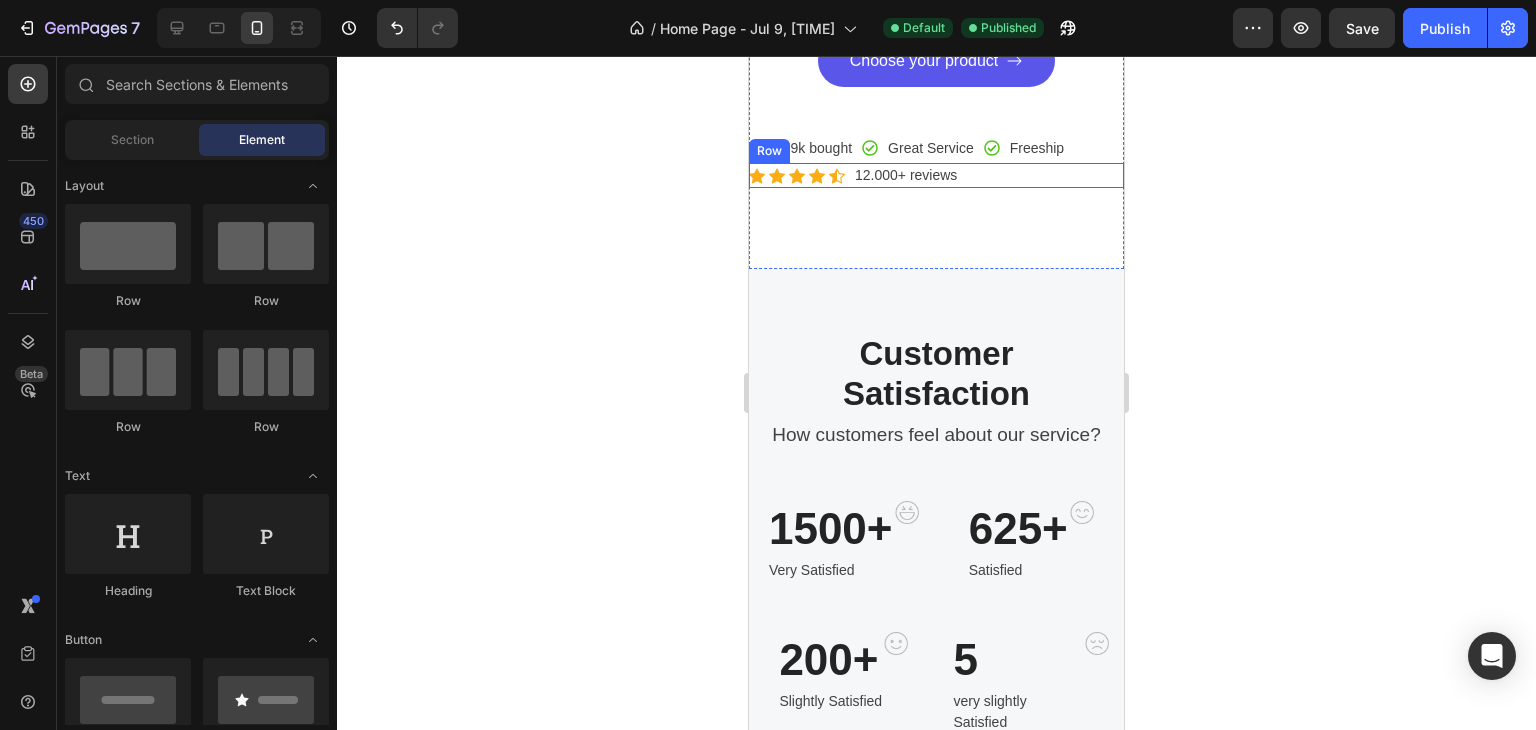 click on "Icon                Icon                Icon                Icon
Icon Icon List Hoz 12.000+ reviews Text block Row" at bounding box center (936, 175) 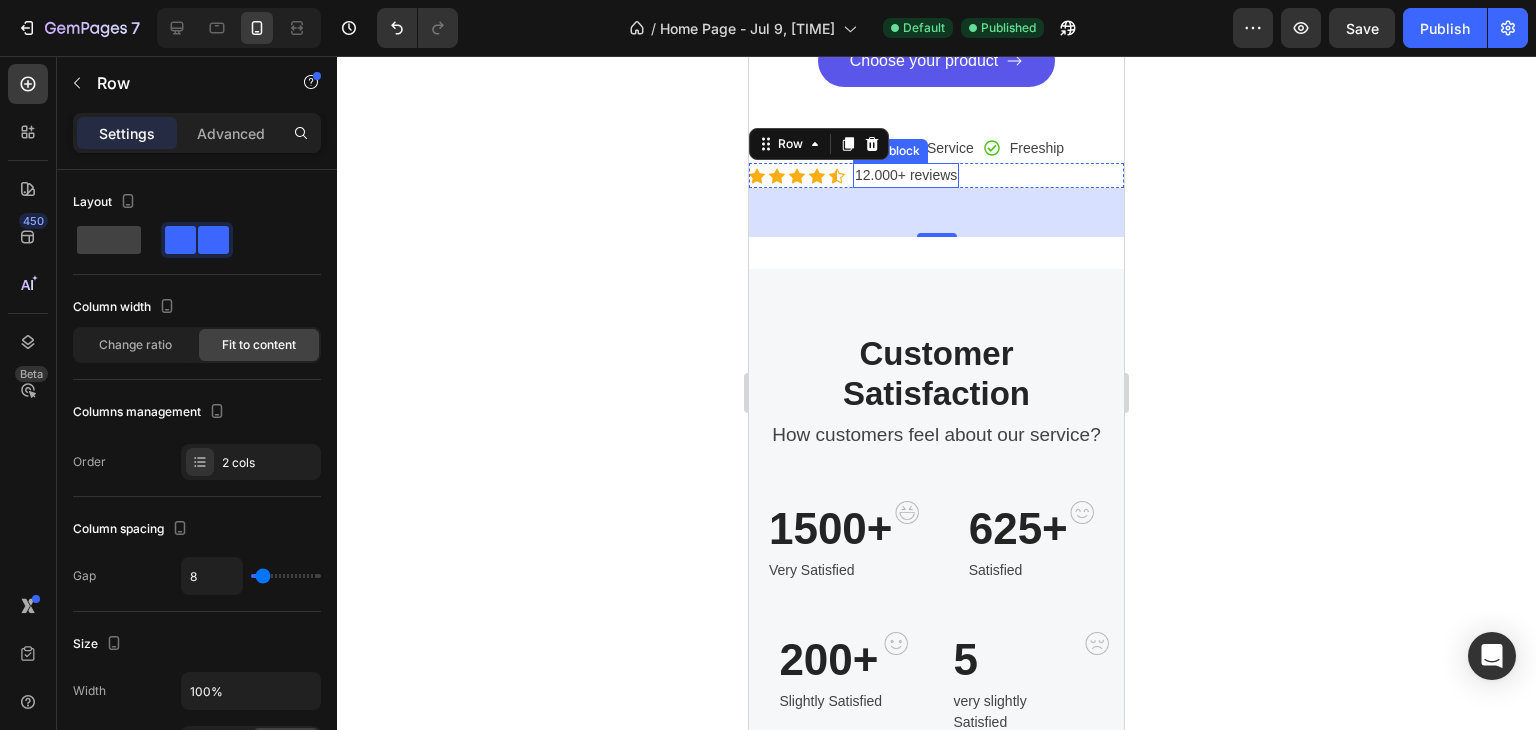 click on "12.000+ reviews" at bounding box center (906, 175) 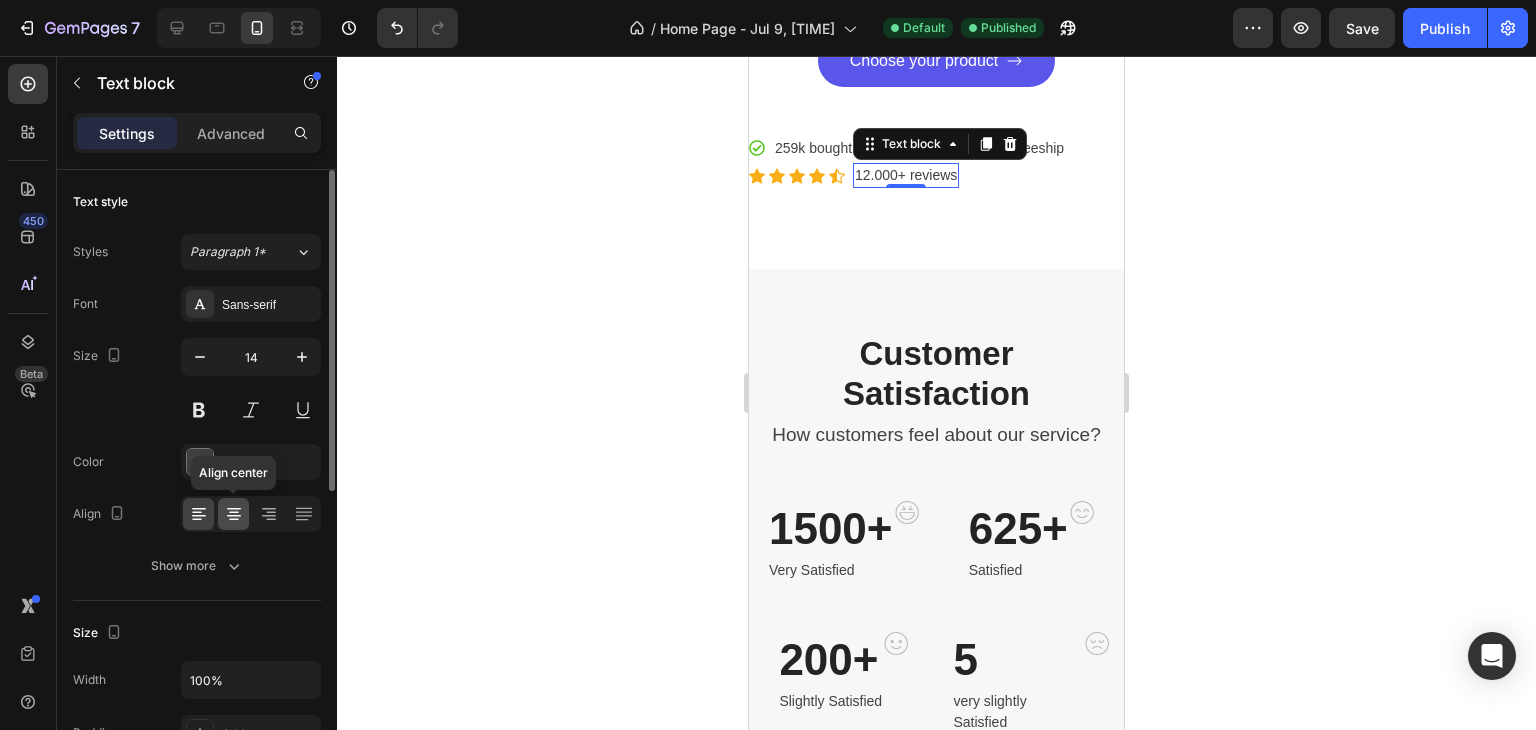 click 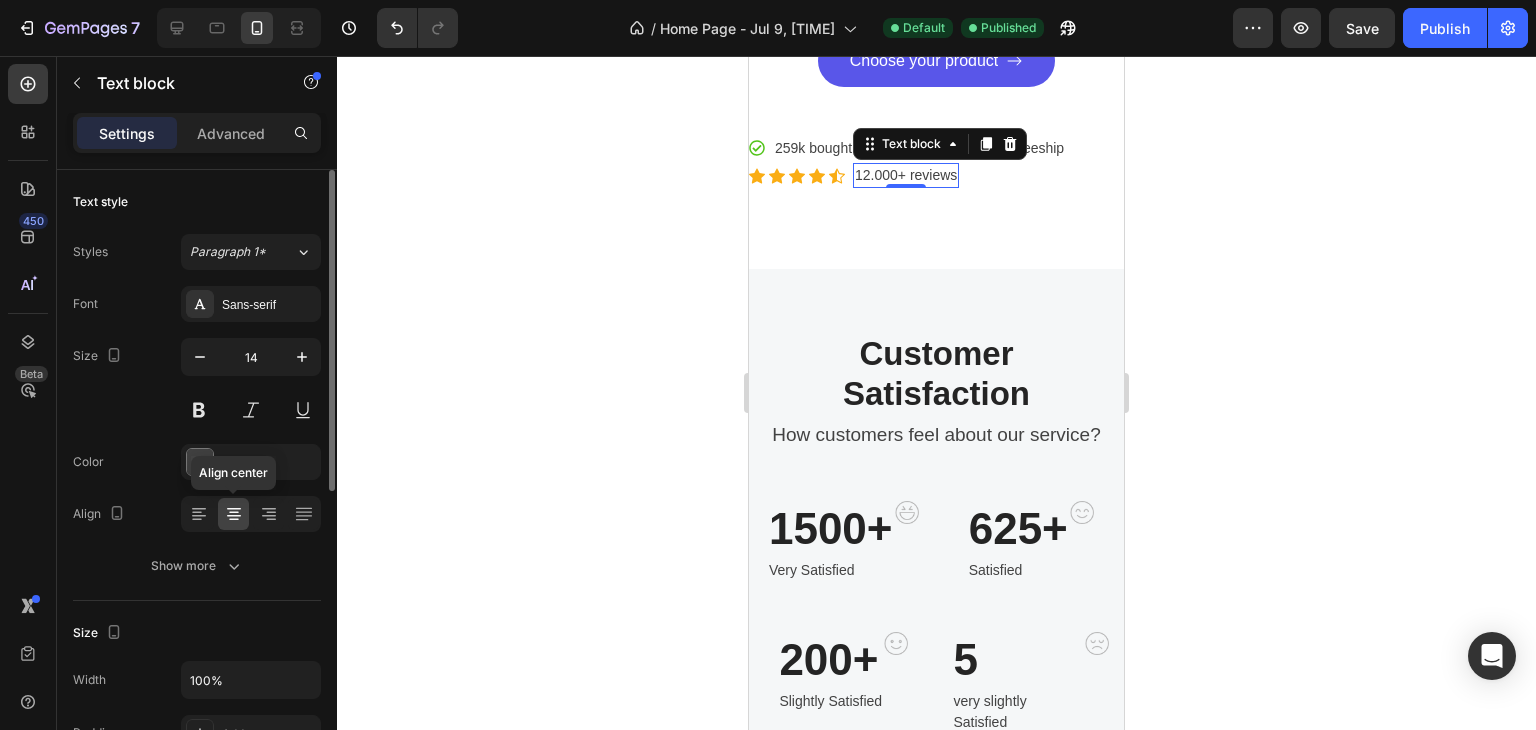 click 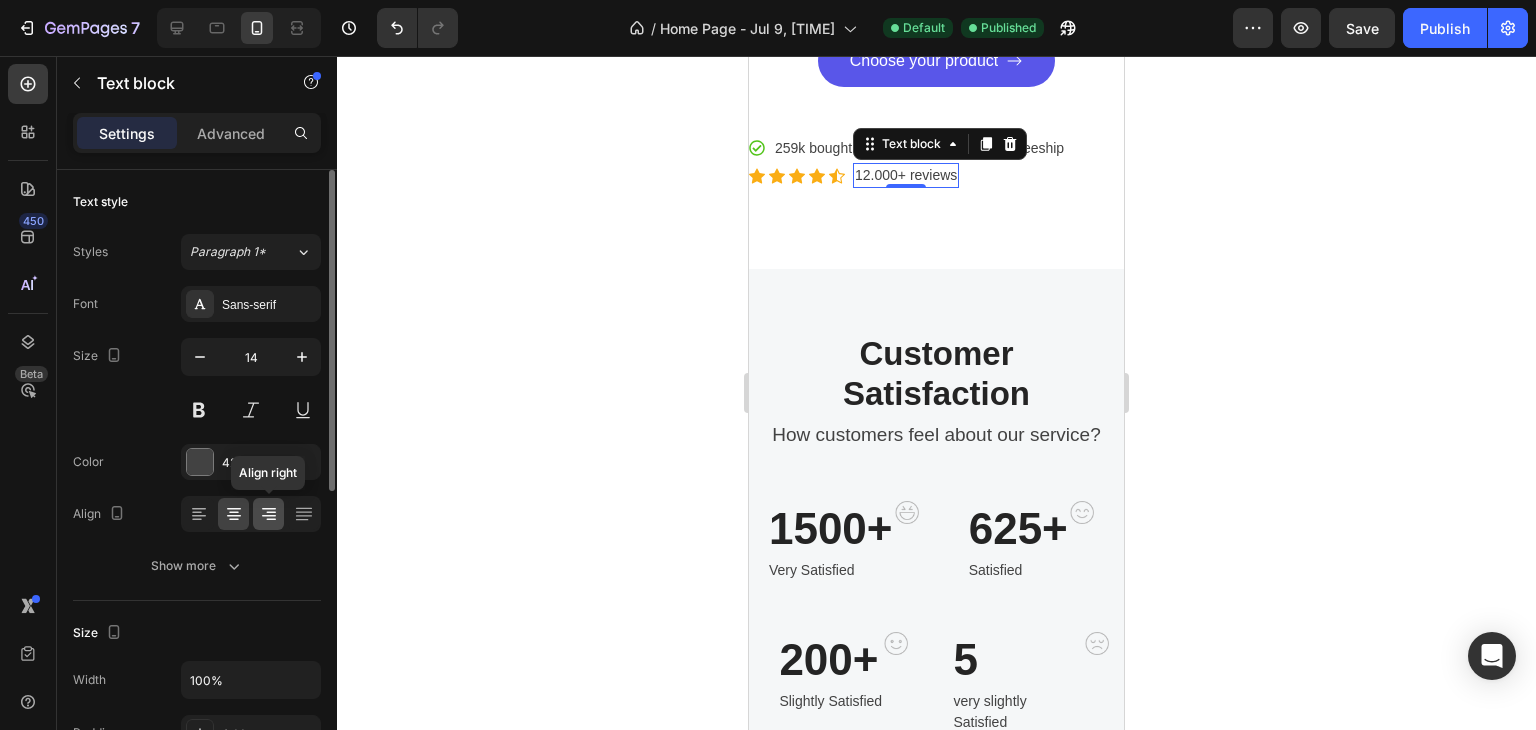 click 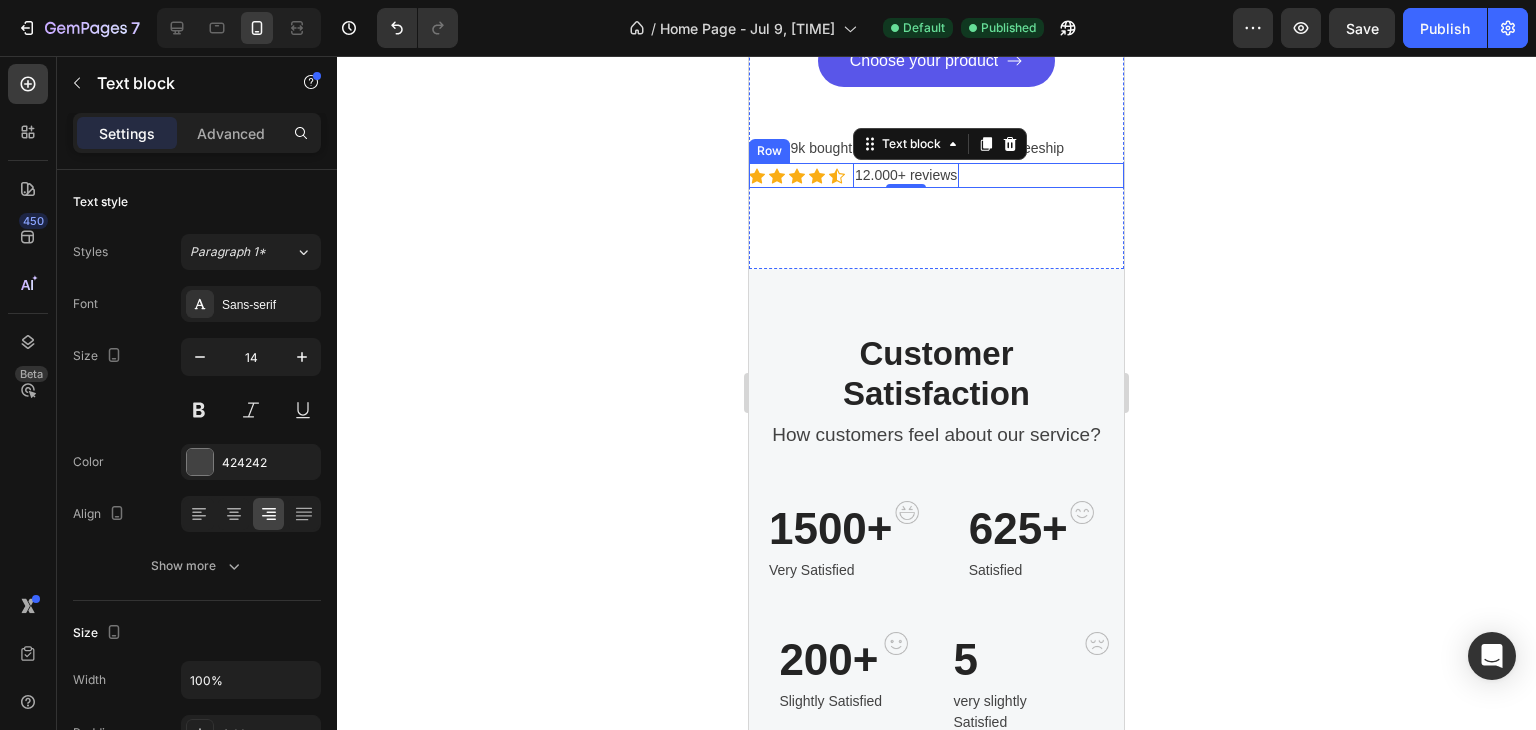 click on "Icon                Icon                Icon                Icon
Icon Icon List Hoz 12.000+ reviews Text block   0 Row" at bounding box center (936, 175) 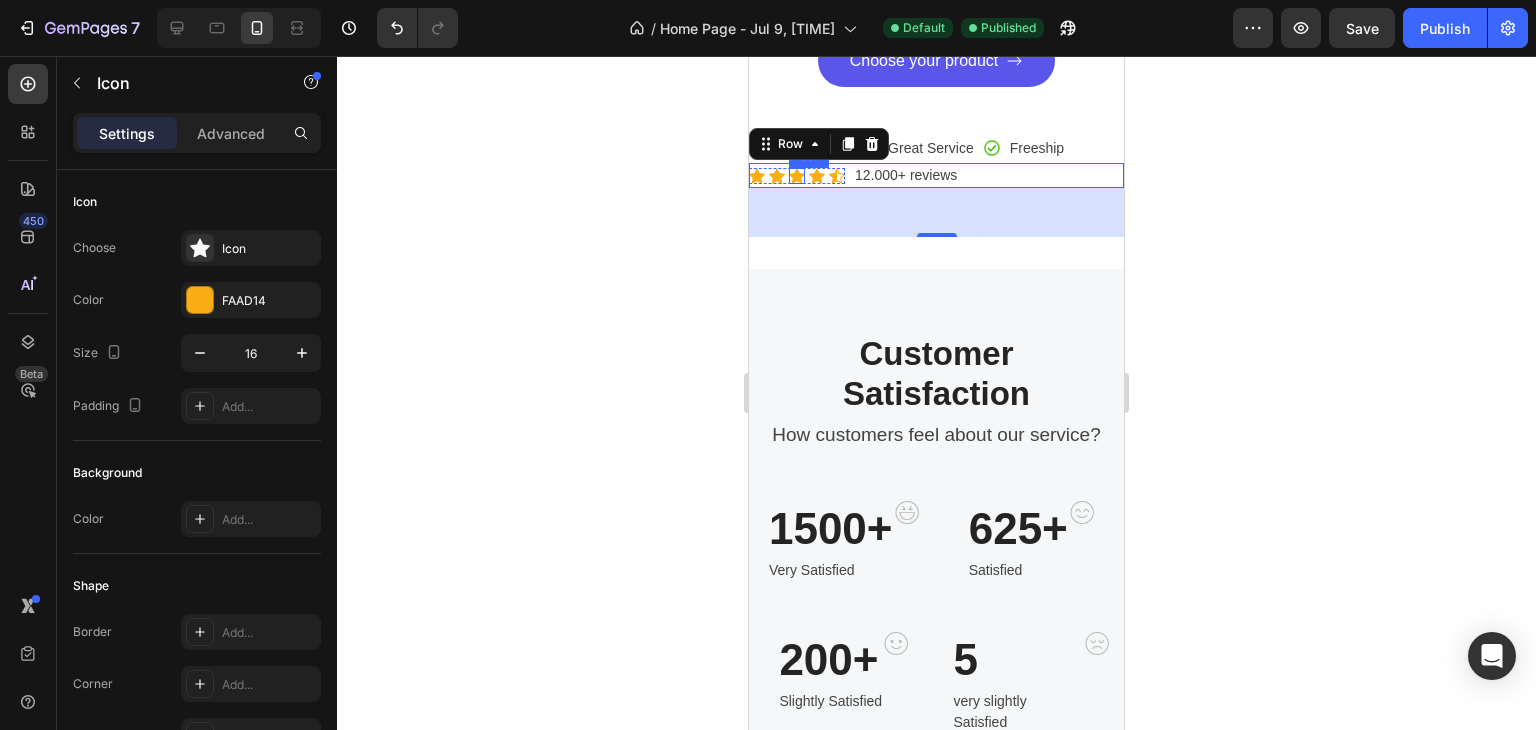 click 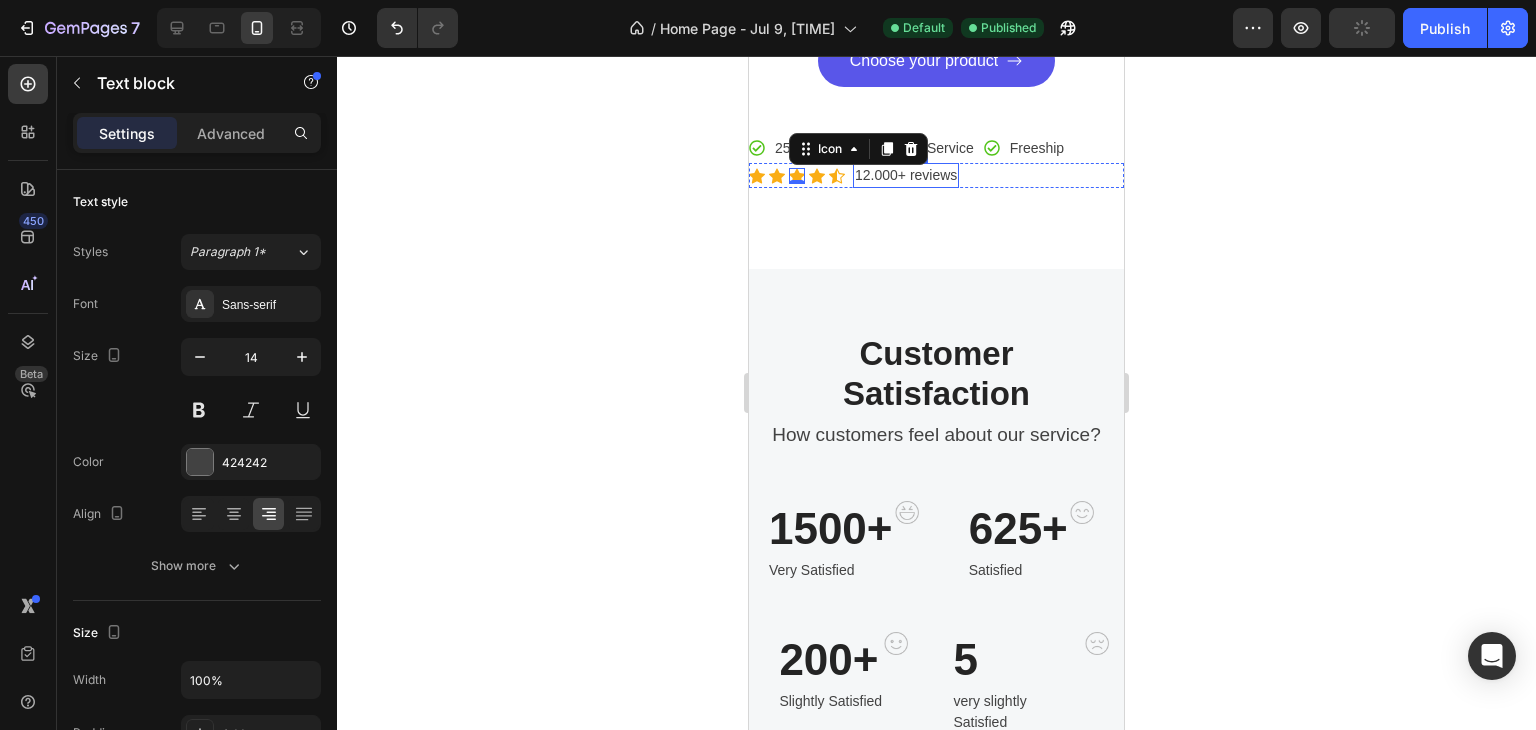 click on "12.000+ reviews" at bounding box center [906, 175] 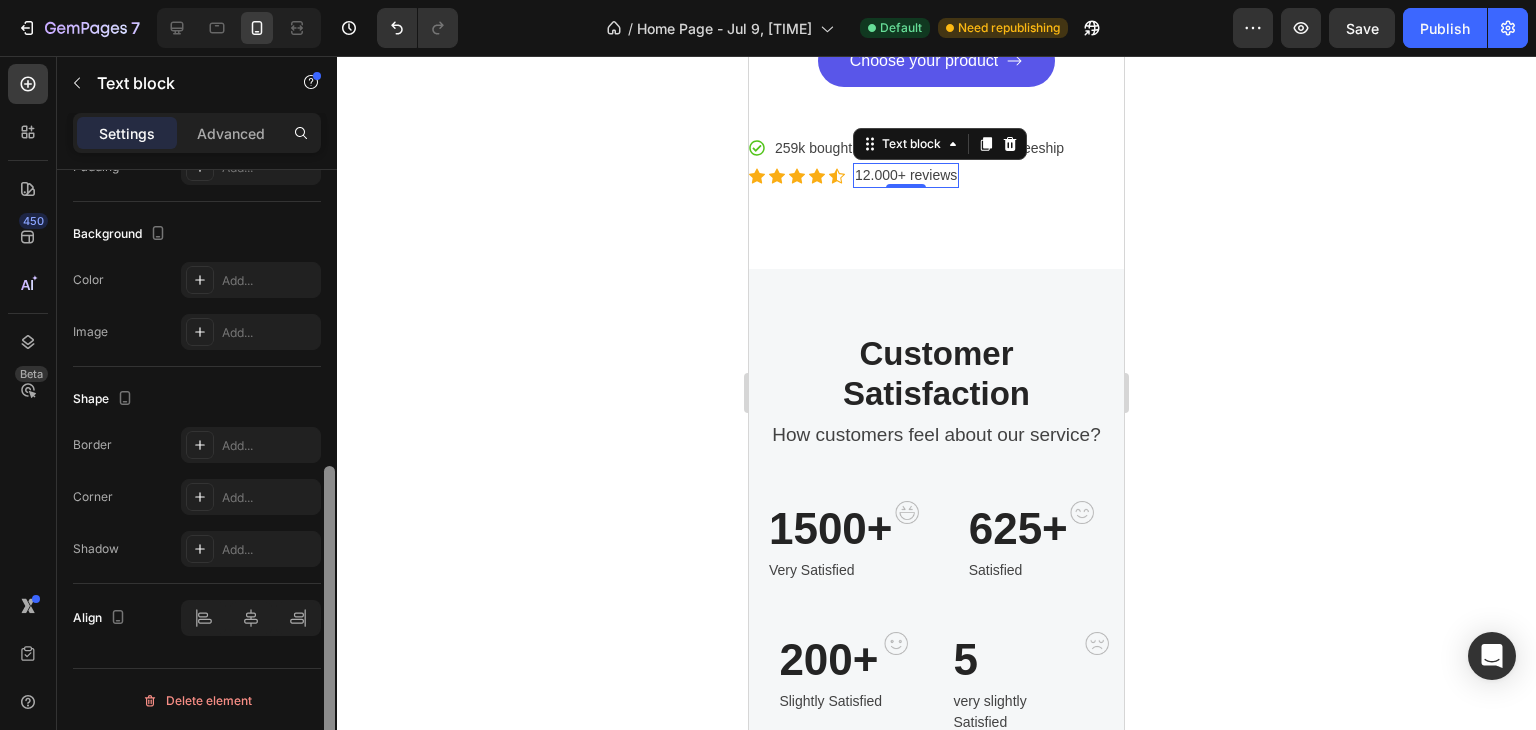 scroll, scrollTop: 0, scrollLeft: 0, axis: both 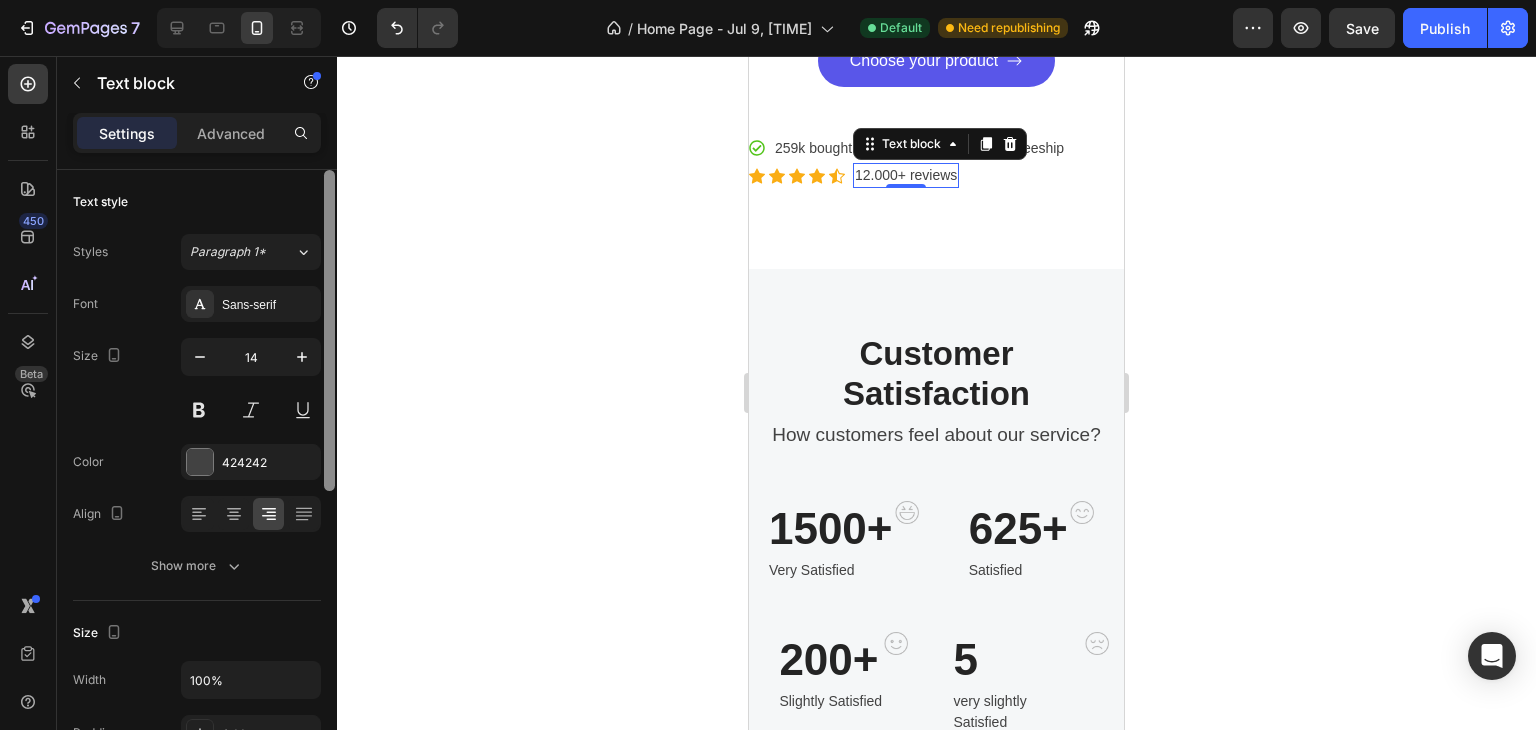 drag, startPoint x: 324, startPoint y: 338, endPoint x: 208, endPoint y: -32, distance: 387.75766 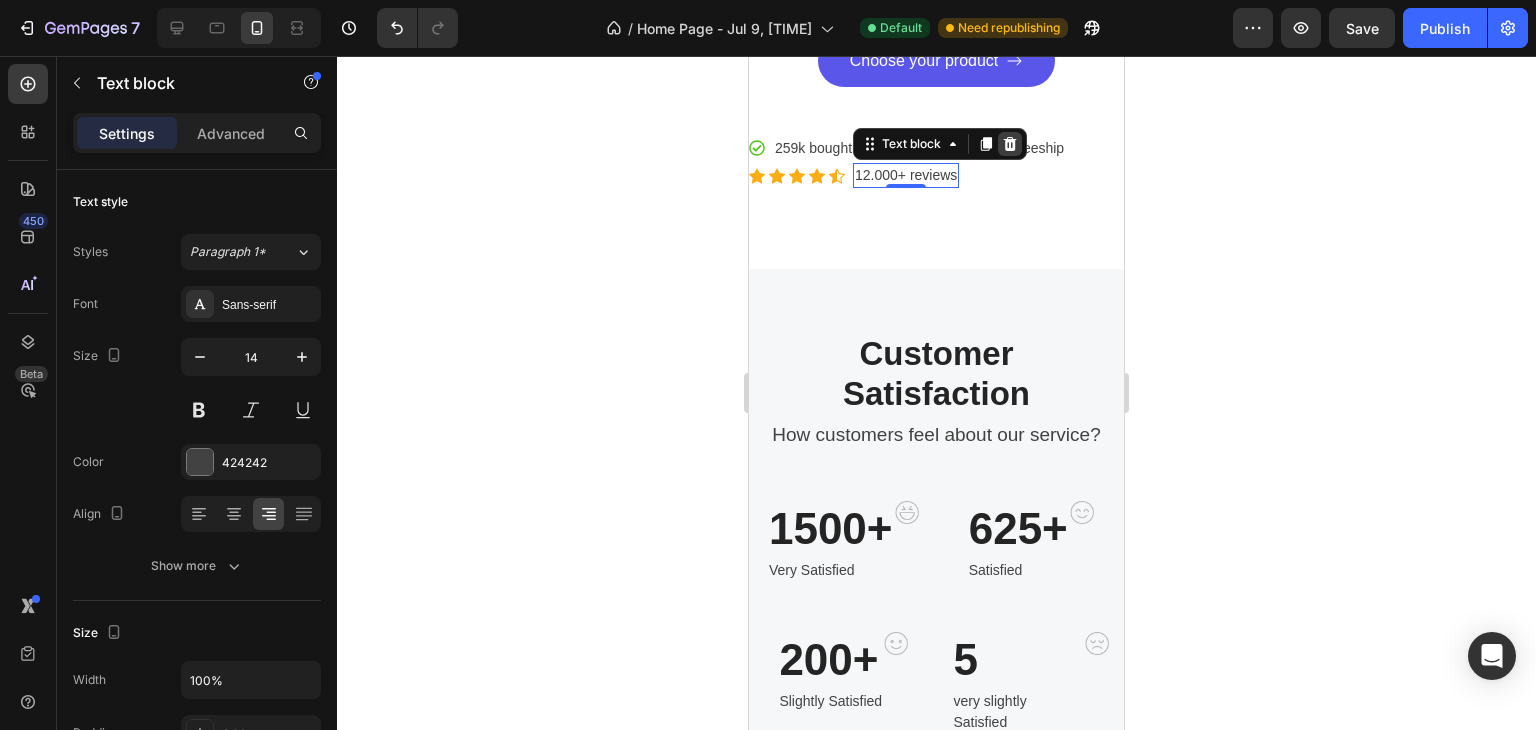 click 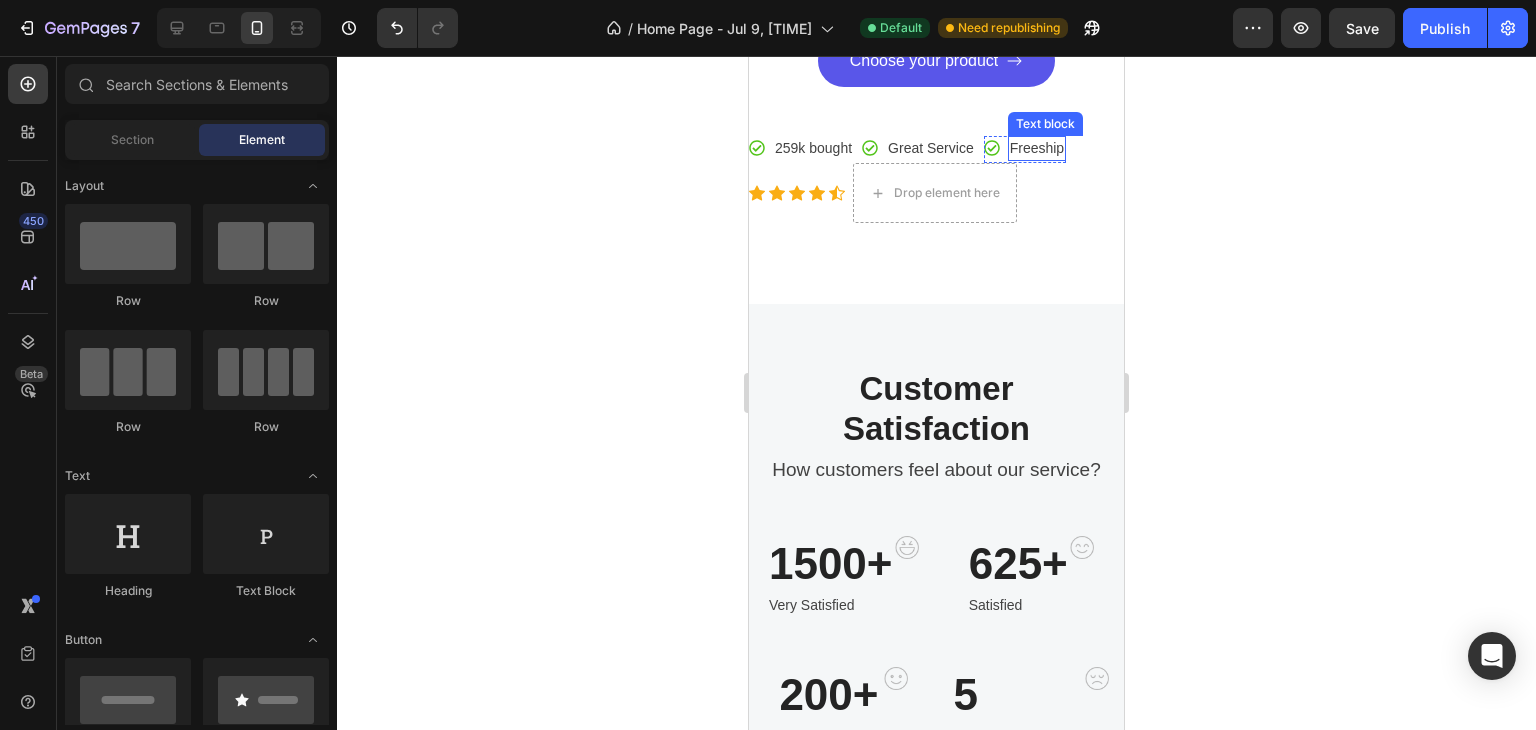 click on "Freeship" at bounding box center [1037, 148] 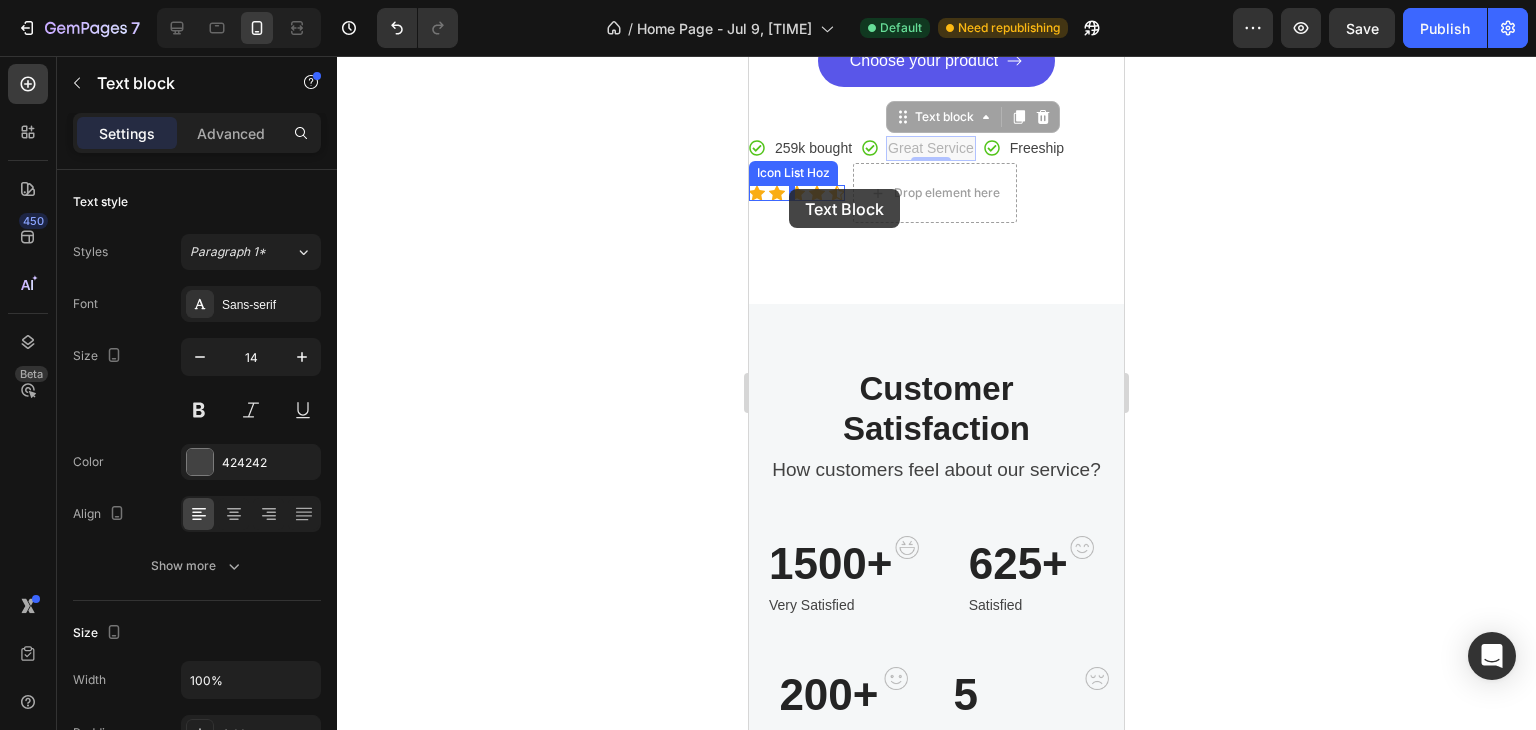 drag, startPoint x: 926, startPoint y: 145, endPoint x: 794, endPoint y: 187, distance: 138.52075 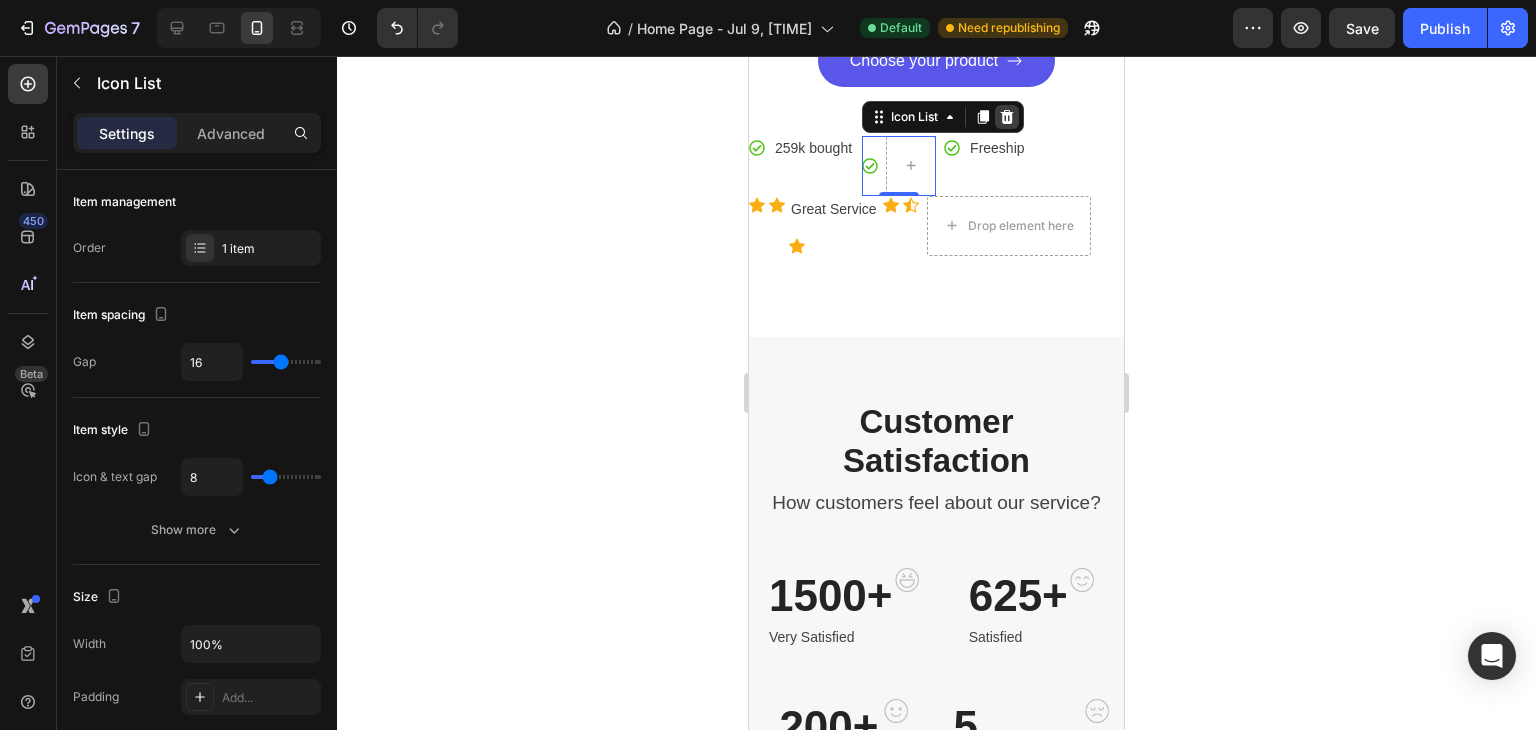 click 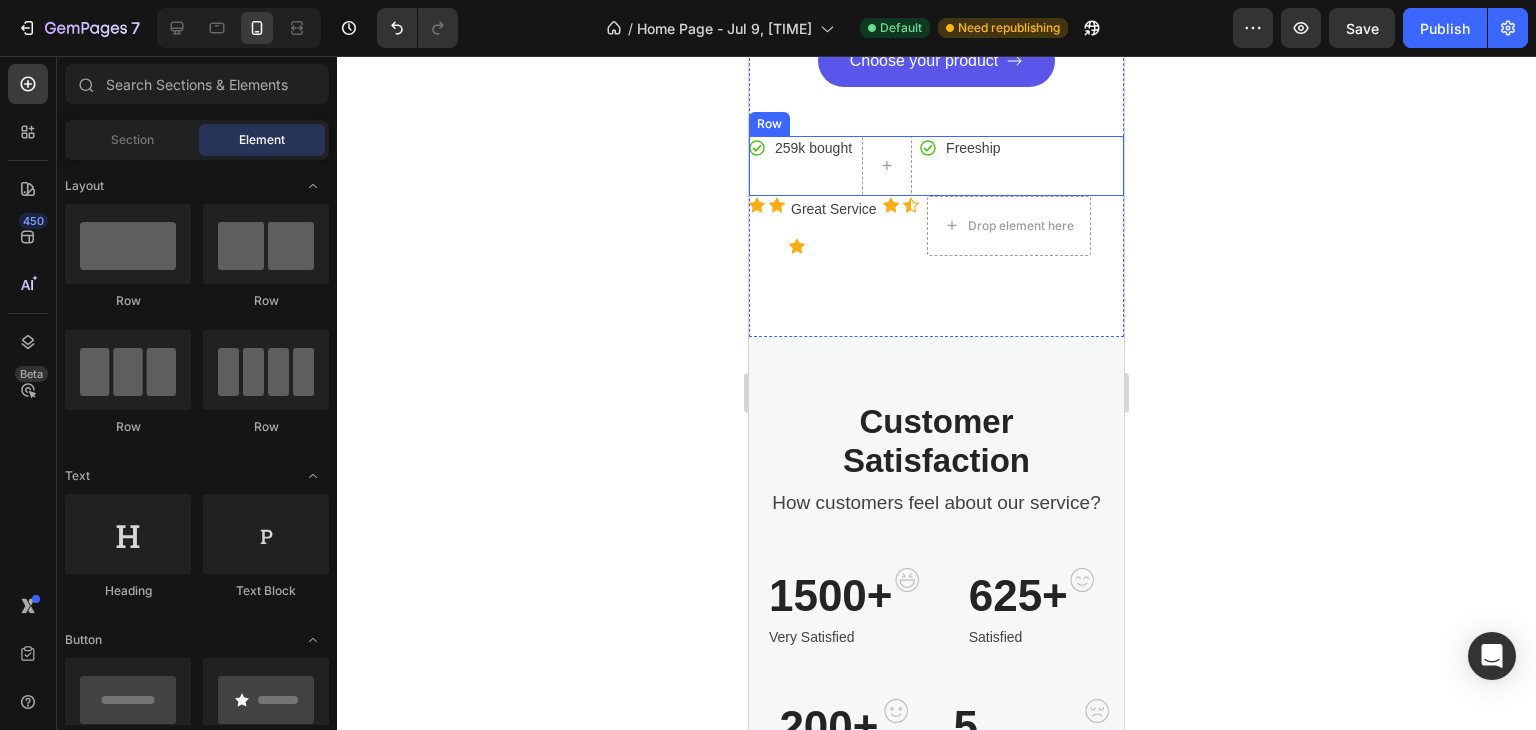 click on "Icon 259k bought Text block Icon List
Icon Freeship Text block Icon List Row" at bounding box center (936, 166) 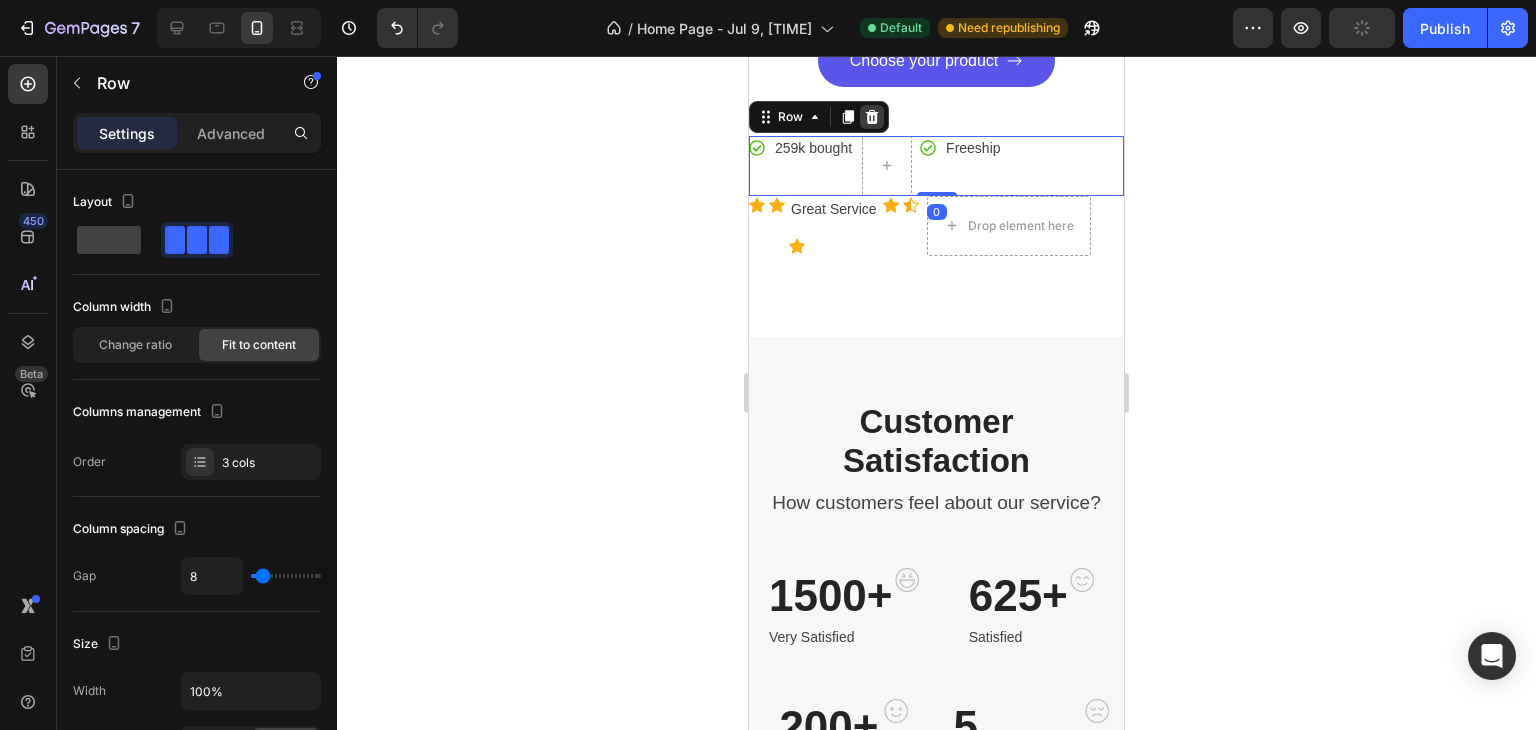 click 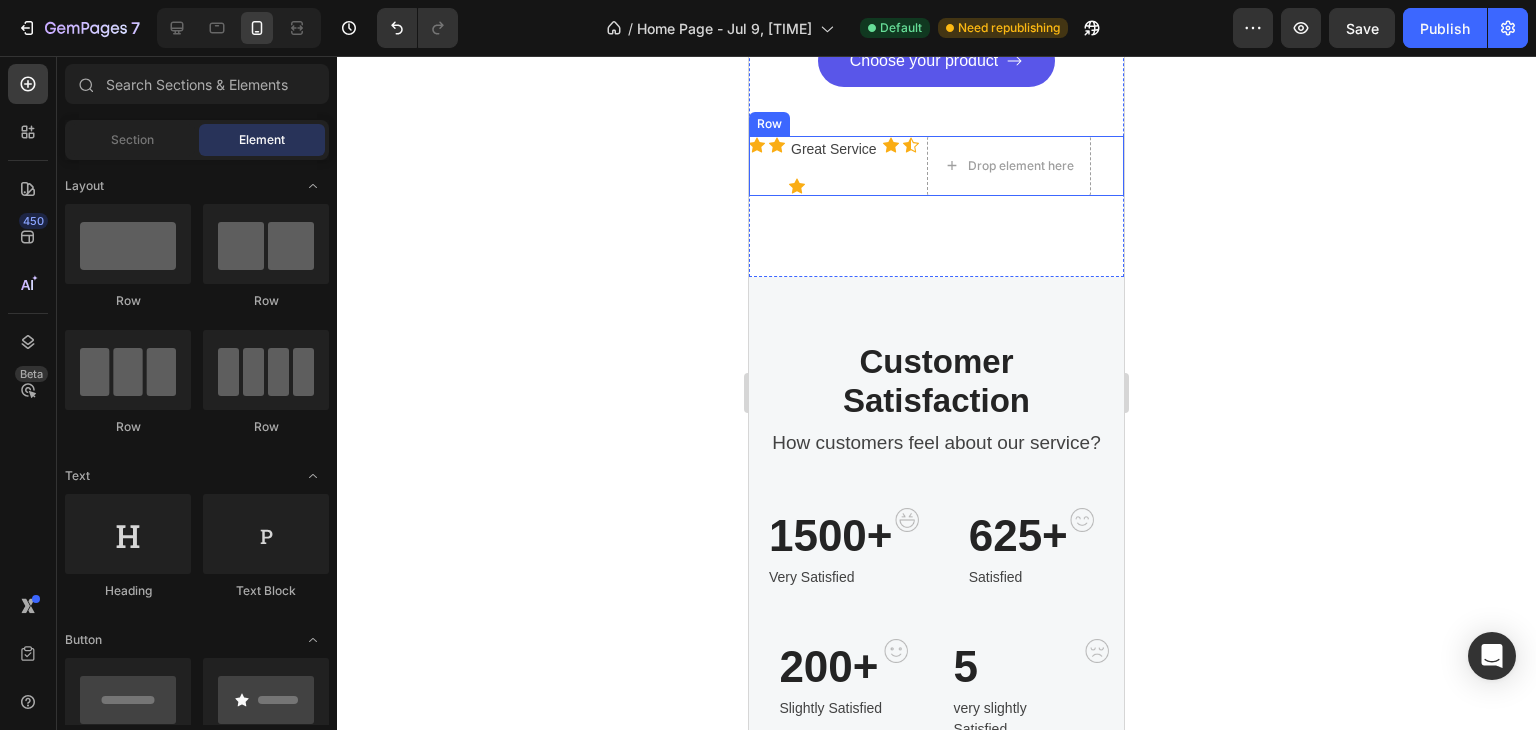 click on "Icon                Icon Great Service Text block                Icon Row                Icon
Icon Icon List Hoz
Drop element here Row" at bounding box center (936, 166) 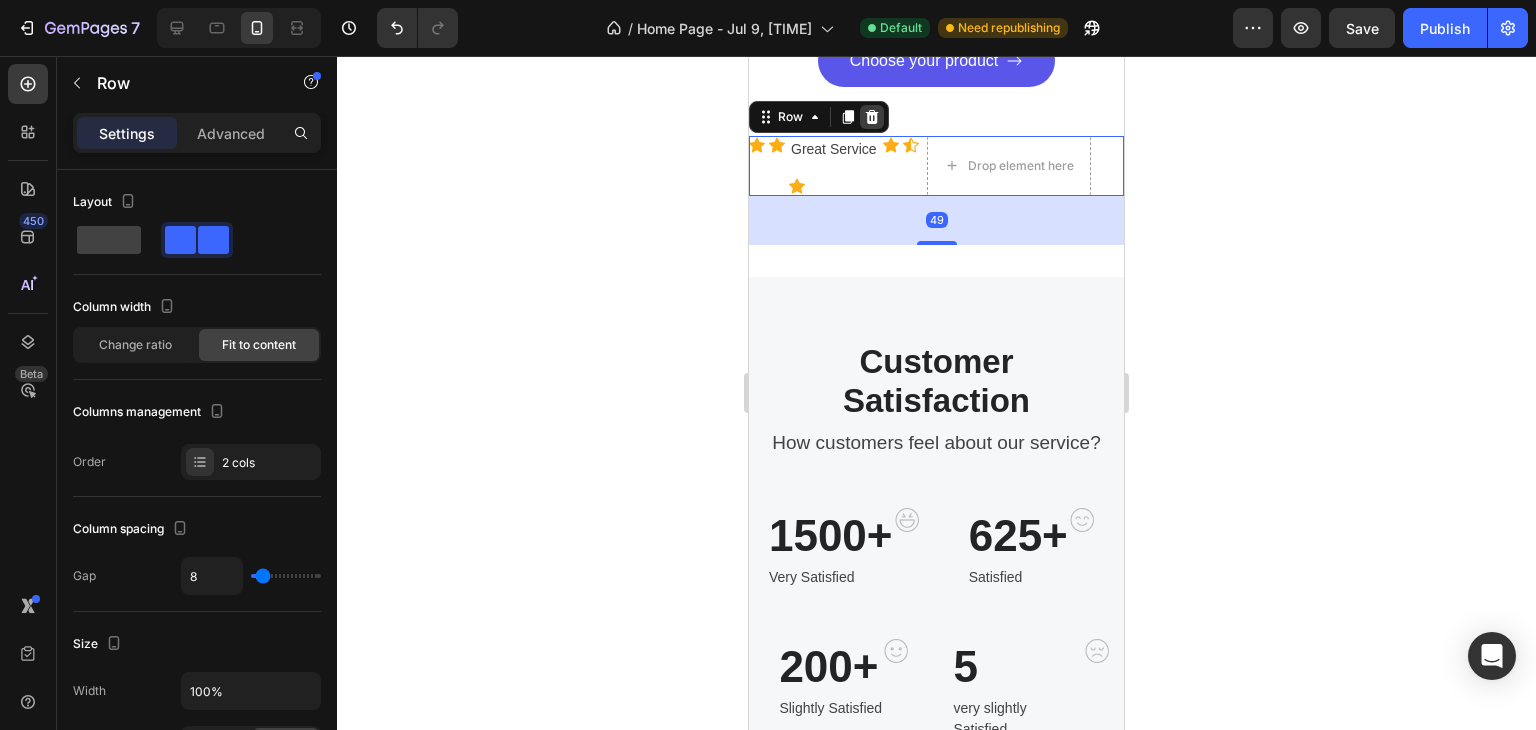 click 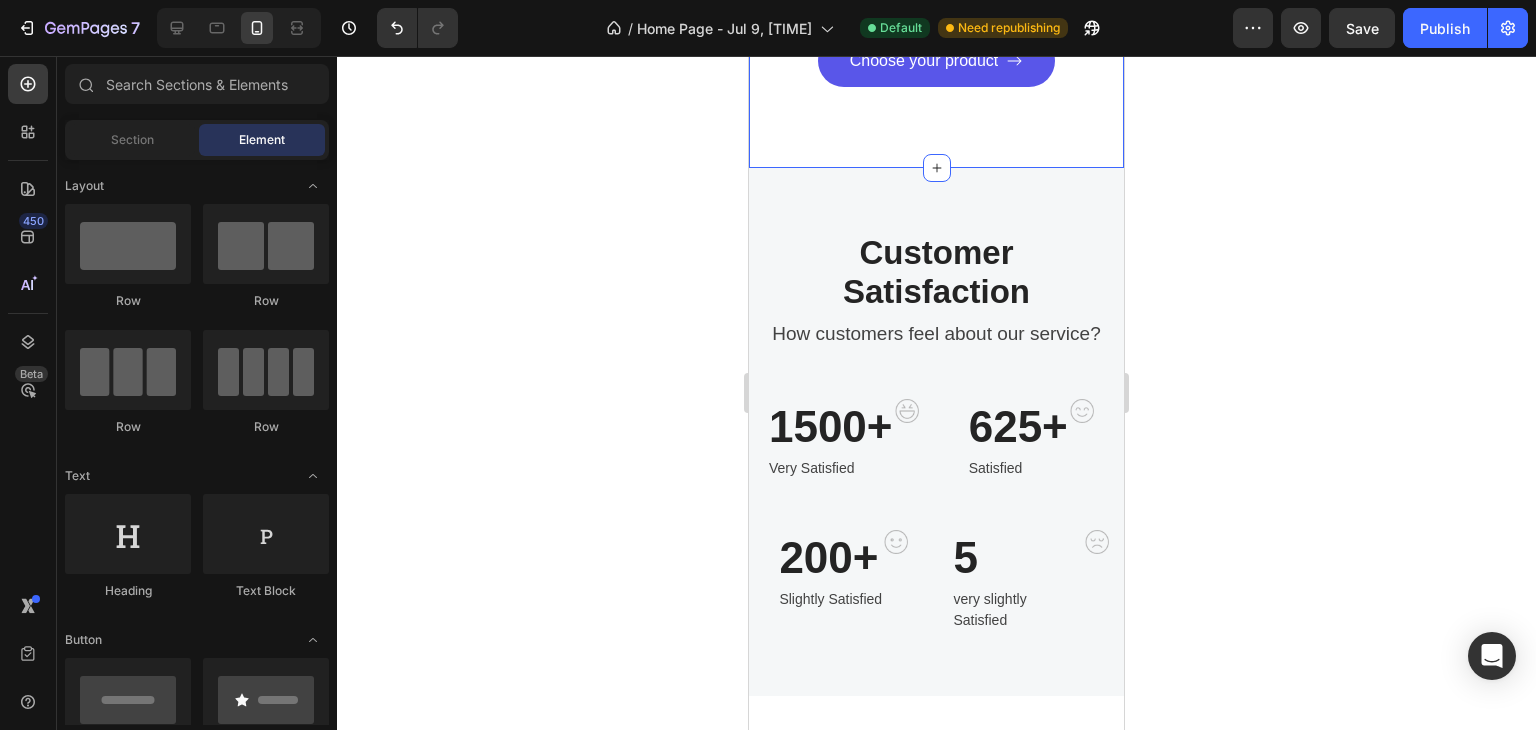 click on "Choose your product Button" at bounding box center [936, 85] 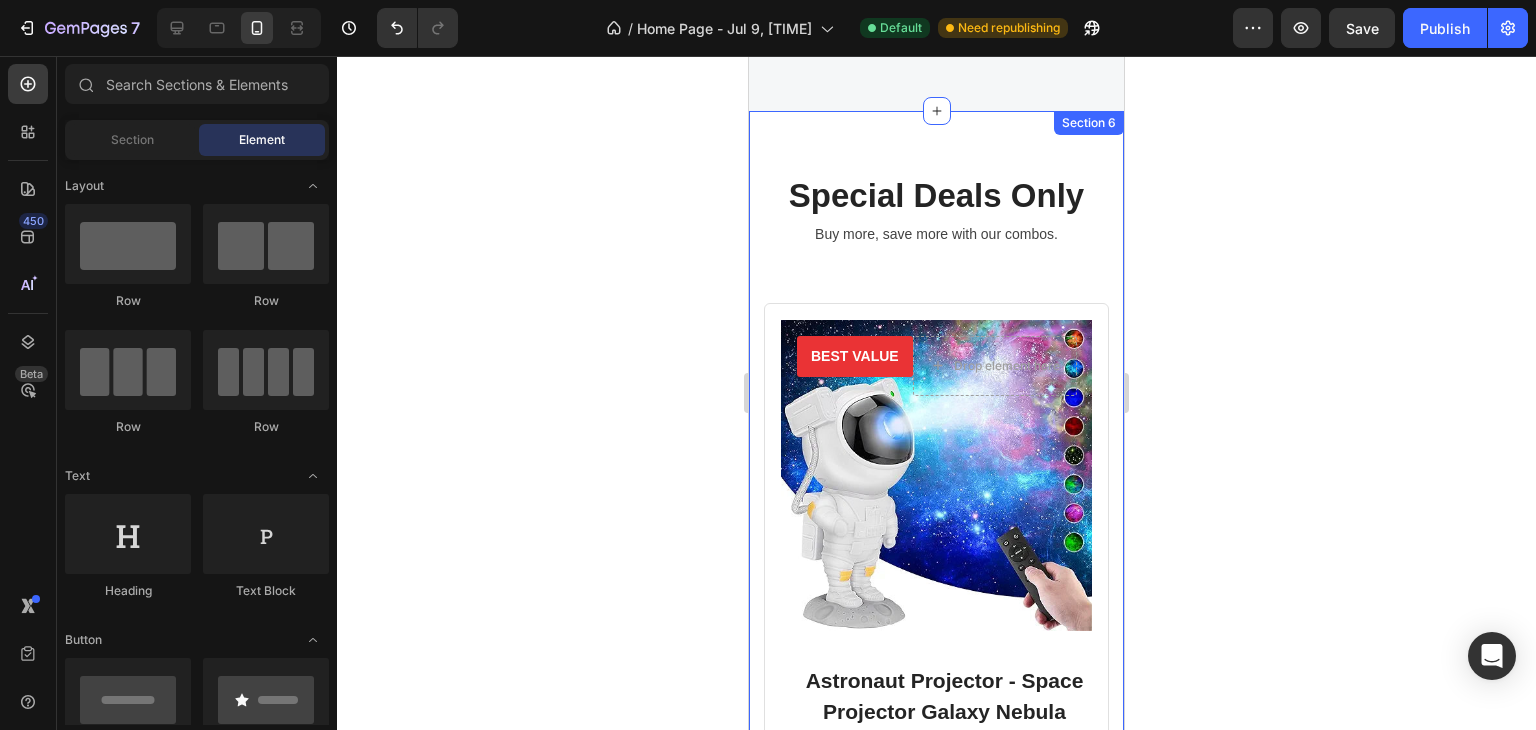 scroll, scrollTop: 2814, scrollLeft: 0, axis: vertical 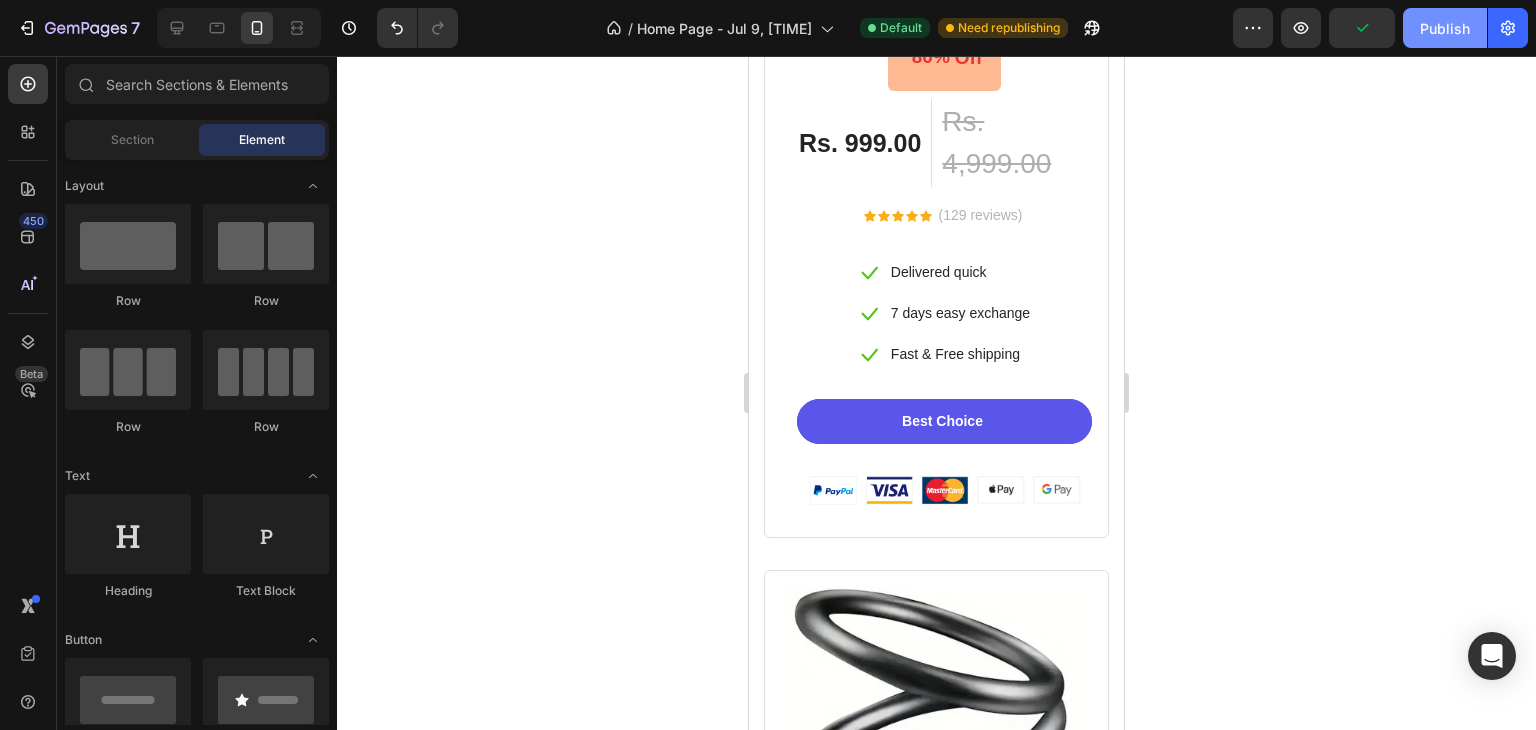 click on "Publish" 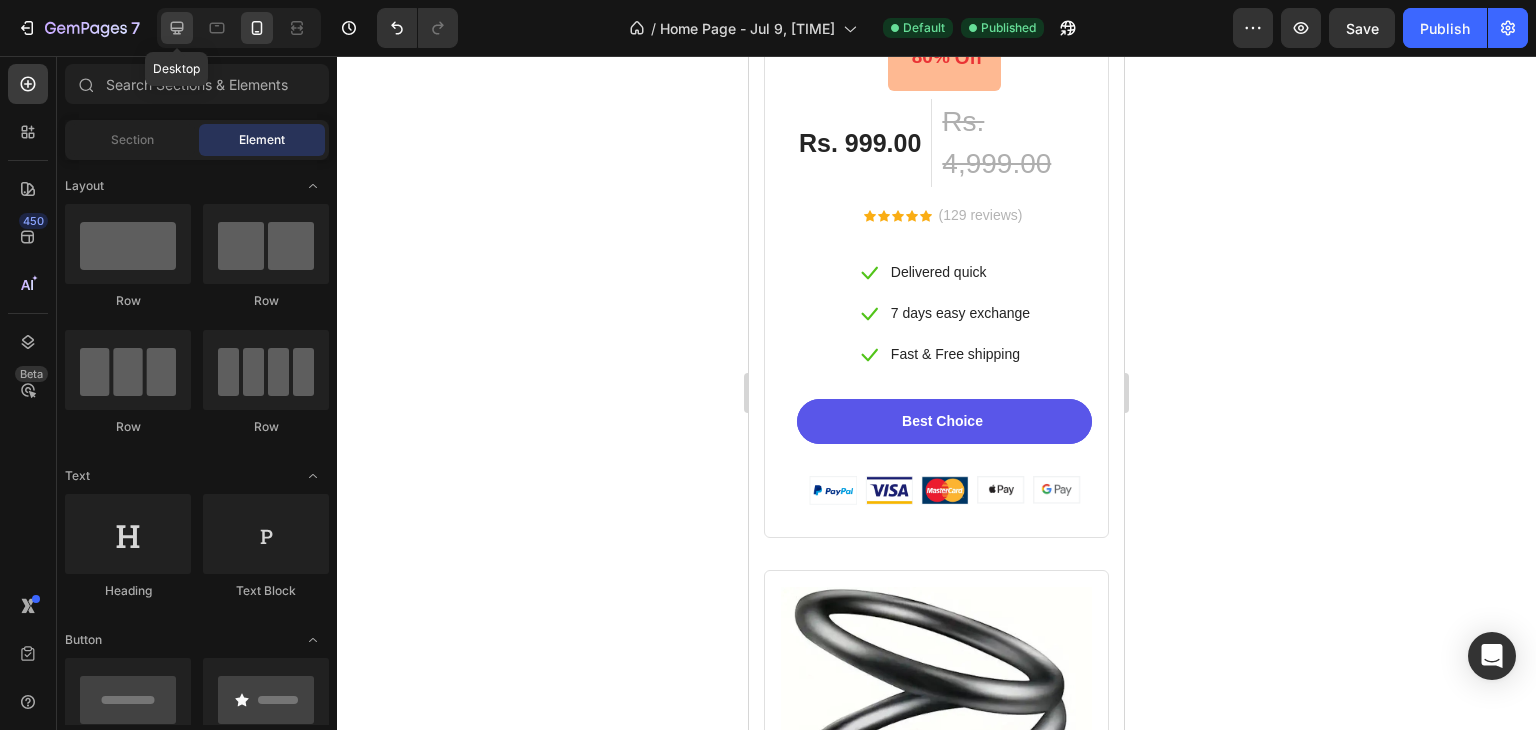 click 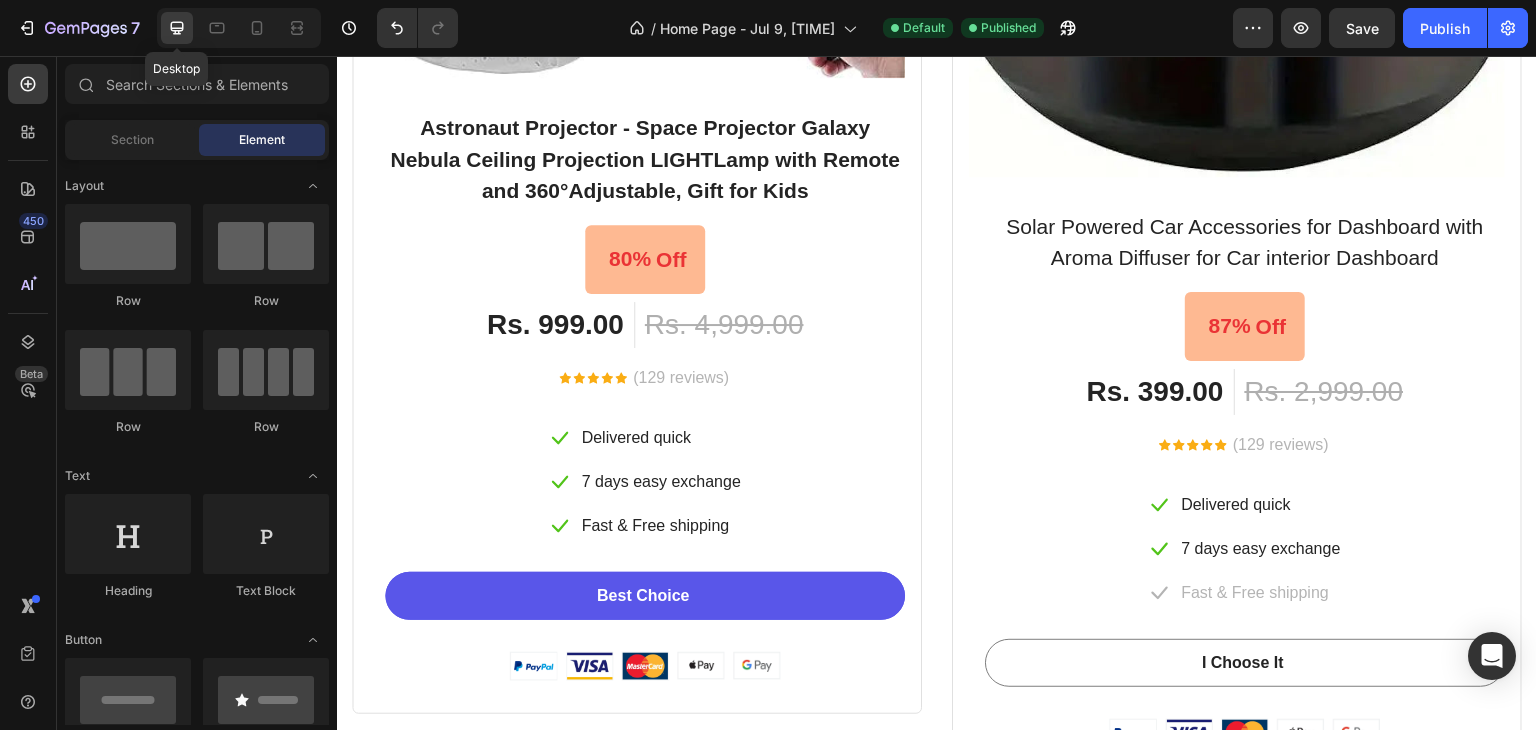 scroll, scrollTop: 2839, scrollLeft: 0, axis: vertical 